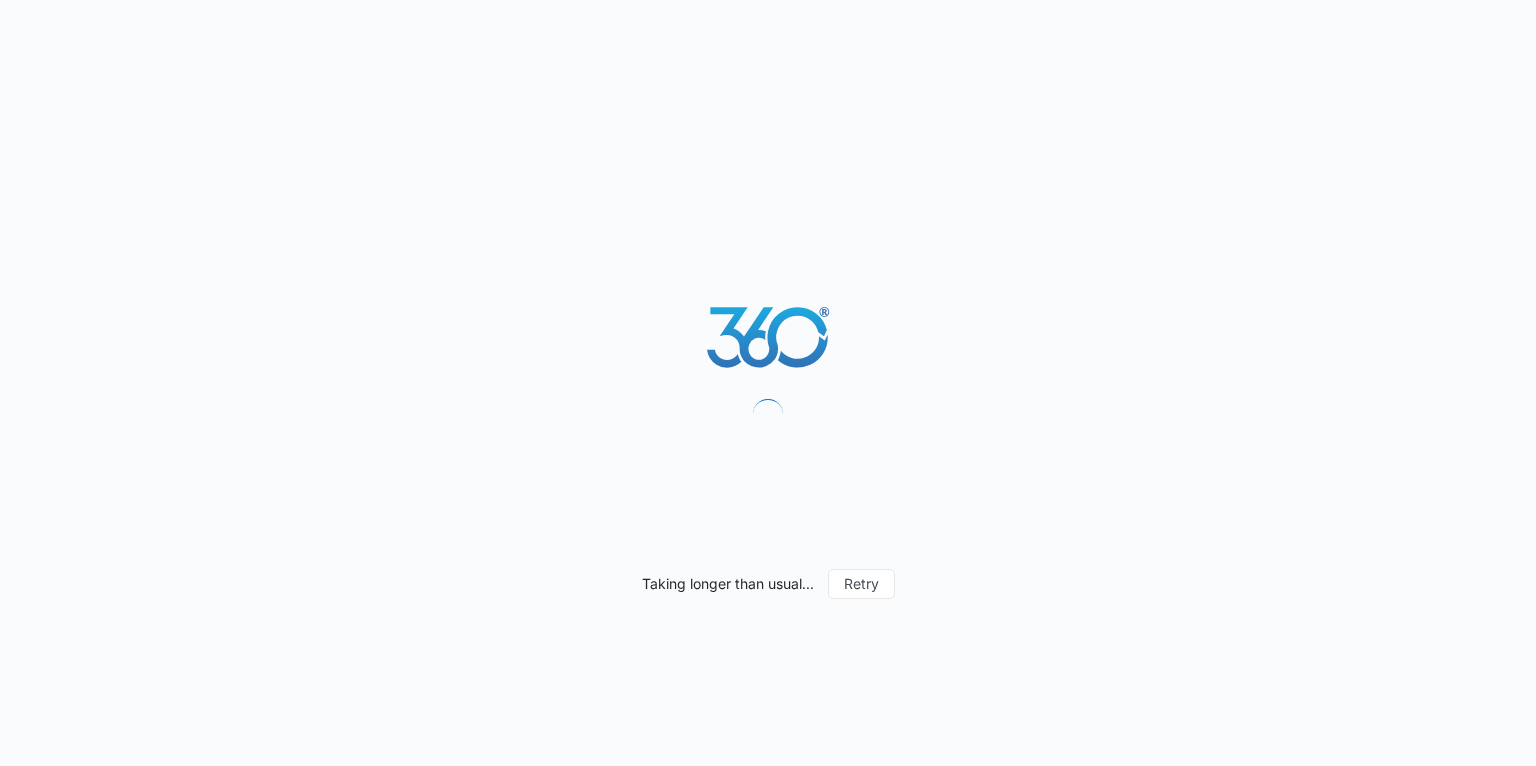 scroll, scrollTop: 0, scrollLeft: 0, axis: both 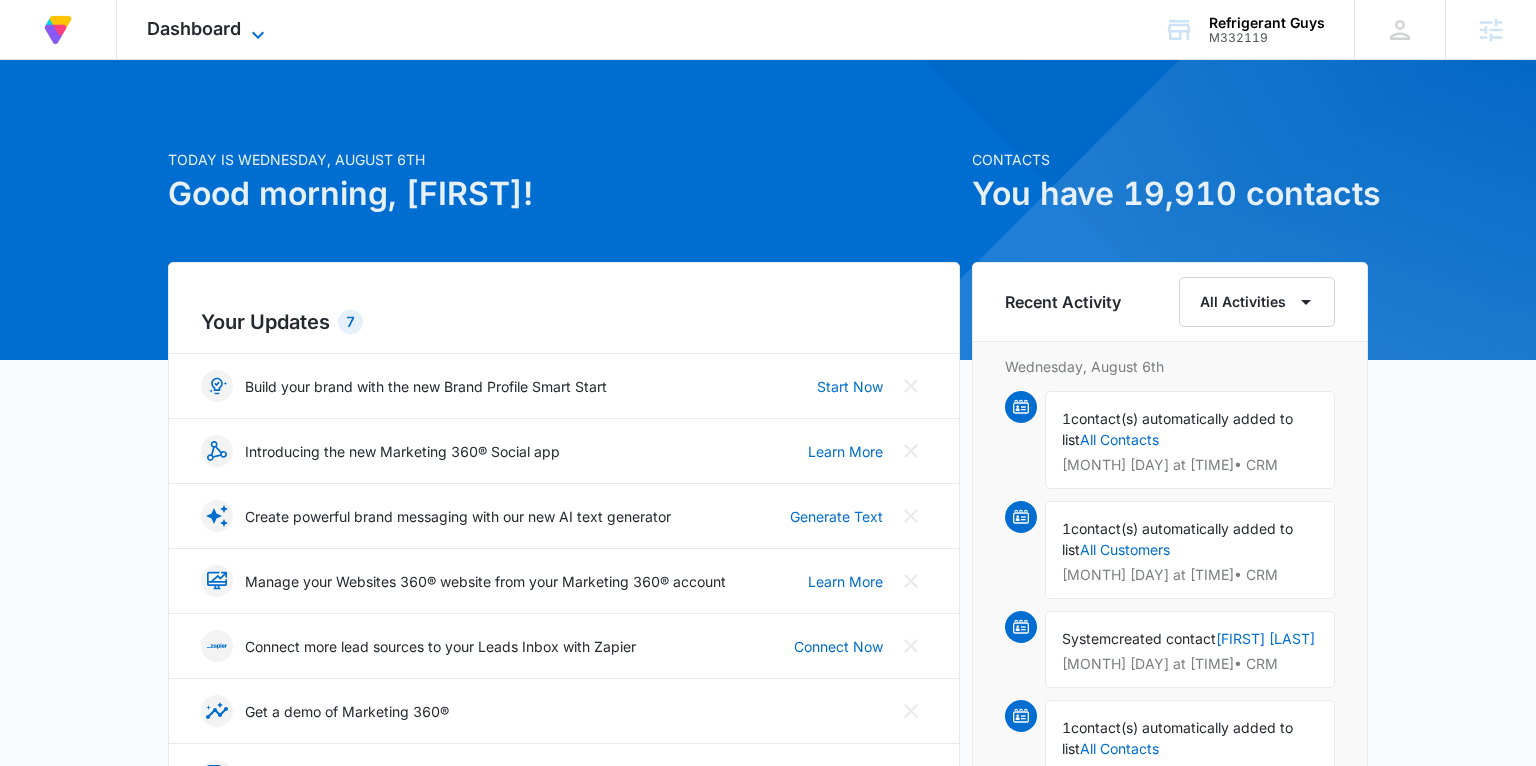 click on "Dashboard" at bounding box center (194, 28) 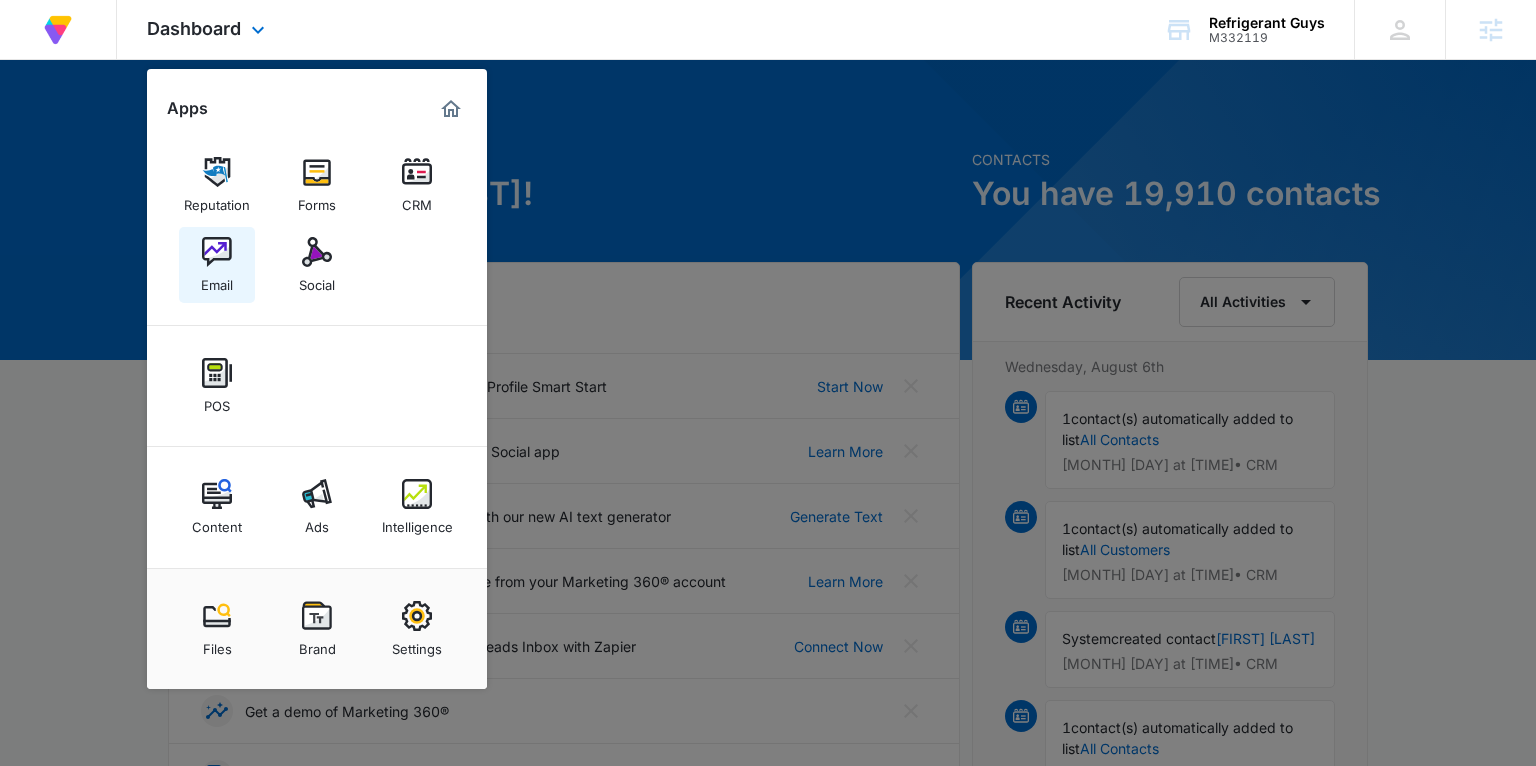 click on "Email" at bounding box center [217, 280] 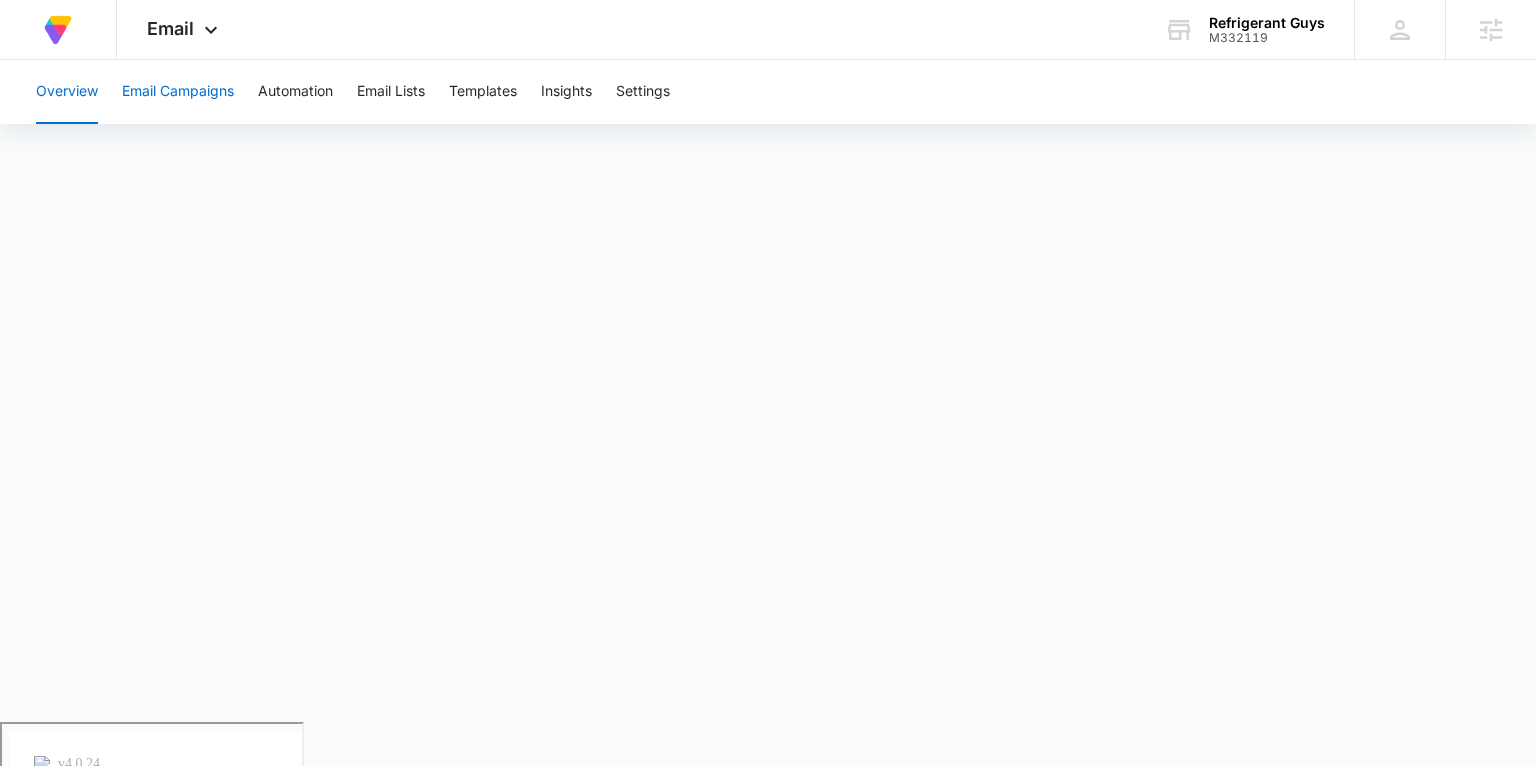 click on "Email Campaigns" at bounding box center [178, 92] 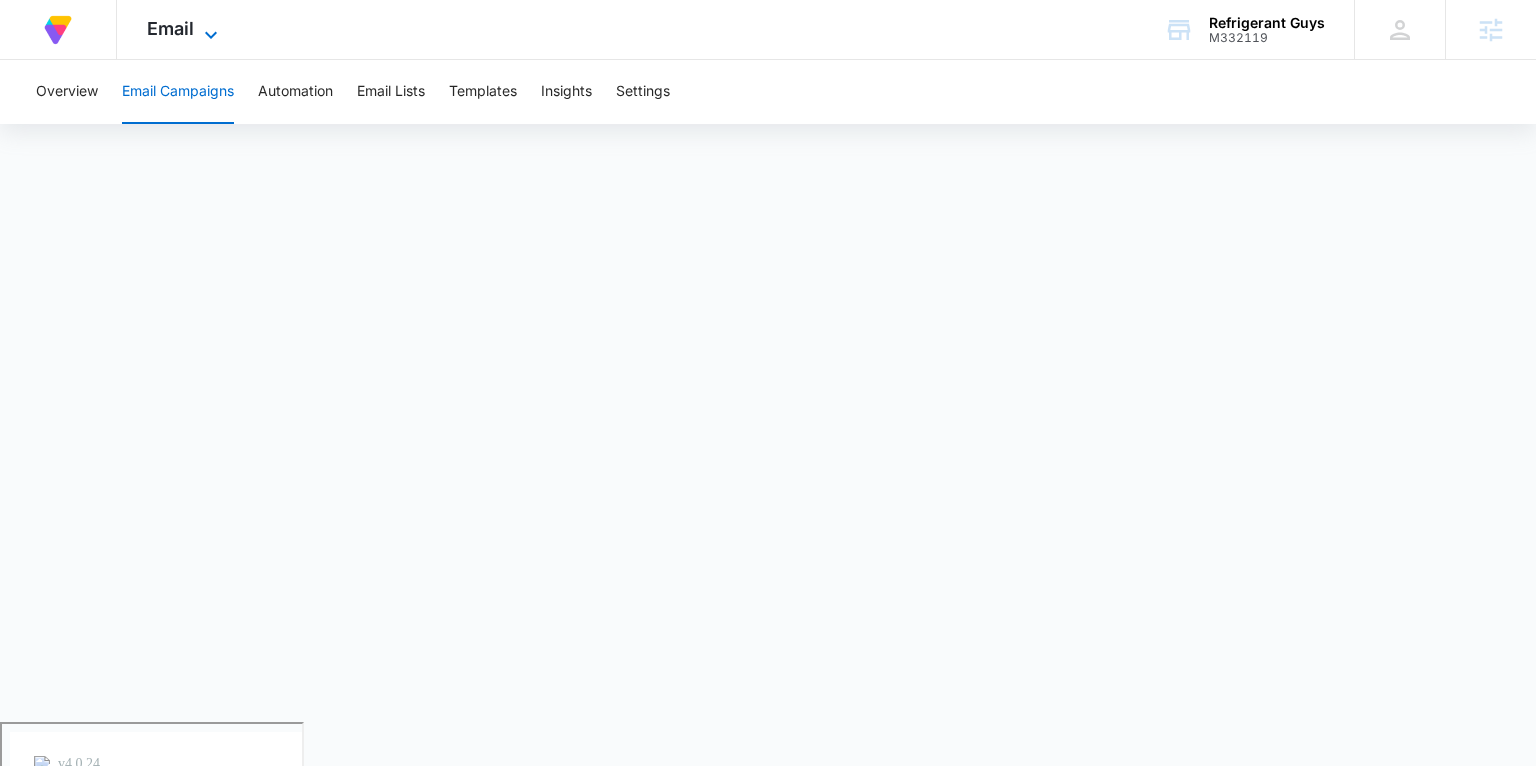click on "Email" at bounding box center [170, 28] 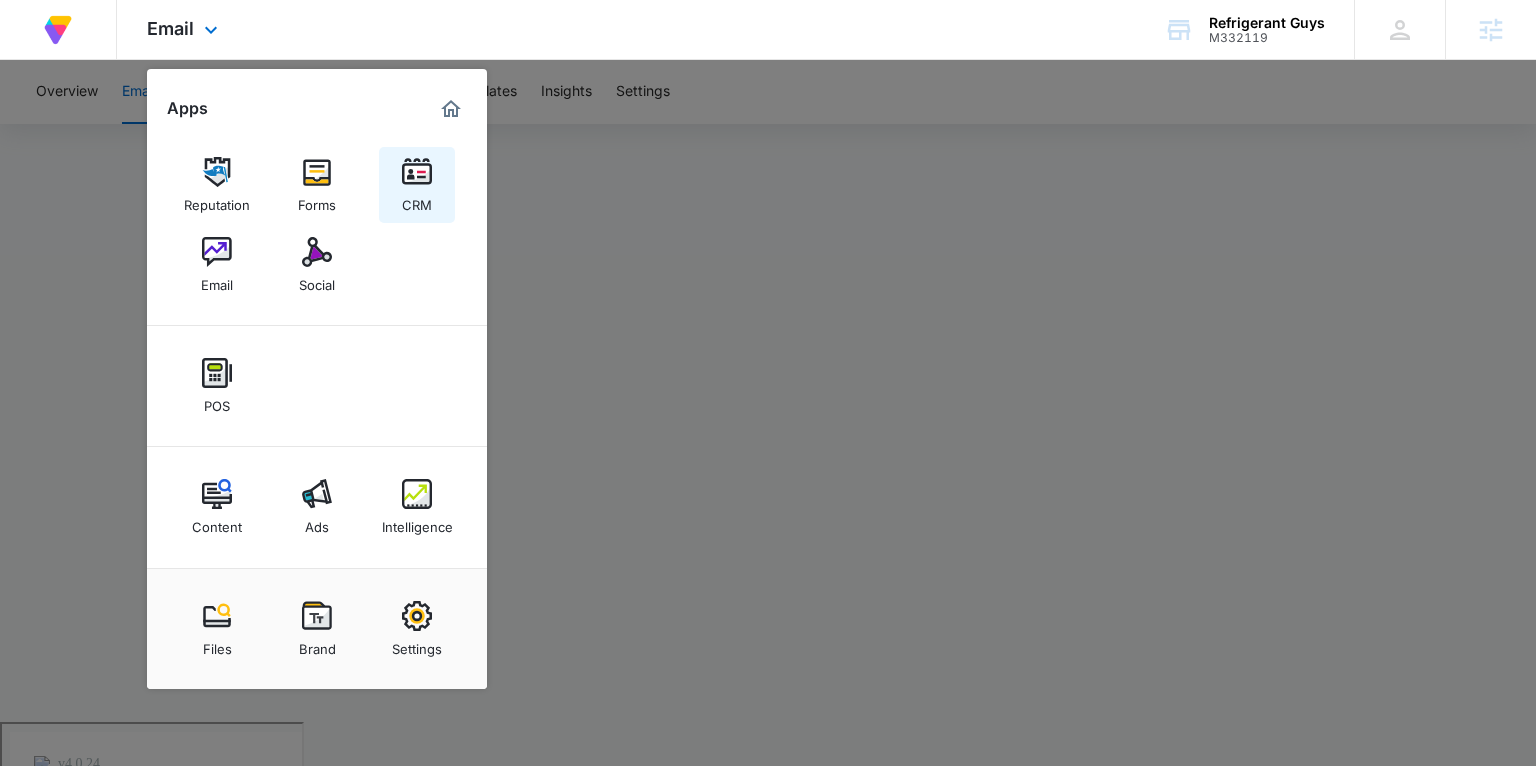 click on "CRM" at bounding box center [417, 200] 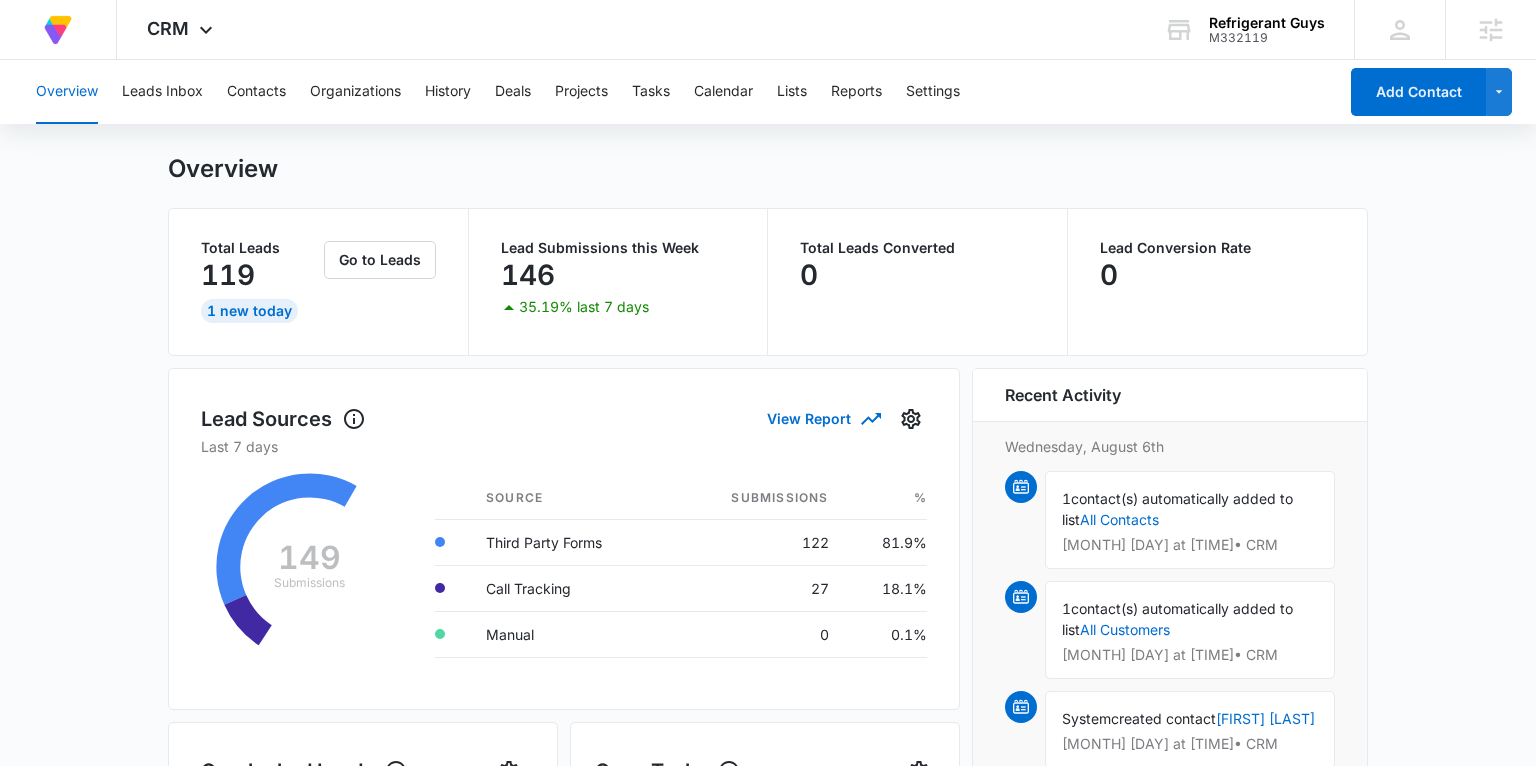scroll, scrollTop: 0, scrollLeft: 0, axis: both 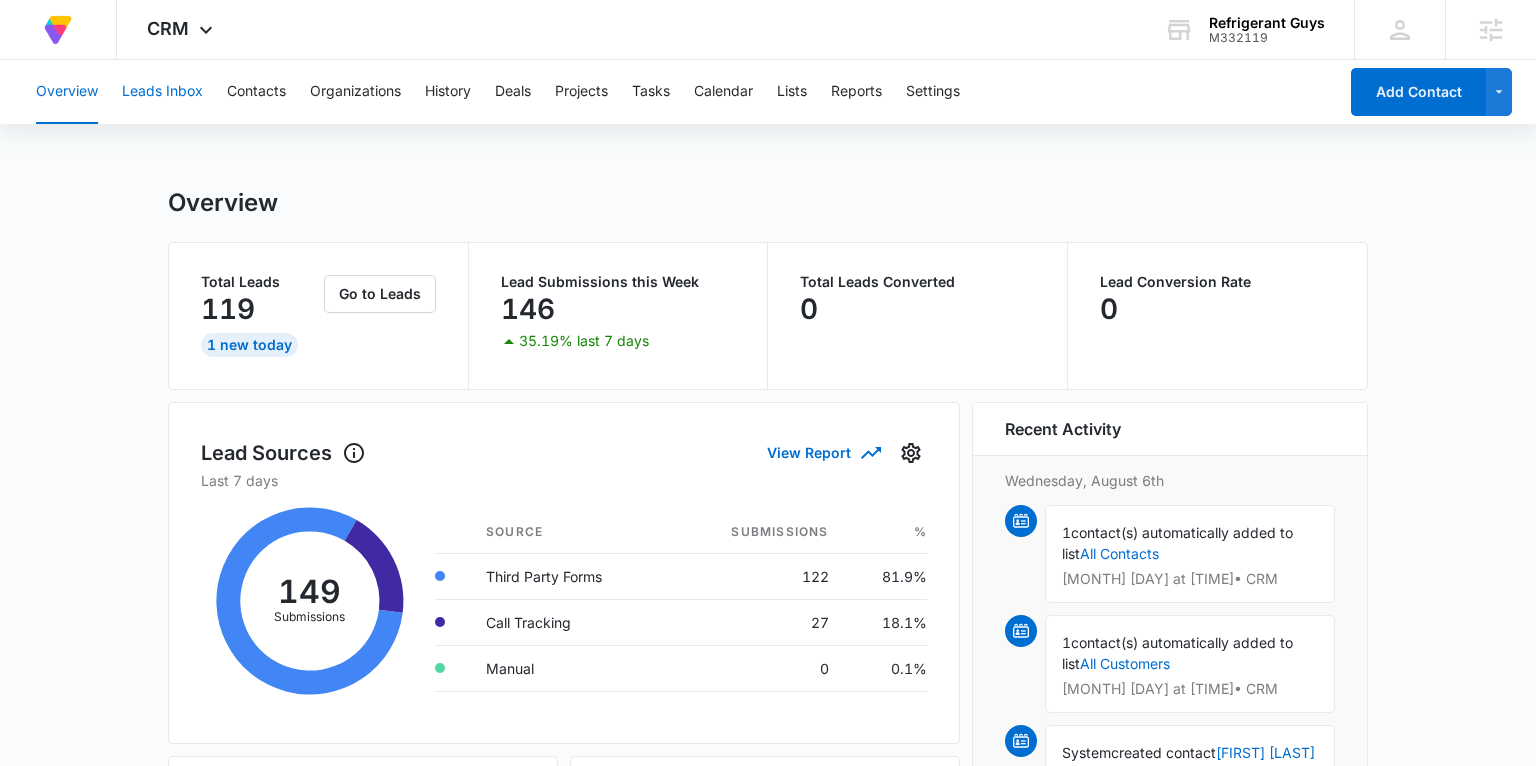 click on "Leads Inbox" at bounding box center [162, 92] 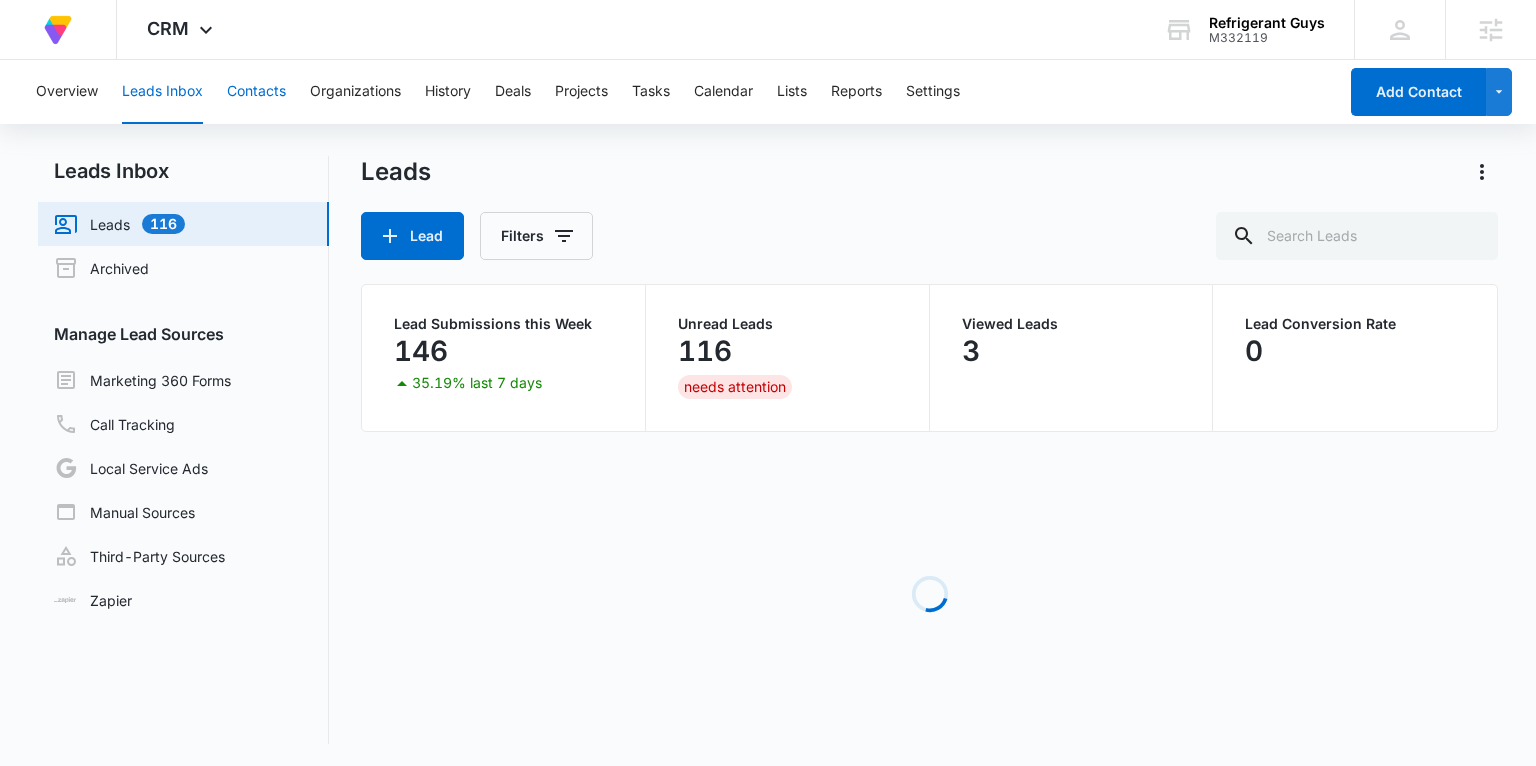 click on "Contacts" at bounding box center [256, 92] 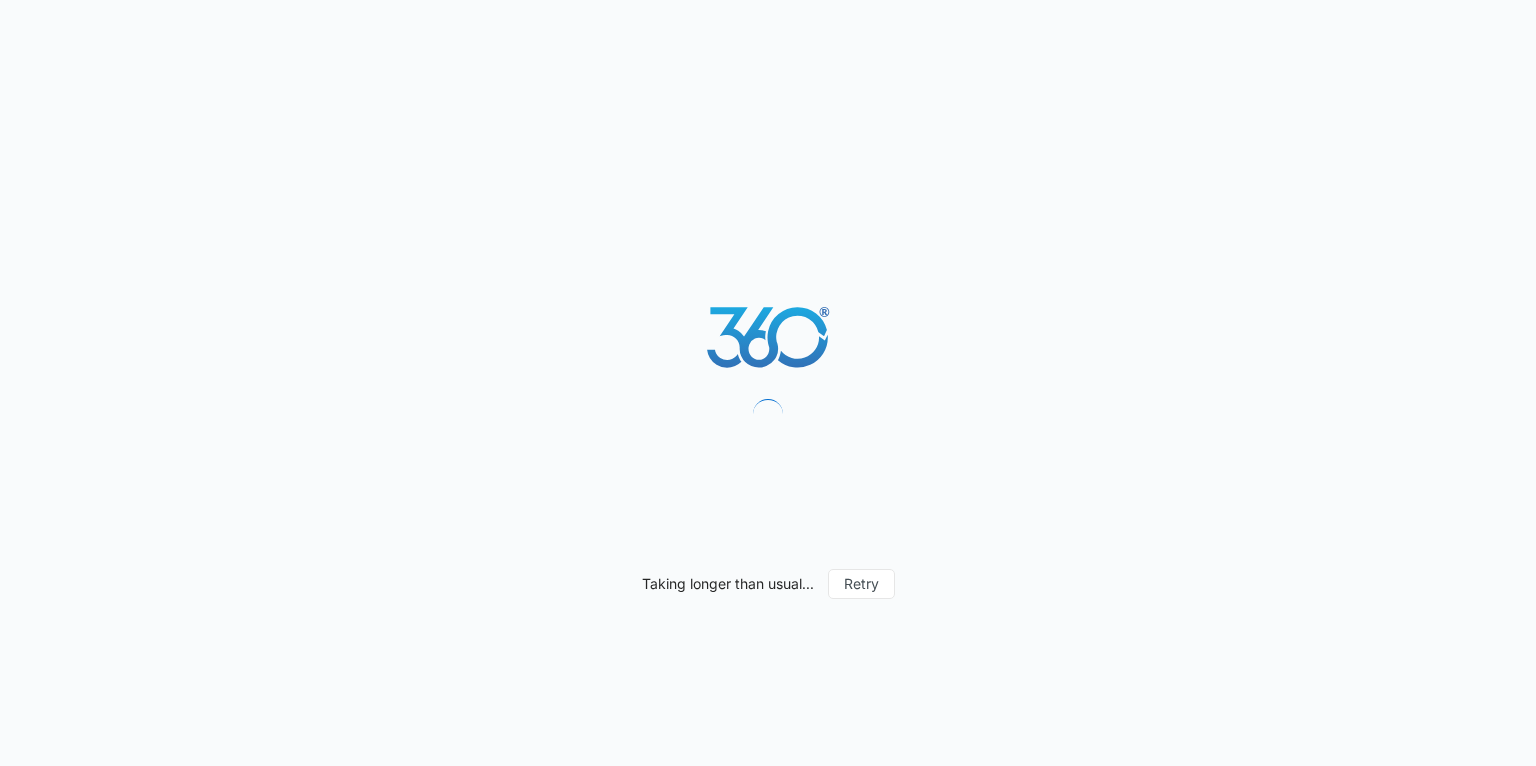 scroll, scrollTop: 0, scrollLeft: 0, axis: both 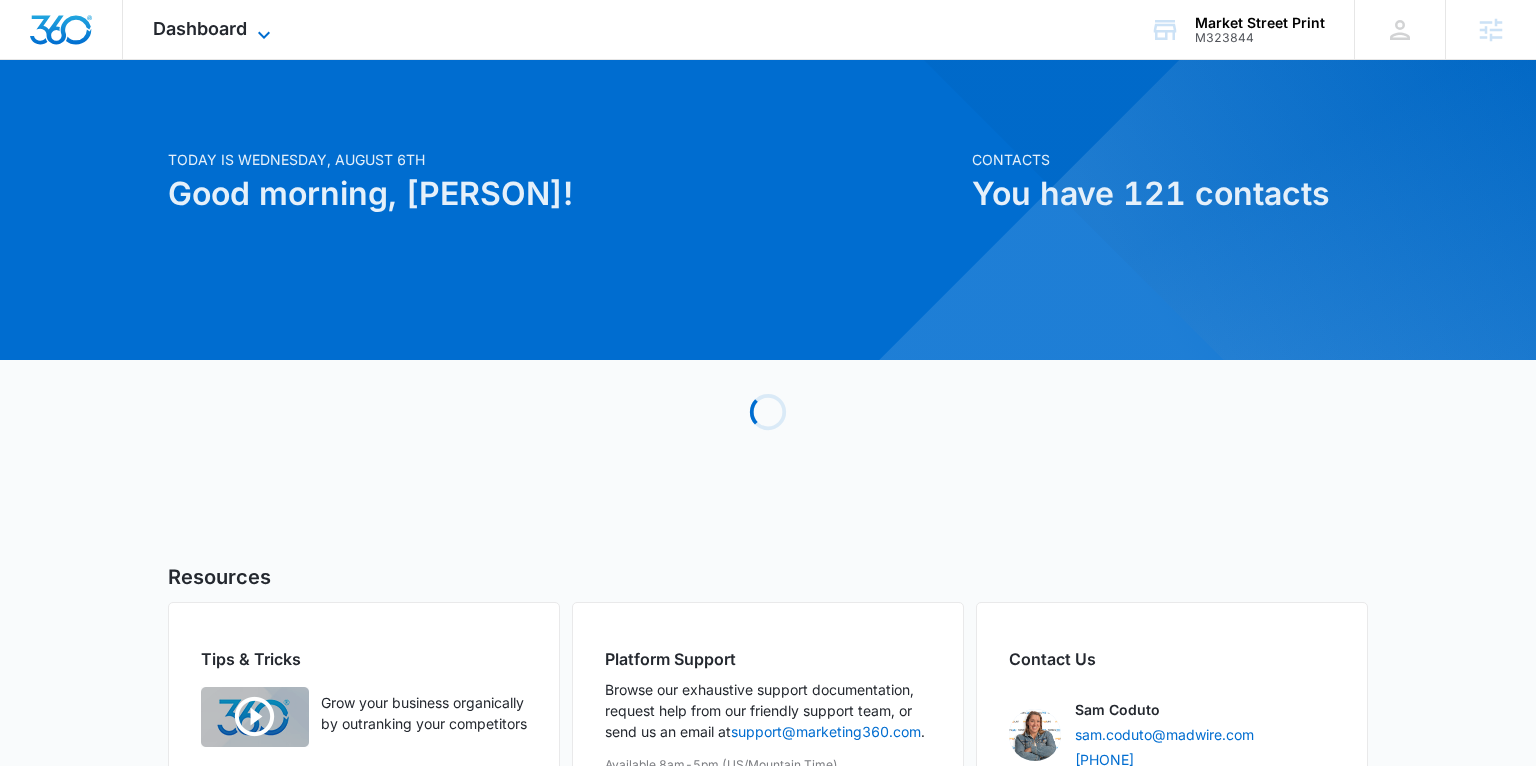 click on "Dashboard" at bounding box center [200, 28] 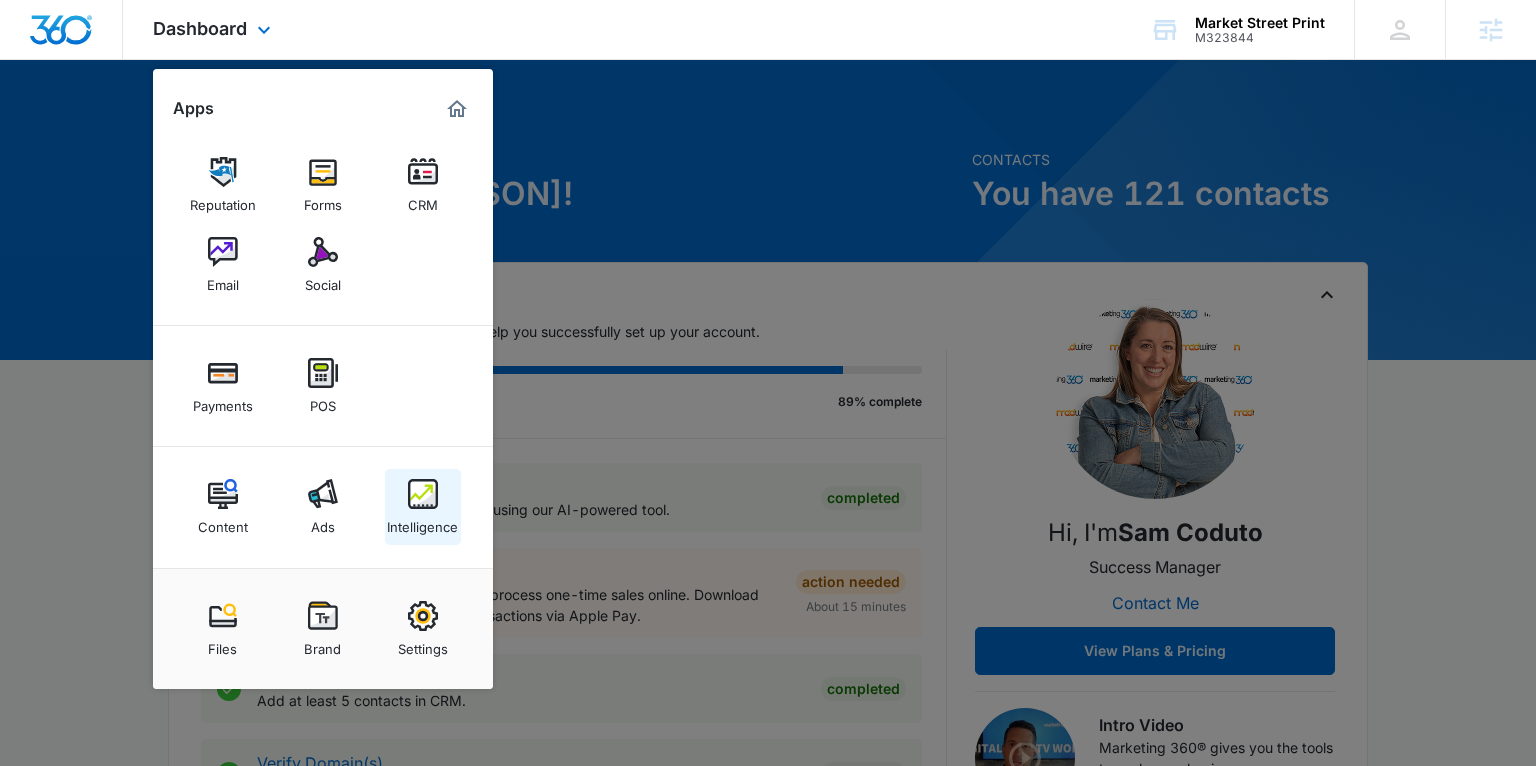 click on "Intelligence" at bounding box center [422, 522] 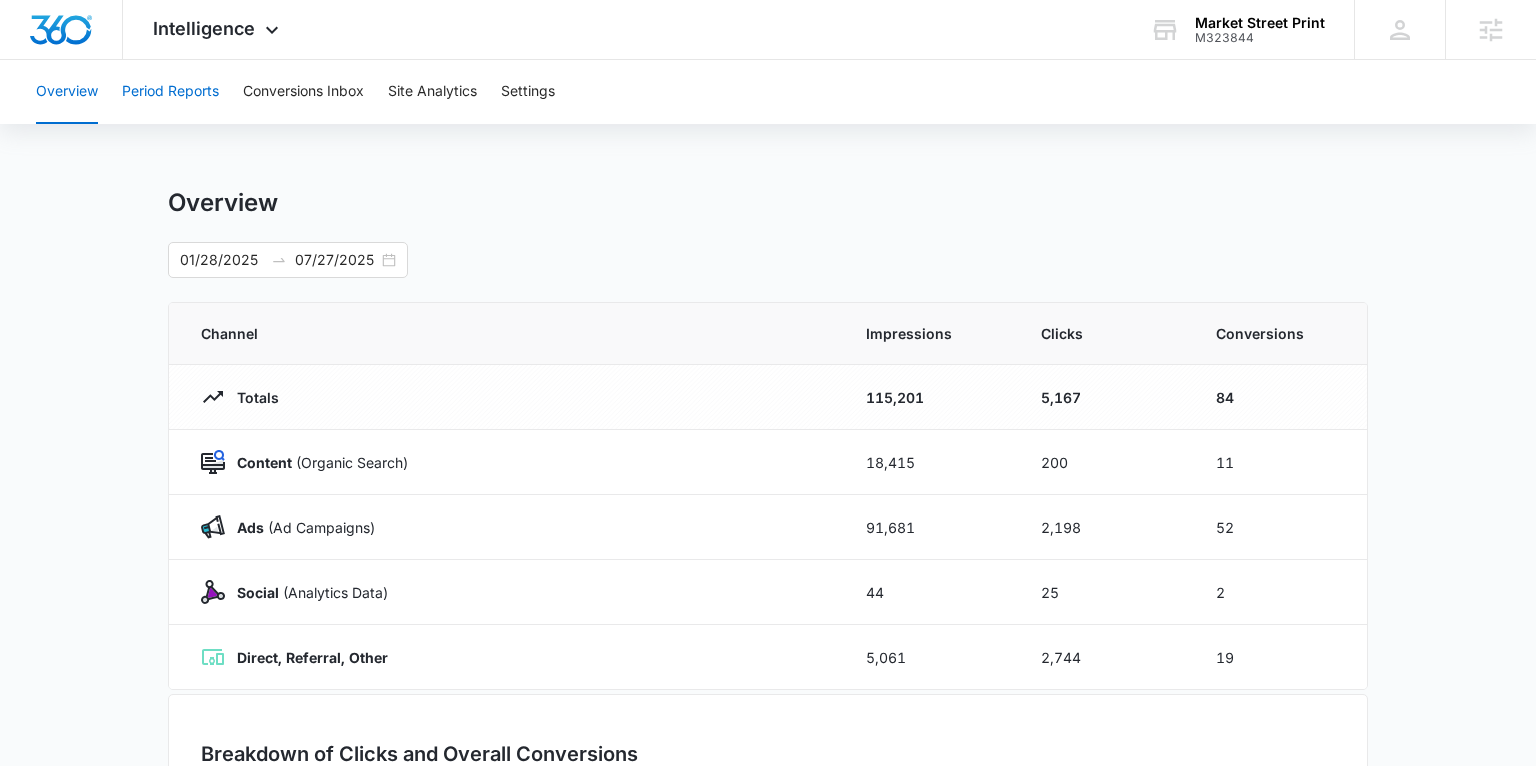 click on "Period Reports" at bounding box center (170, 92) 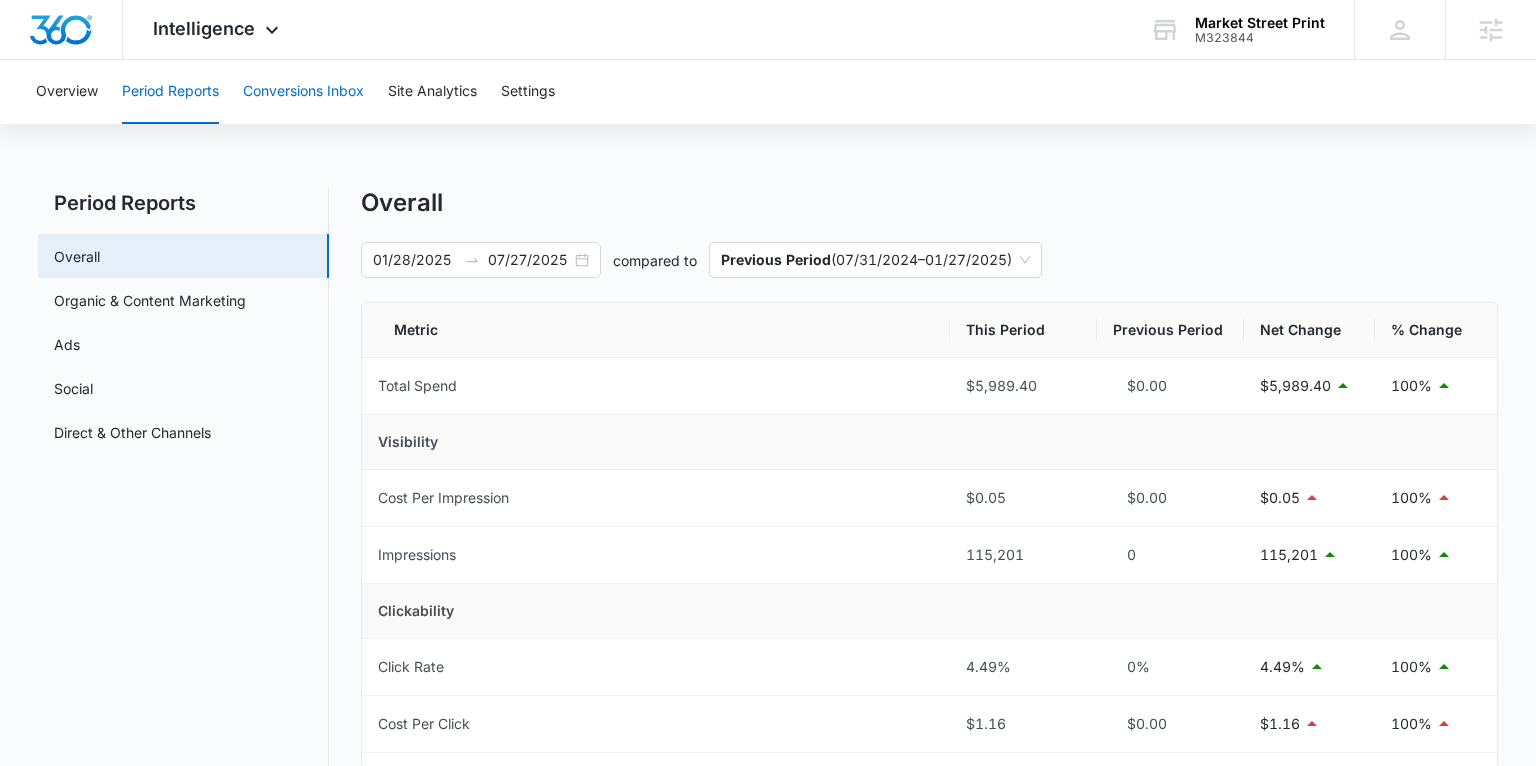 click on "Conversions Inbox" at bounding box center [303, 92] 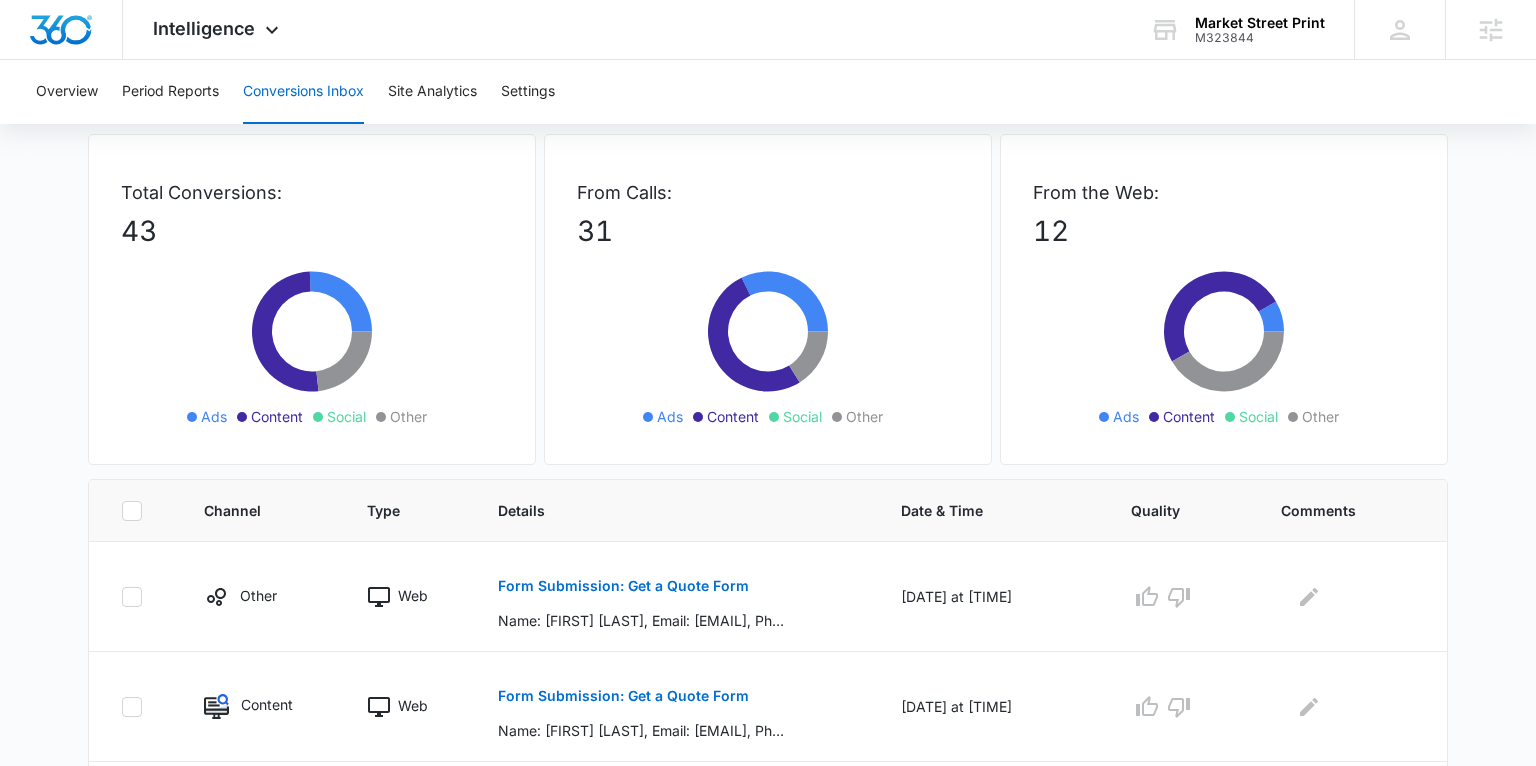 scroll, scrollTop: 0, scrollLeft: 0, axis: both 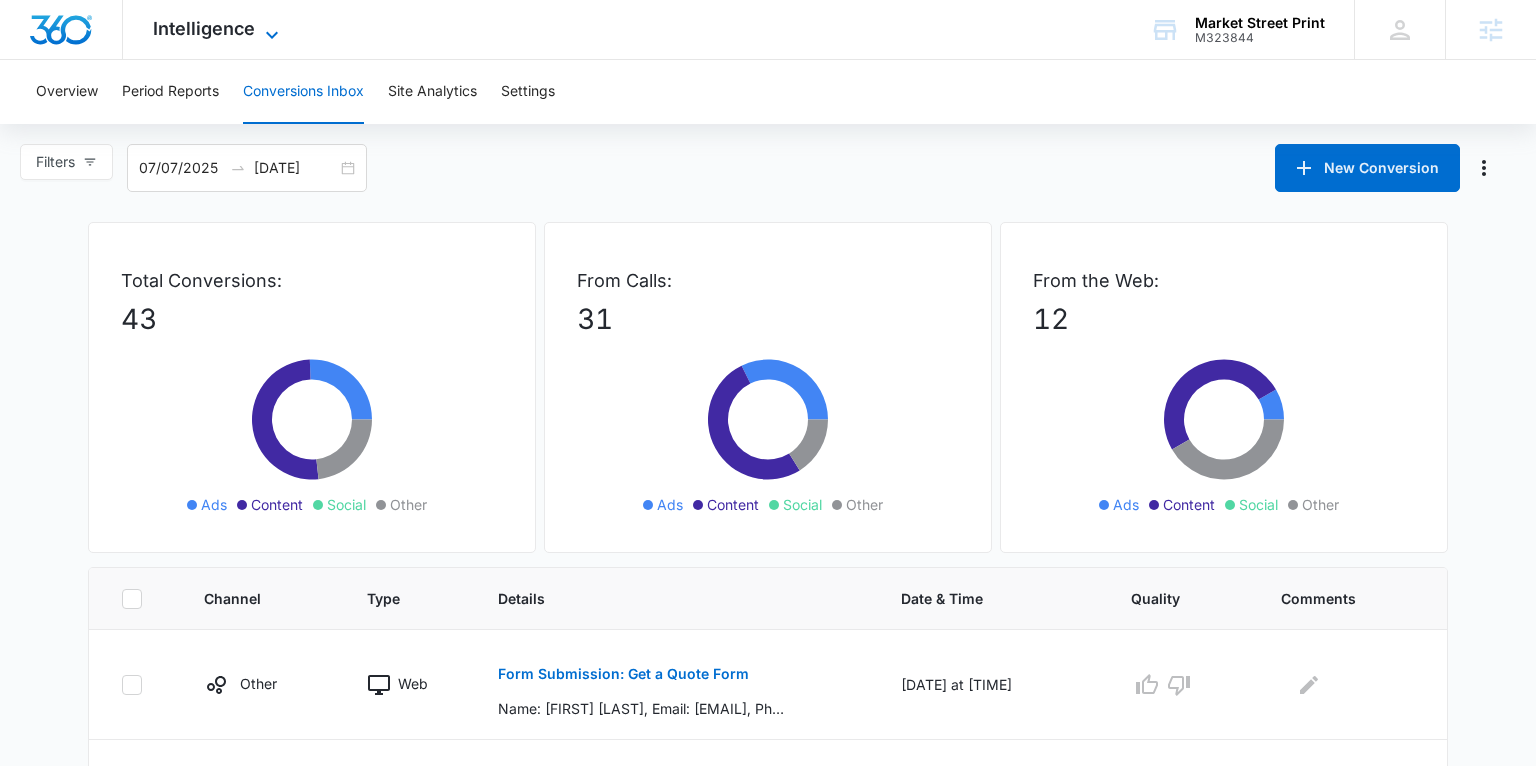 click on "Intelligence" at bounding box center [204, 28] 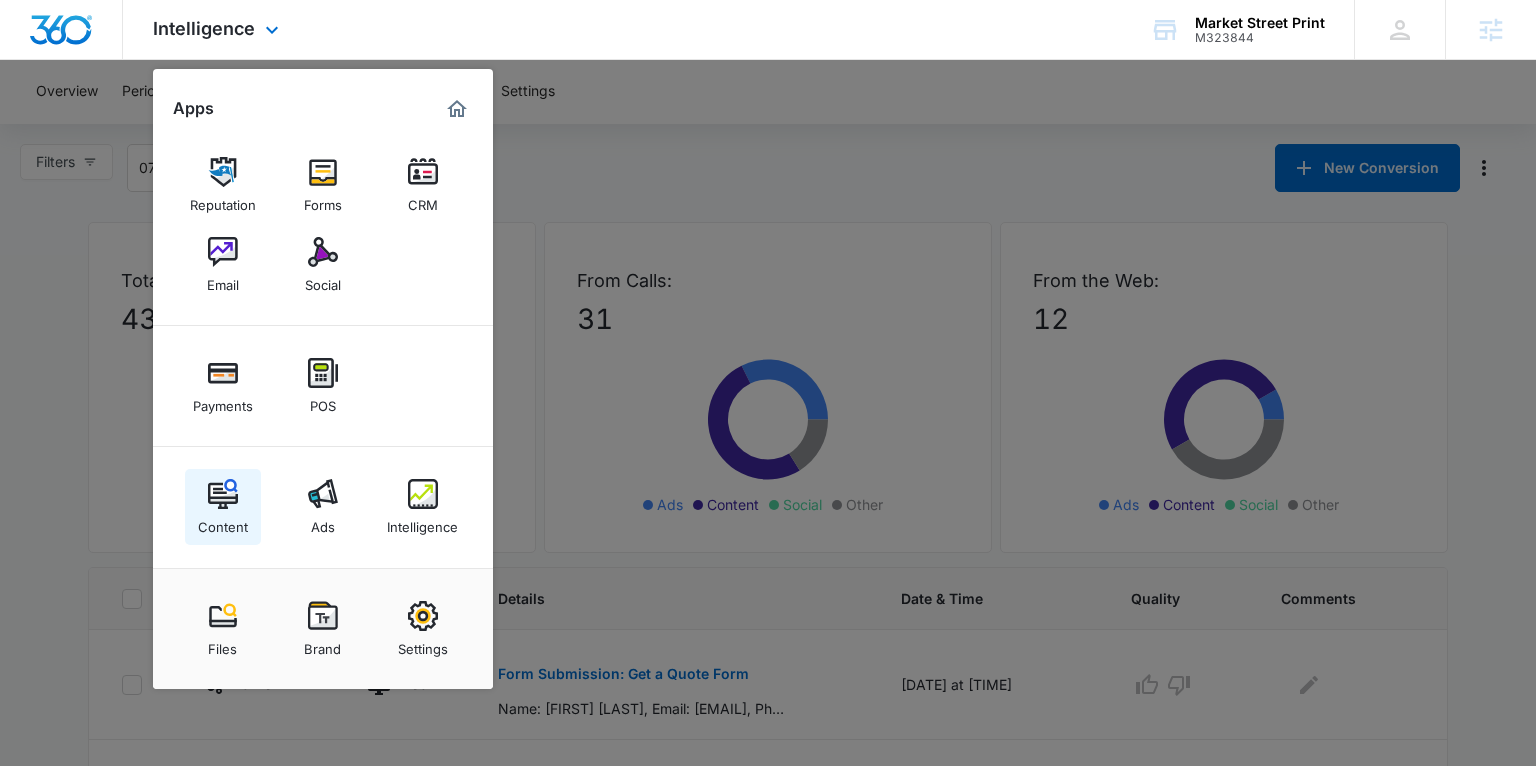 click on "Content" at bounding box center [223, 507] 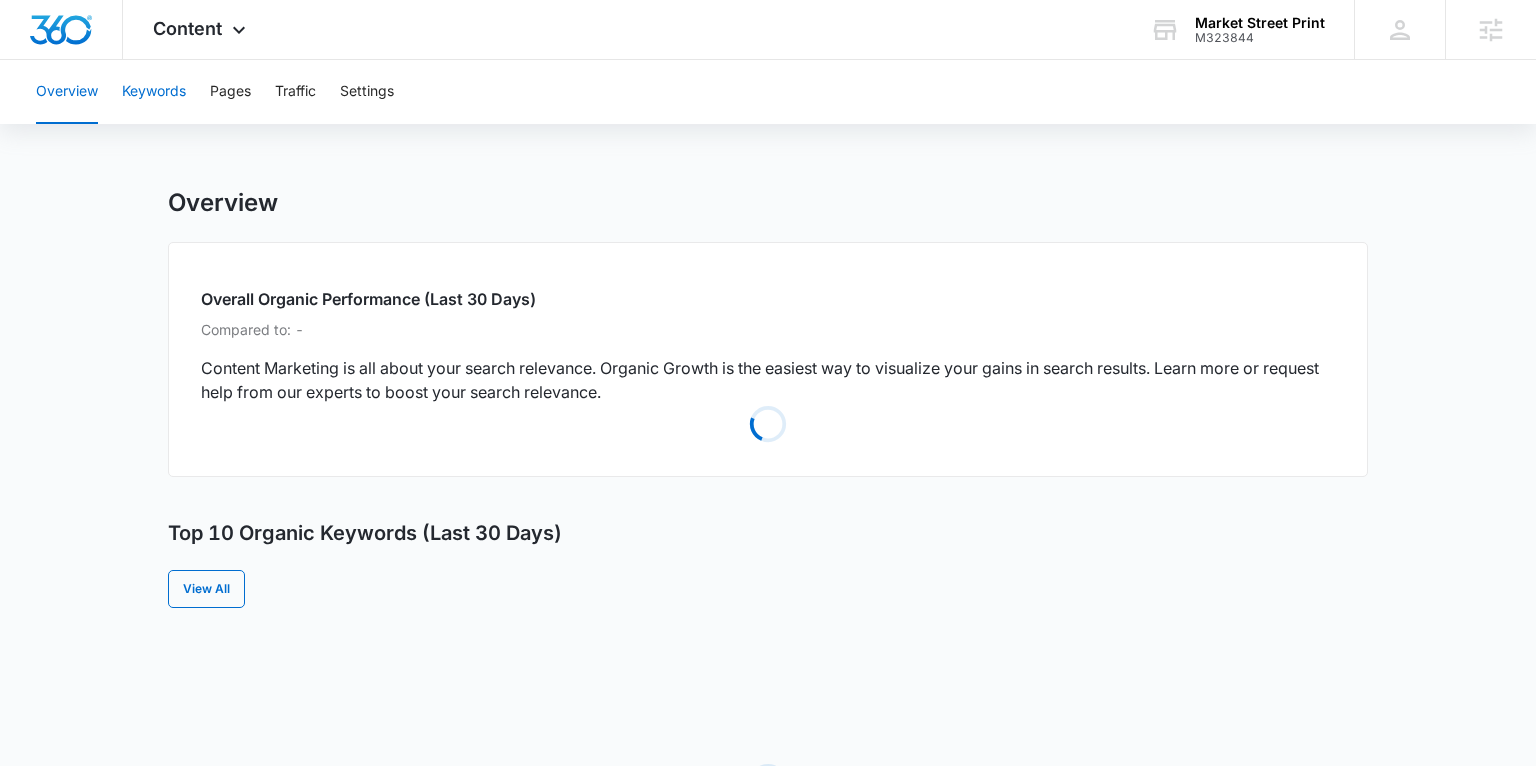 click on "Keywords" at bounding box center [154, 92] 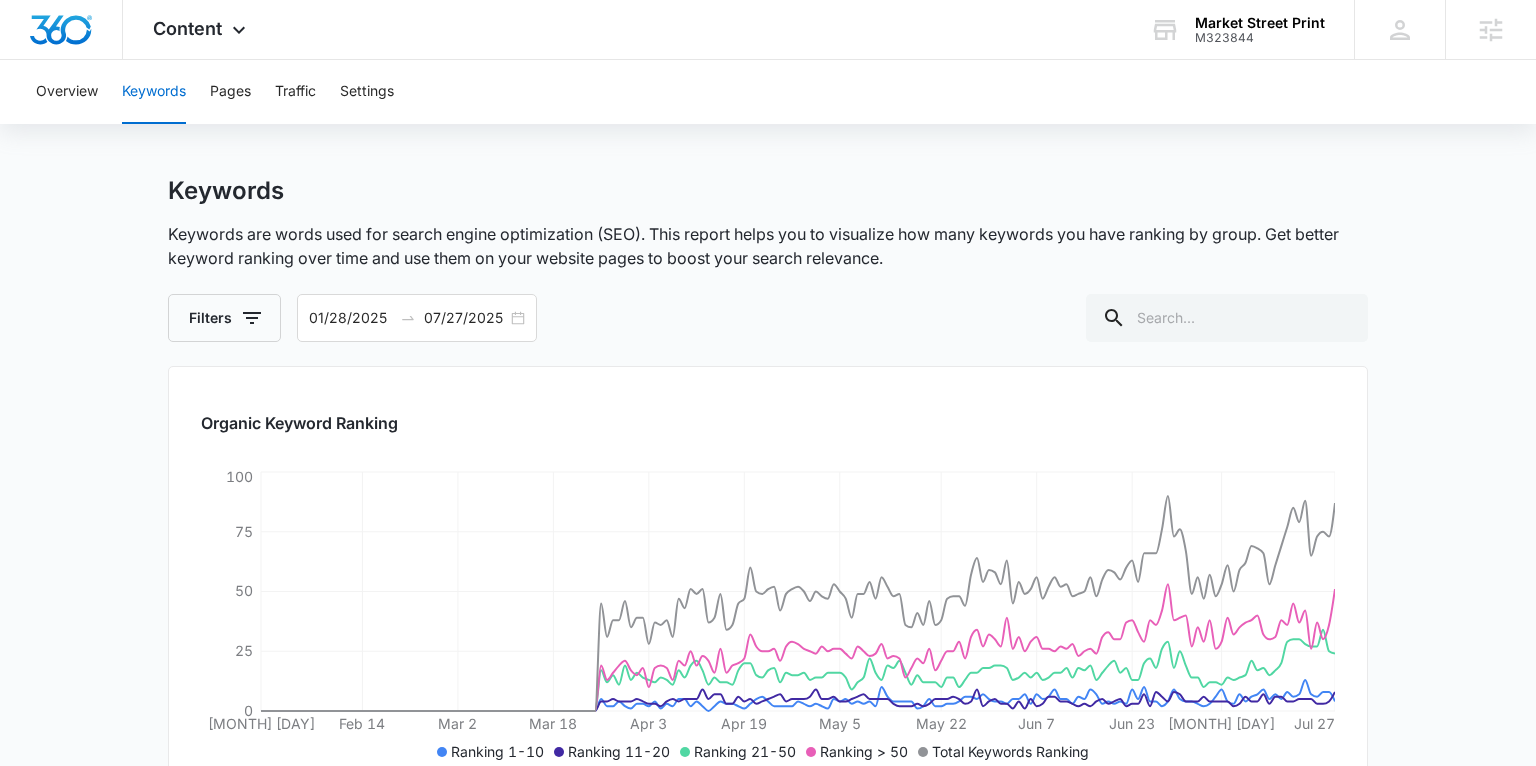 scroll, scrollTop: 0, scrollLeft: 0, axis: both 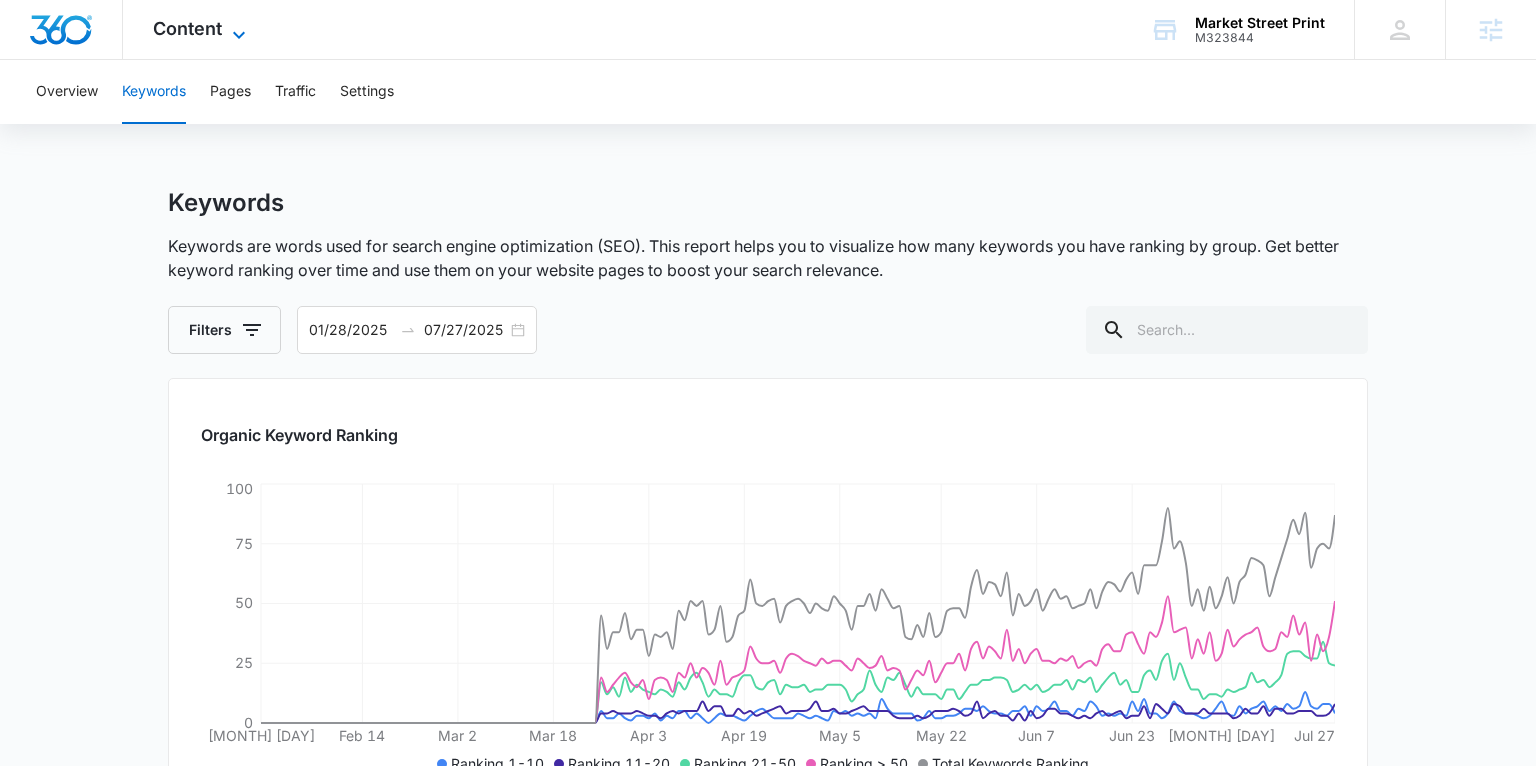 click on "Content" at bounding box center (187, 28) 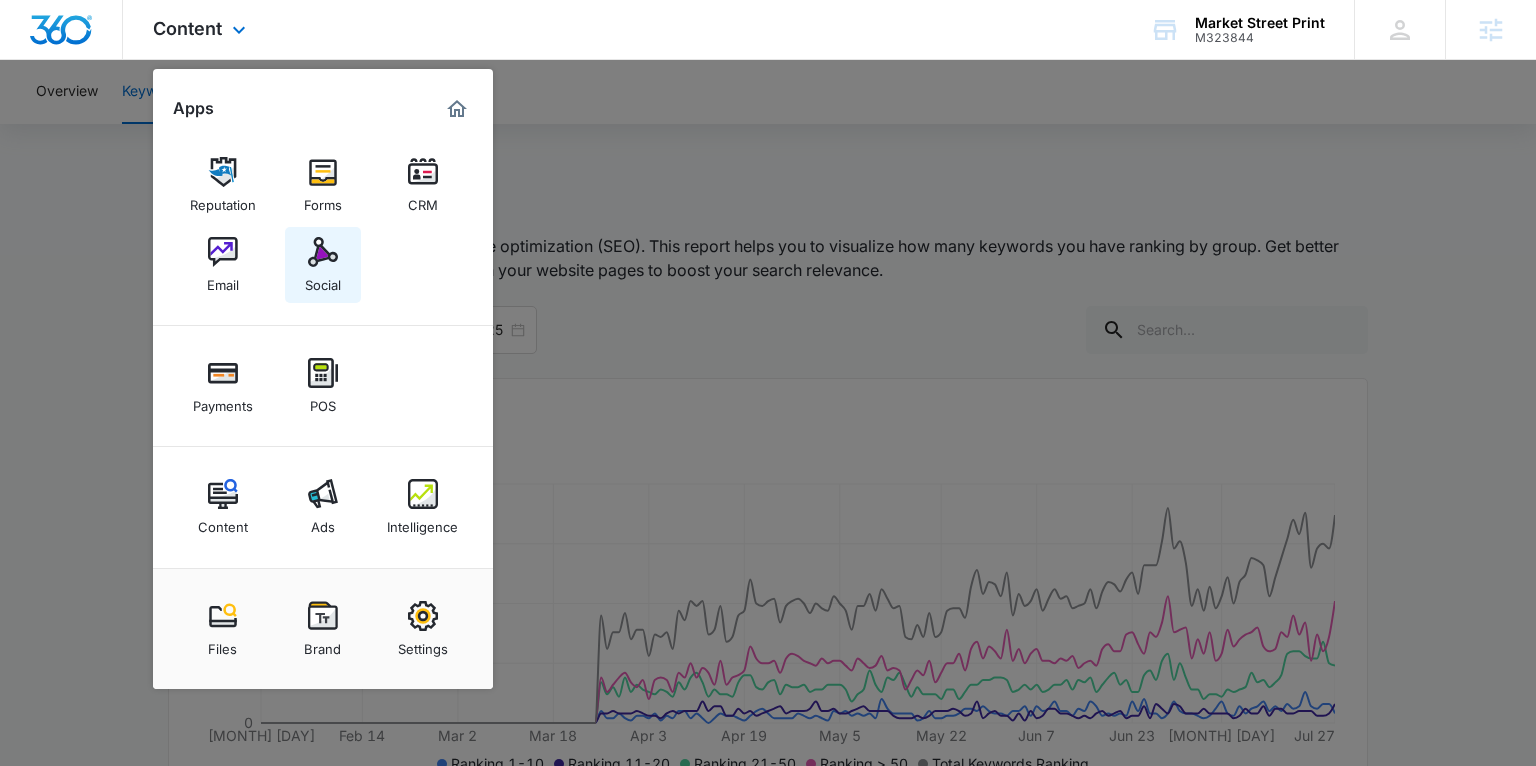 click on "Social" at bounding box center [323, 280] 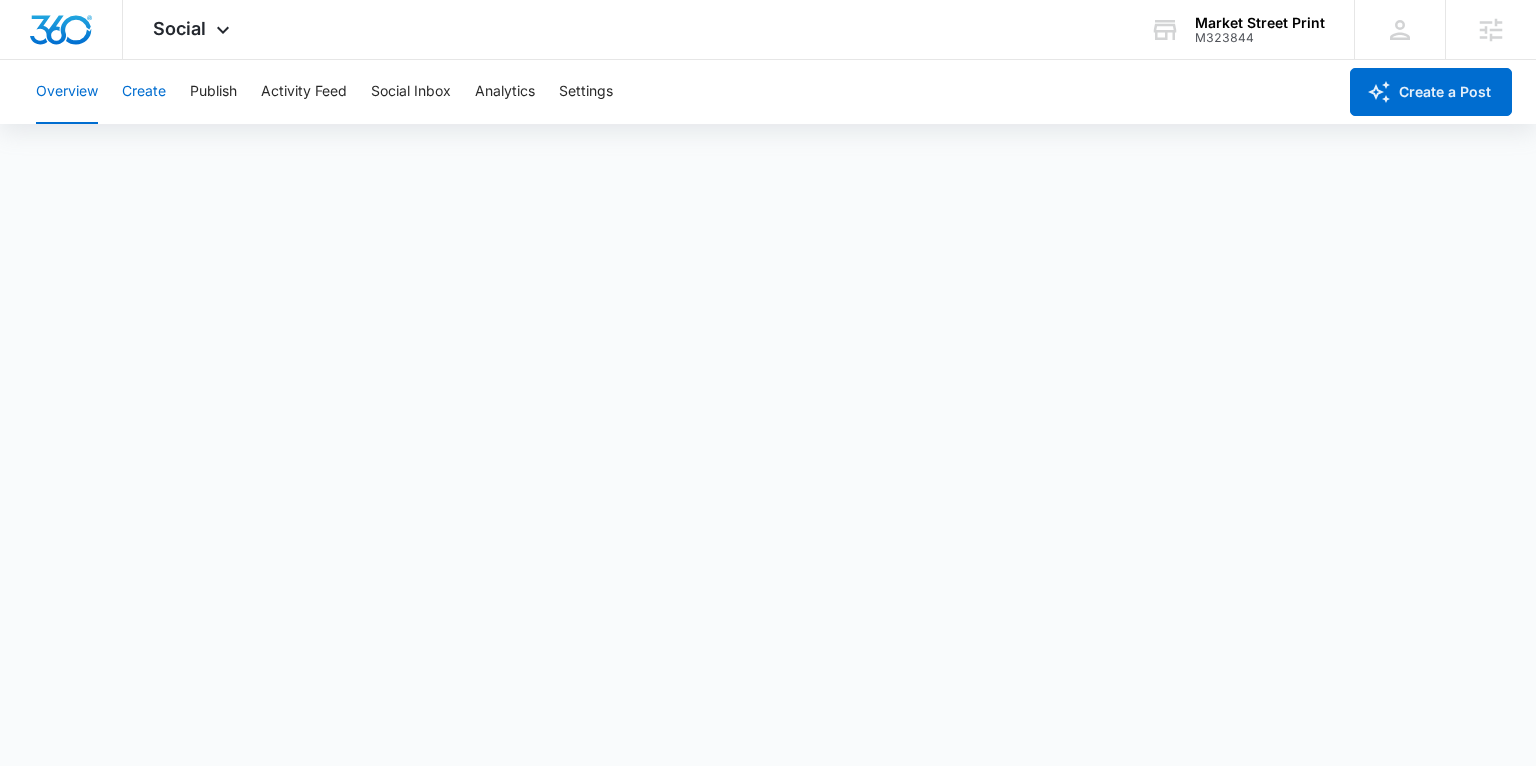 click on "Create" at bounding box center (144, 92) 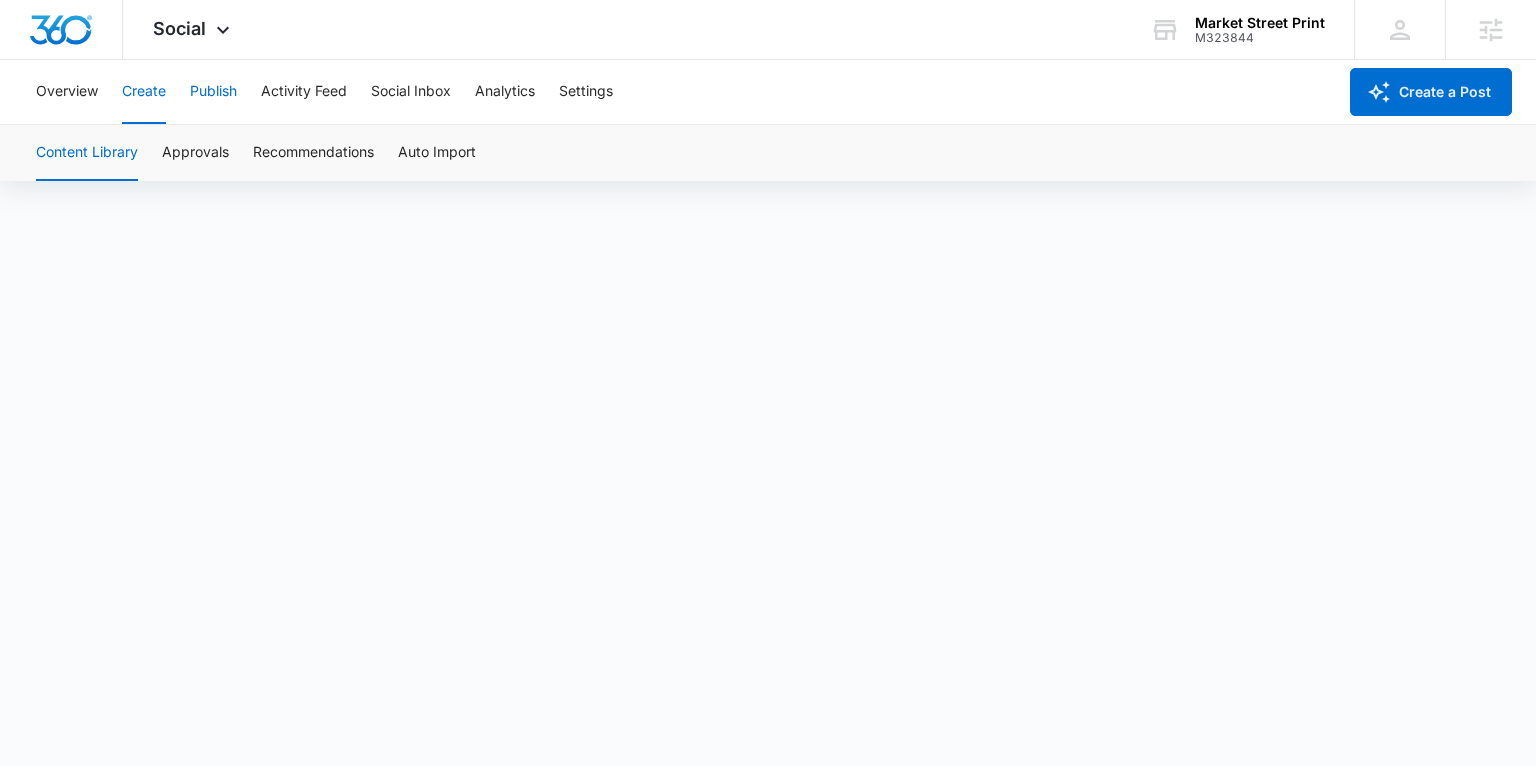 scroll, scrollTop: 1, scrollLeft: 0, axis: vertical 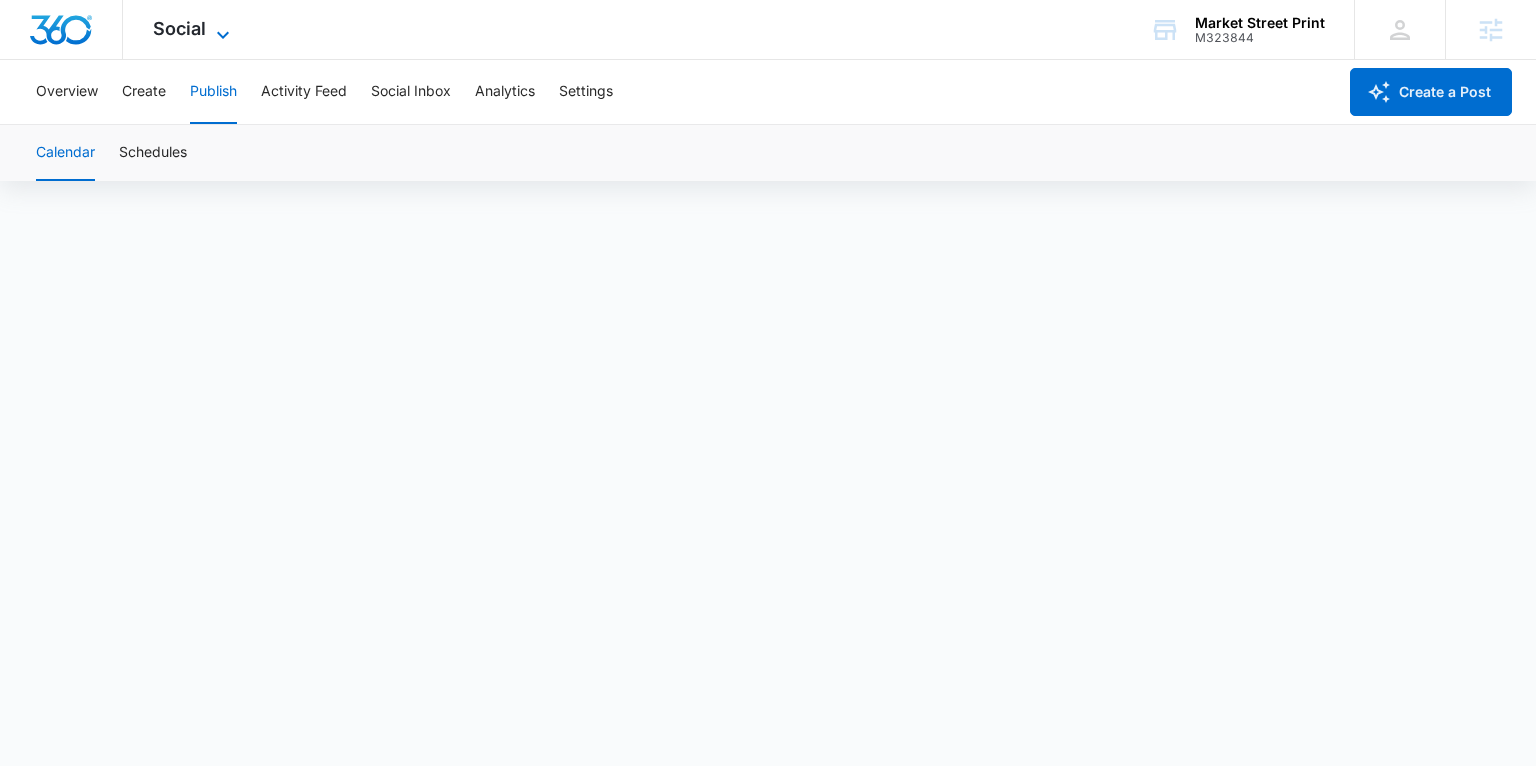 click on "Social" at bounding box center (179, 28) 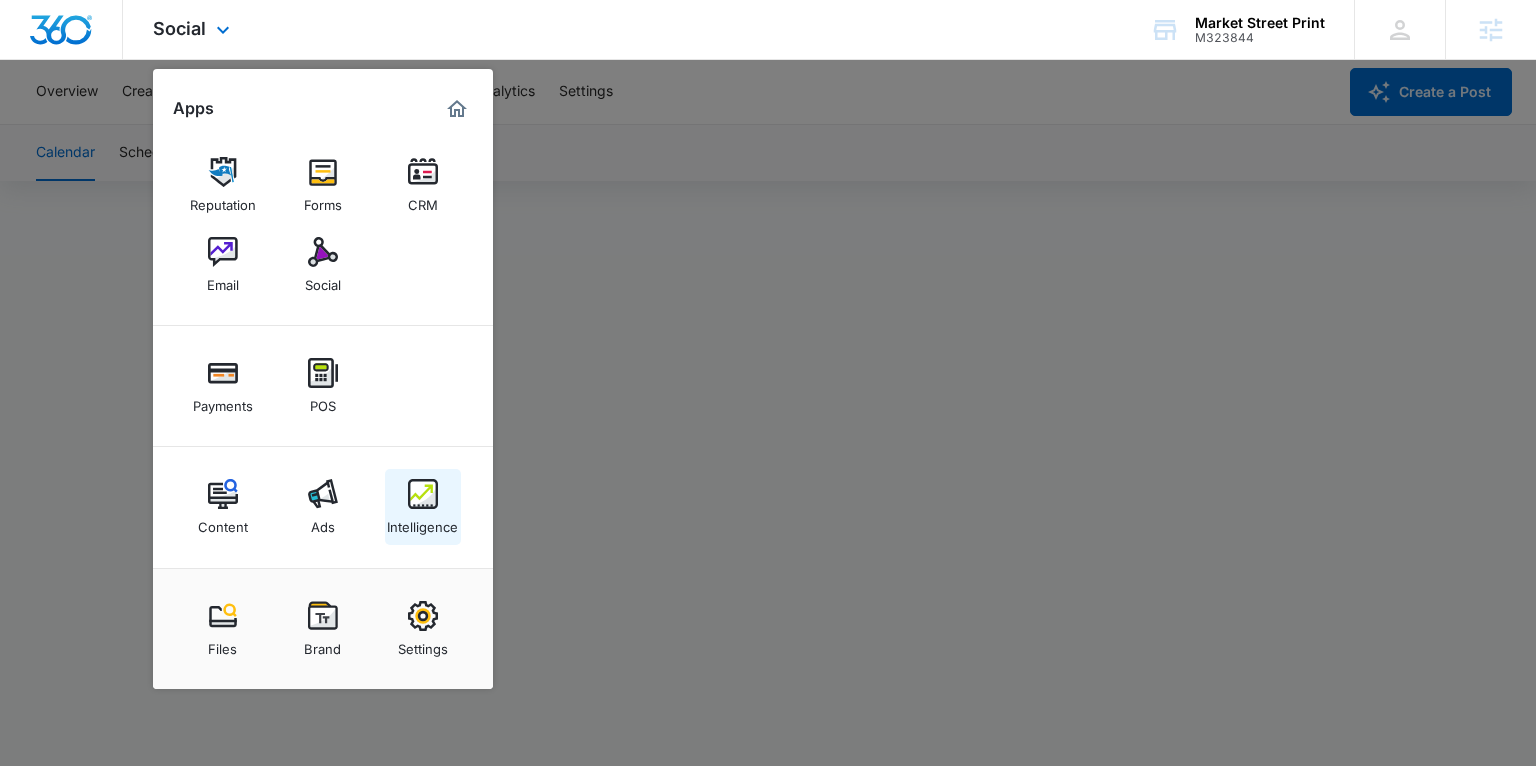 click on "Intelligence" at bounding box center (422, 522) 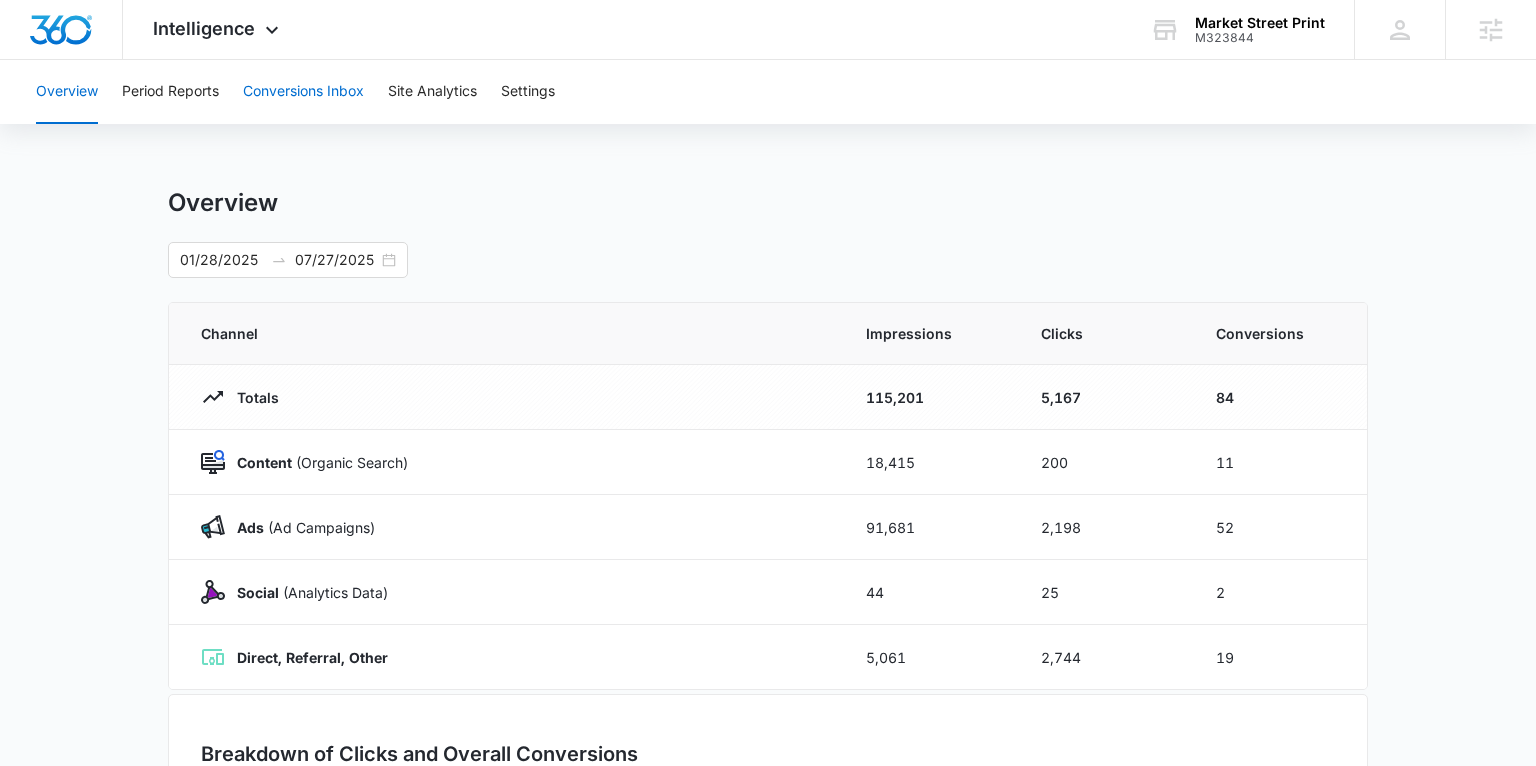 click on "Conversions Inbox" at bounding box center (303, 92) 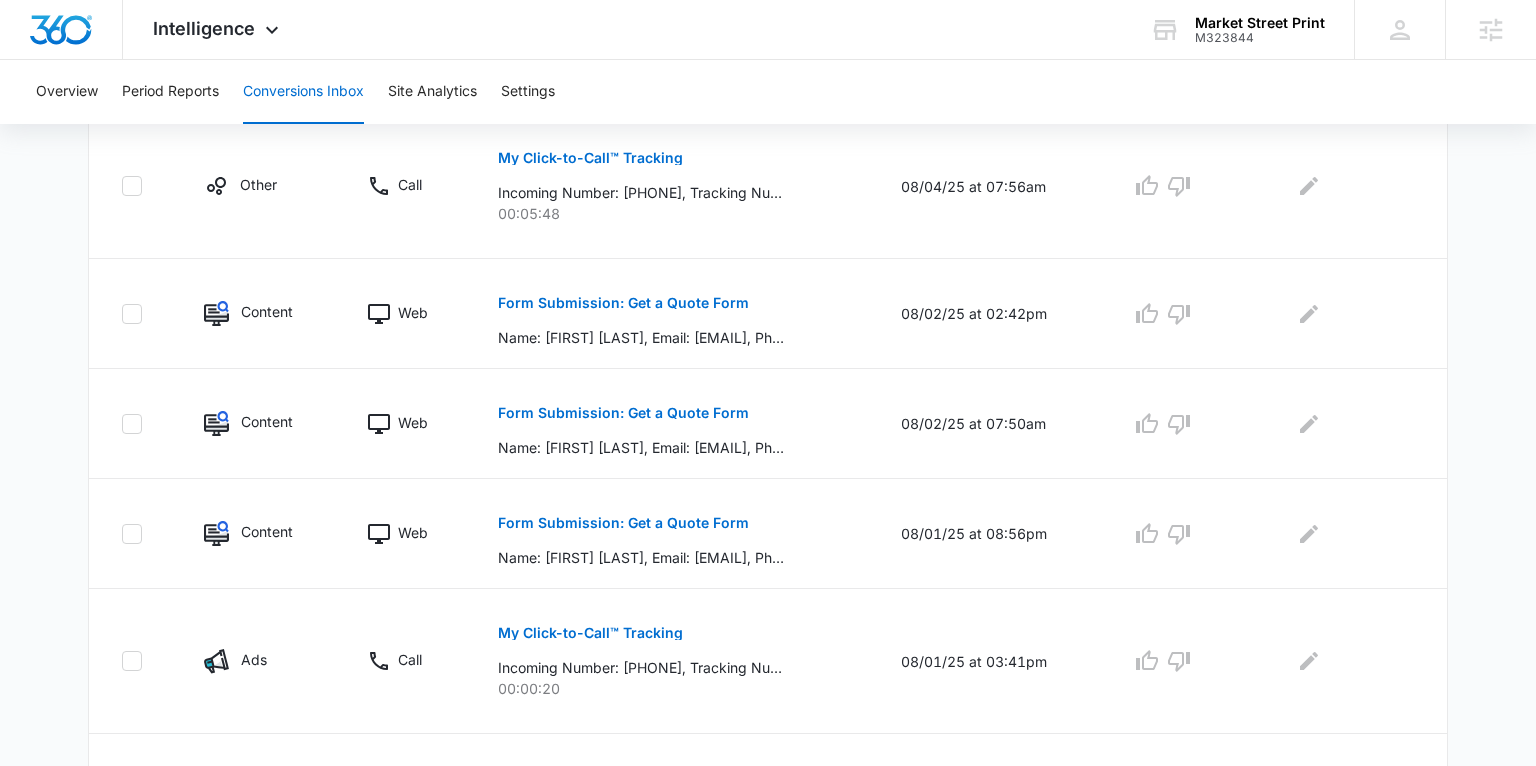 scroll, scrollTop: 1166, scrollLeft: 0, axis: vertical 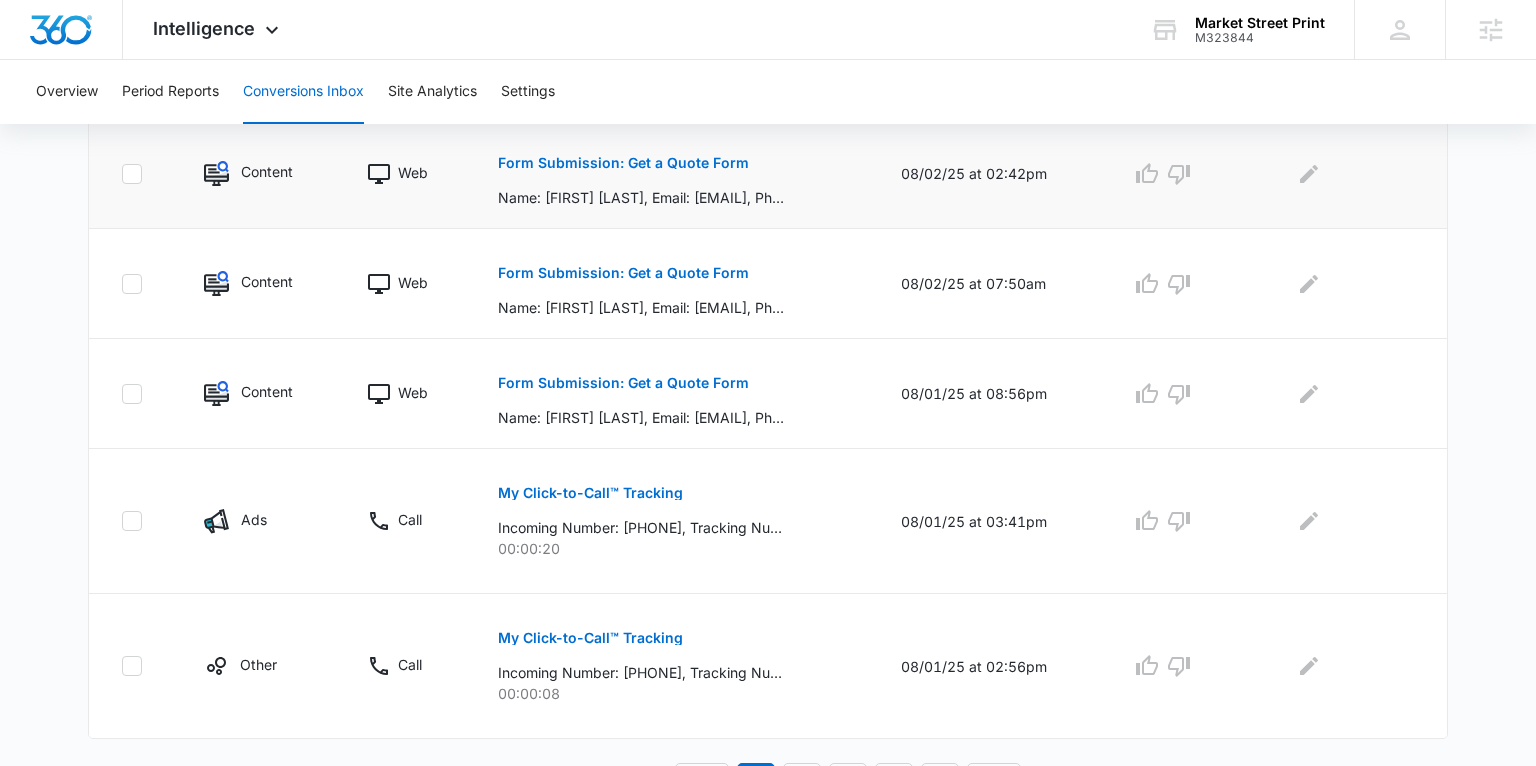 click on "Form Submission: Get a Quote Form" at bounding box center (623, 163) 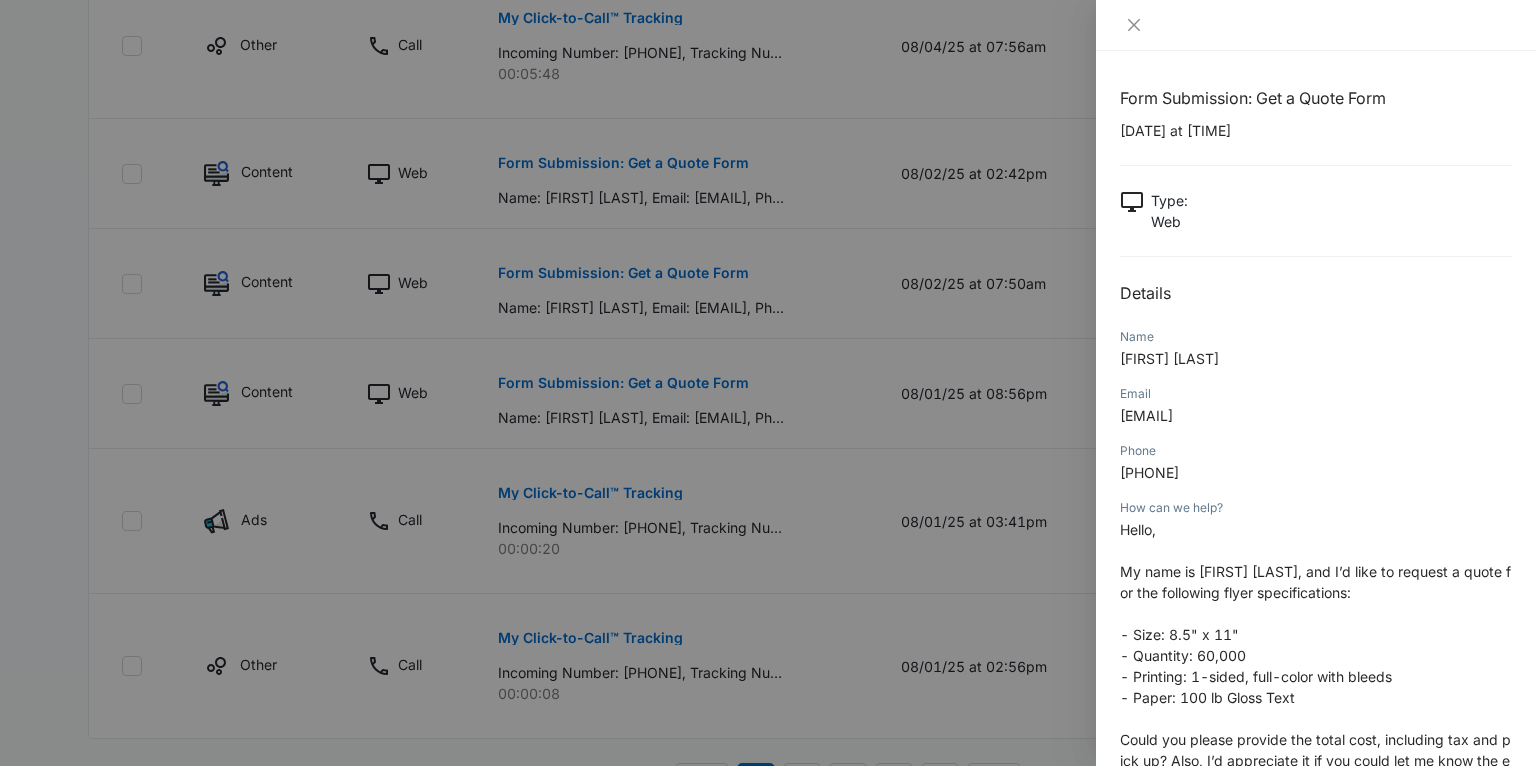 click at bounding box center (768, 383) 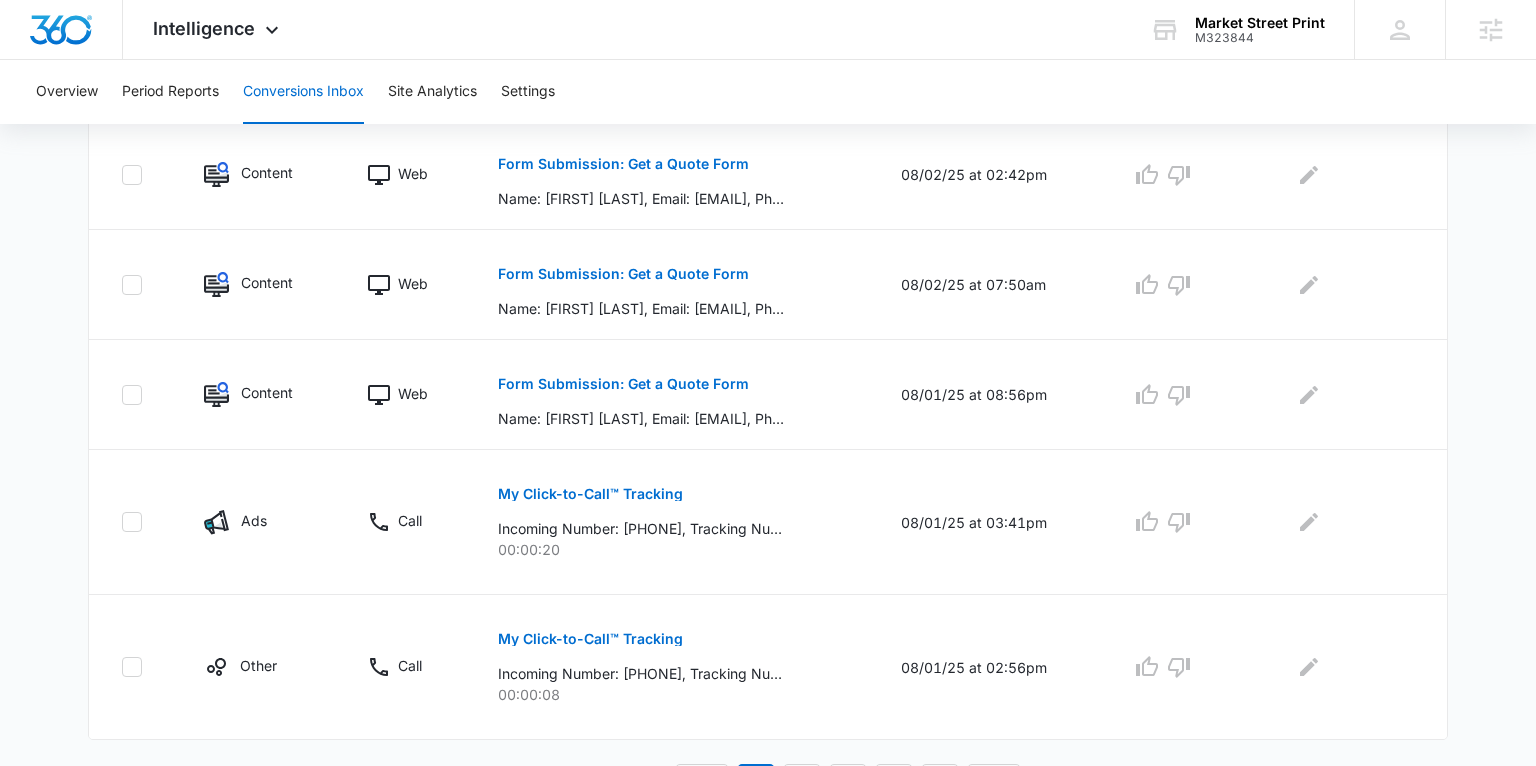 click on "Form Submission: Get a Quote Form" at bounding box center [623, 384] 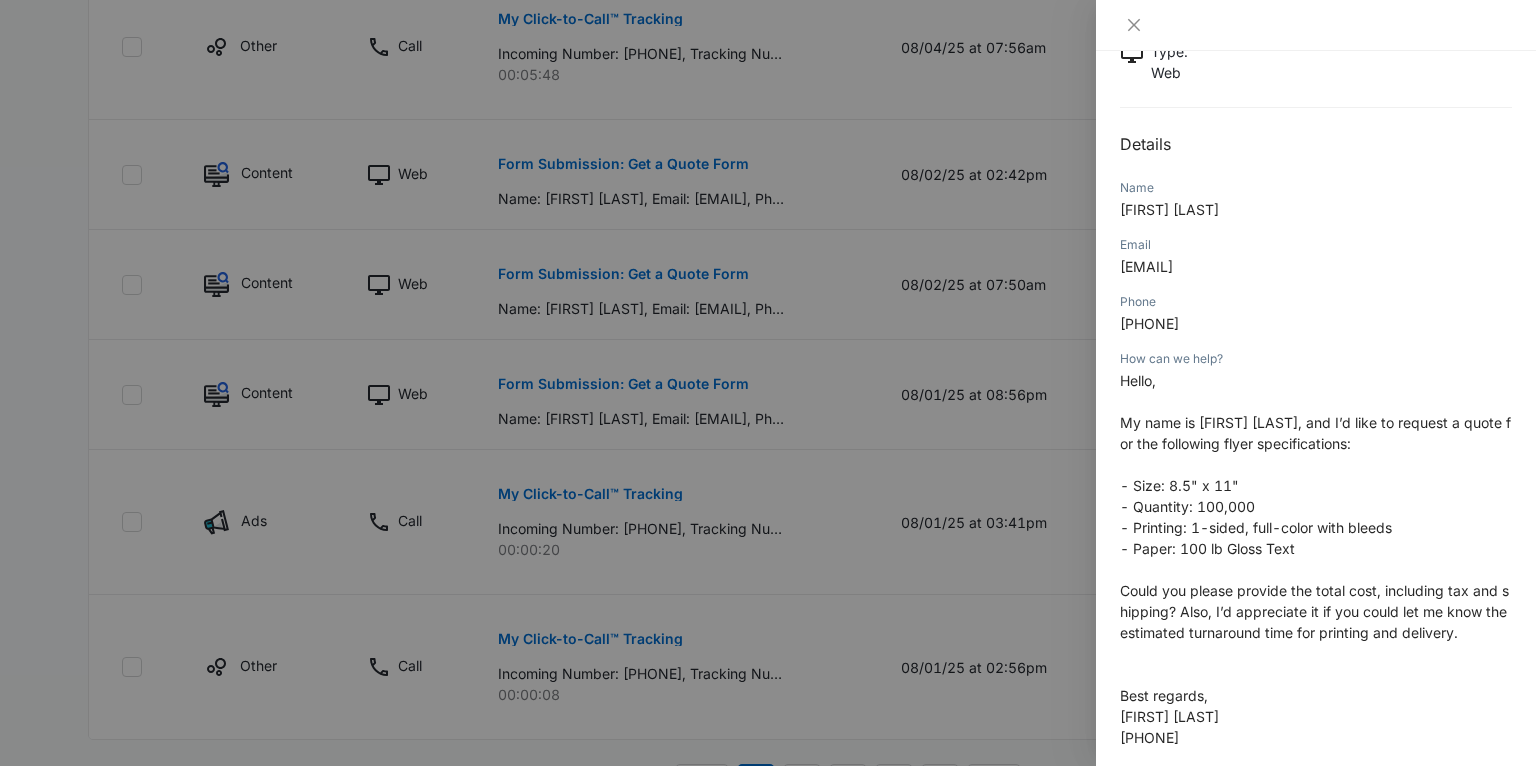 scroll, scrollTop: 76, scrollLeft: 0, axis: vertical 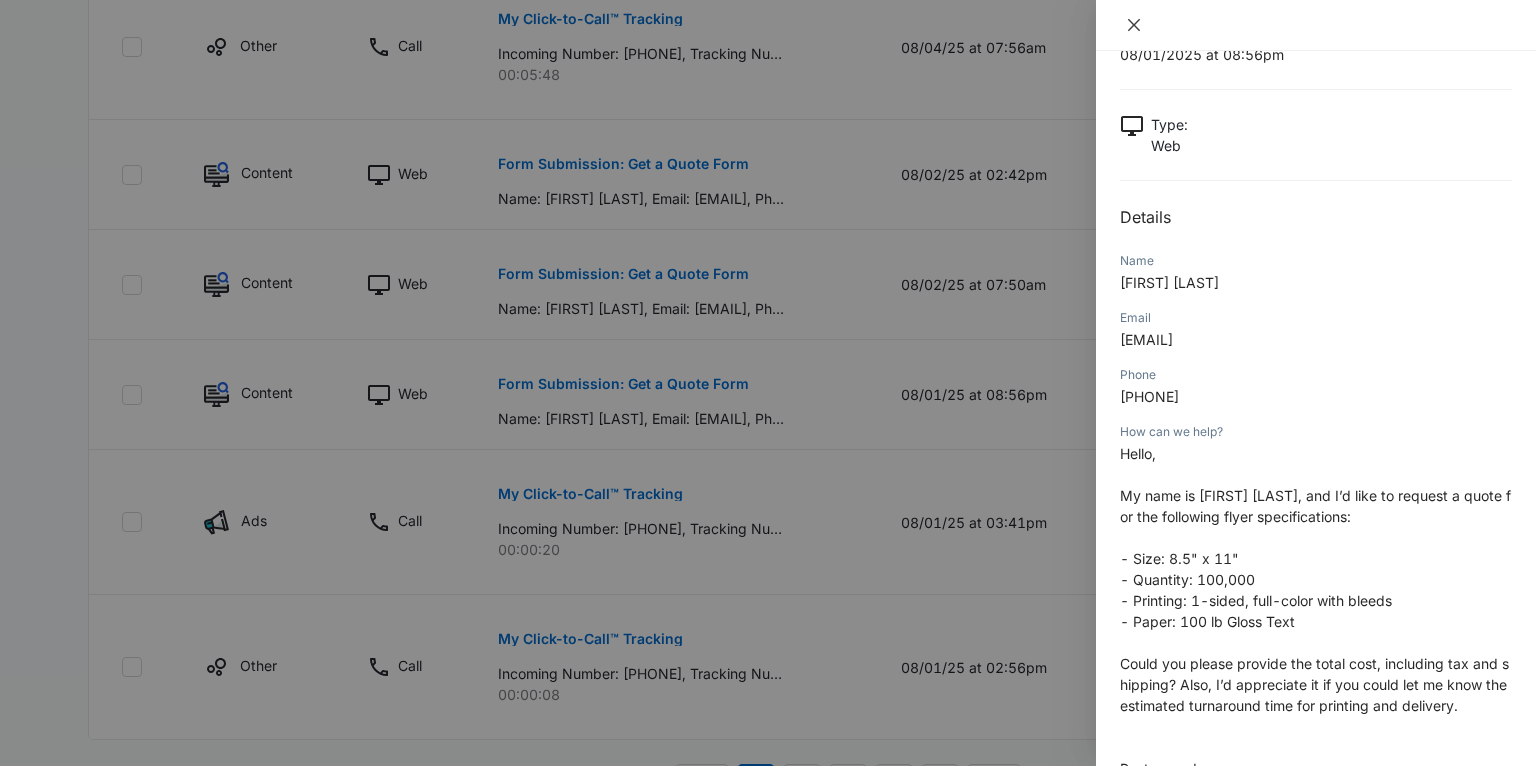 click 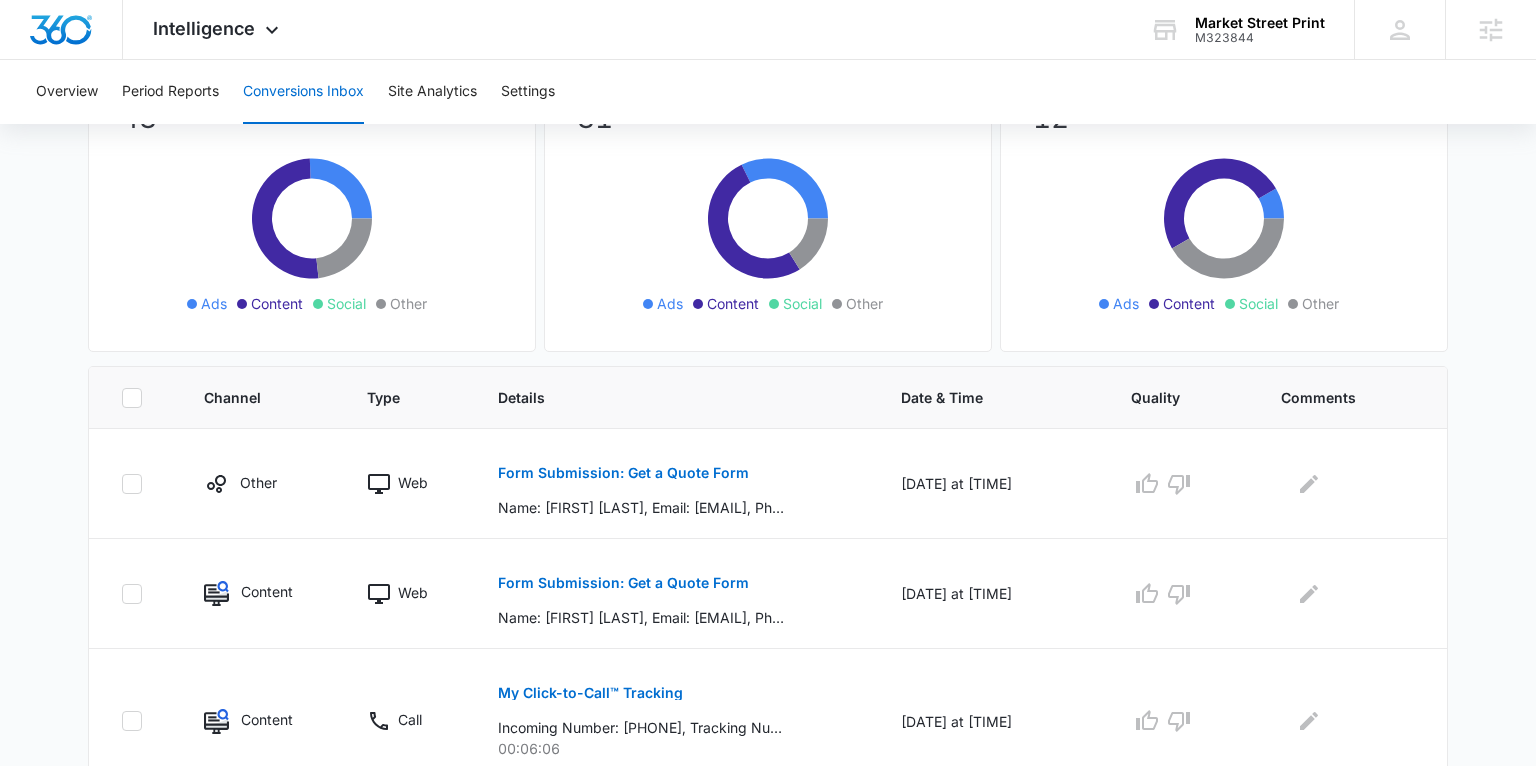 scroll, scrollTop: 302, scrollLeft: 0, axis: vertical 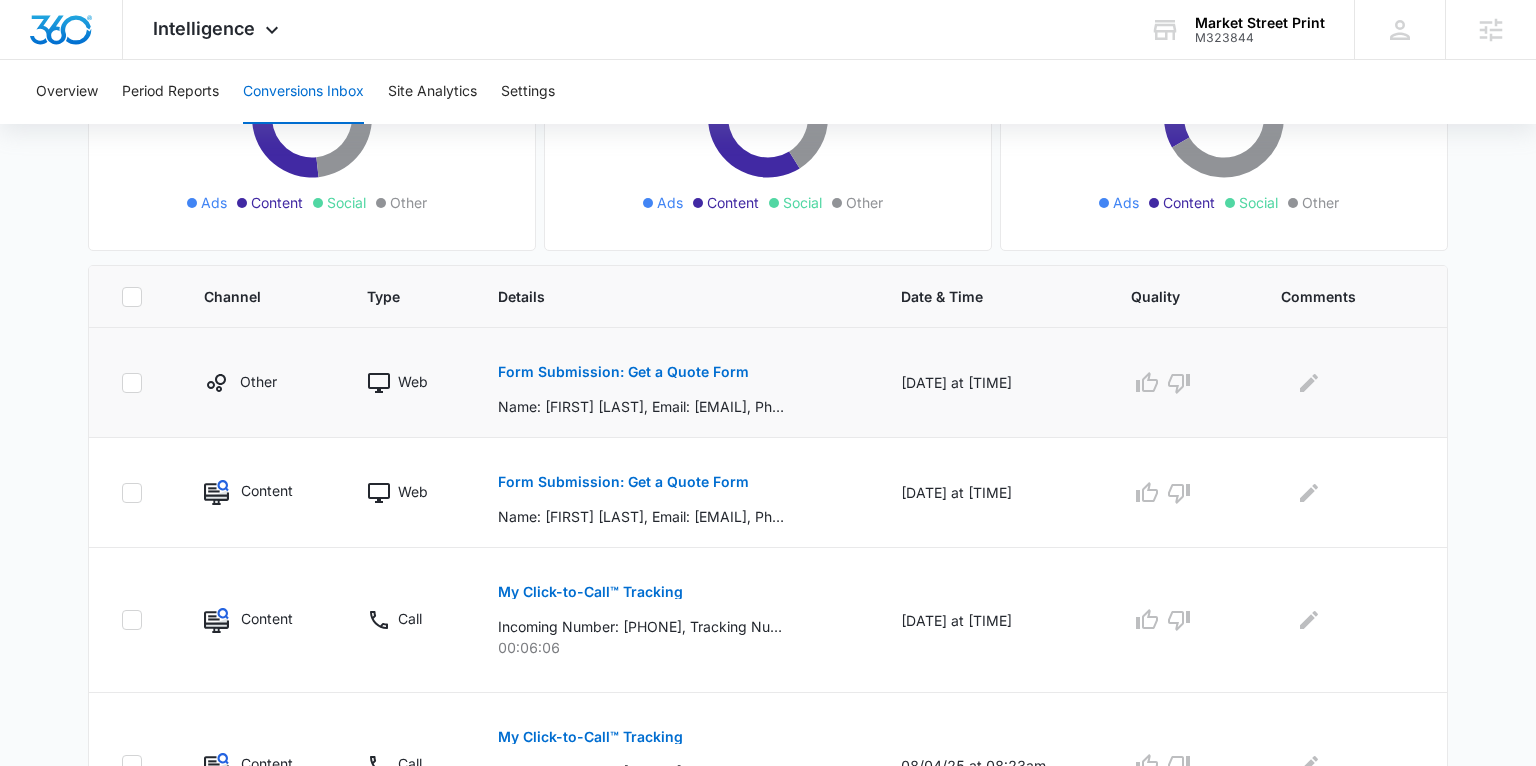 click on "Form Submission: Get a Quote Form" at bounding box center (623, 372) 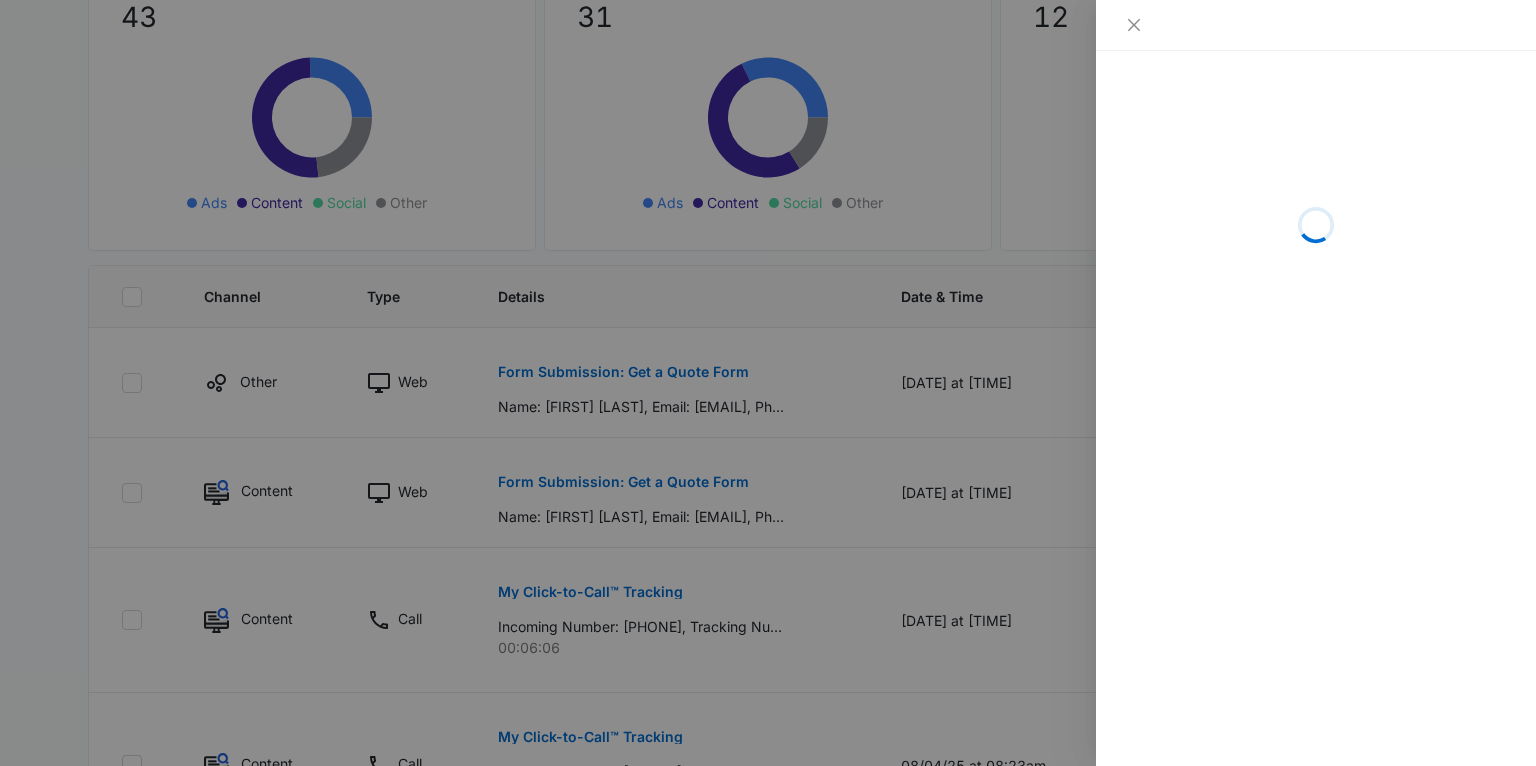 scroll, scrollTop: 301, scrollLeft: 0, axis: vertical 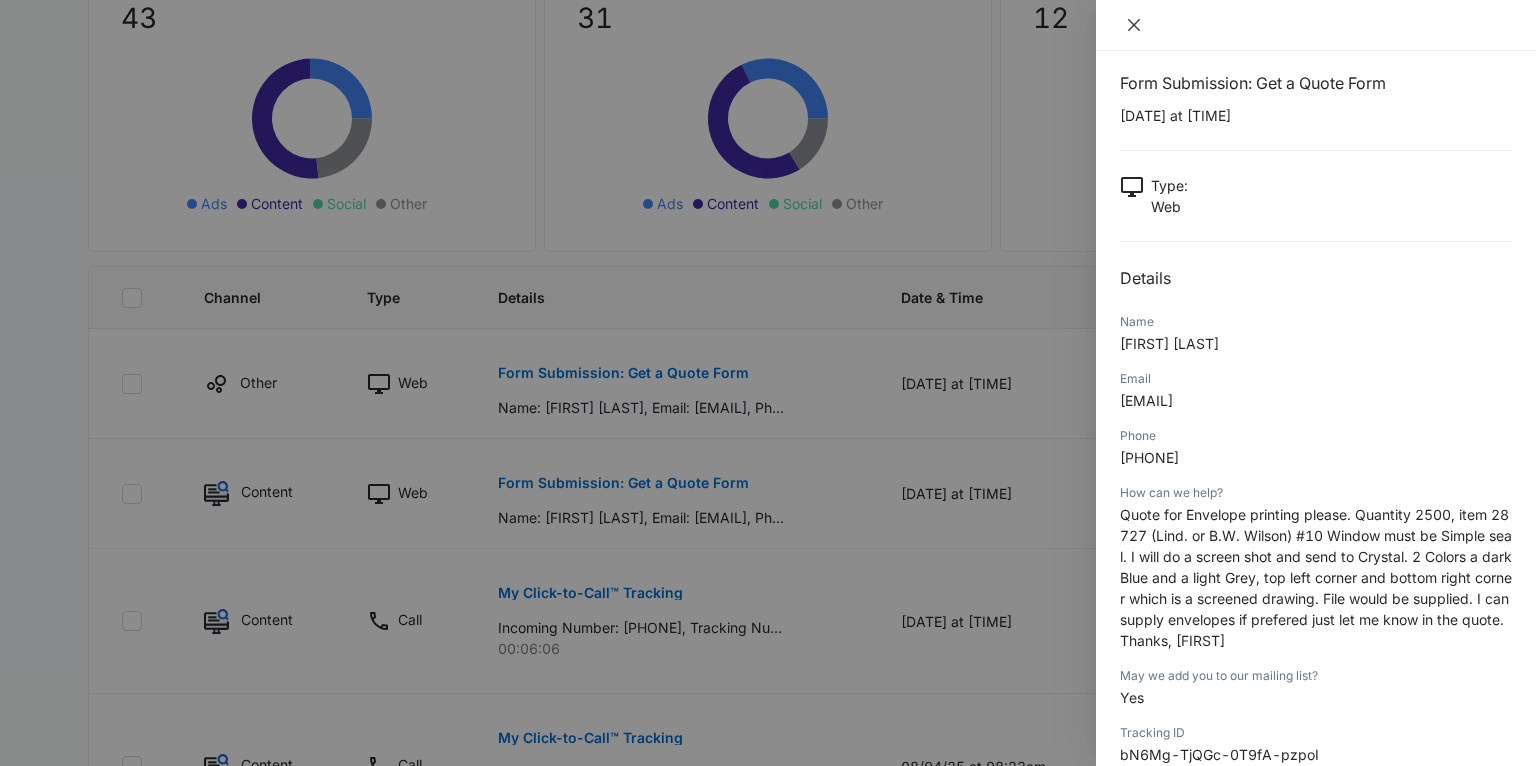 click 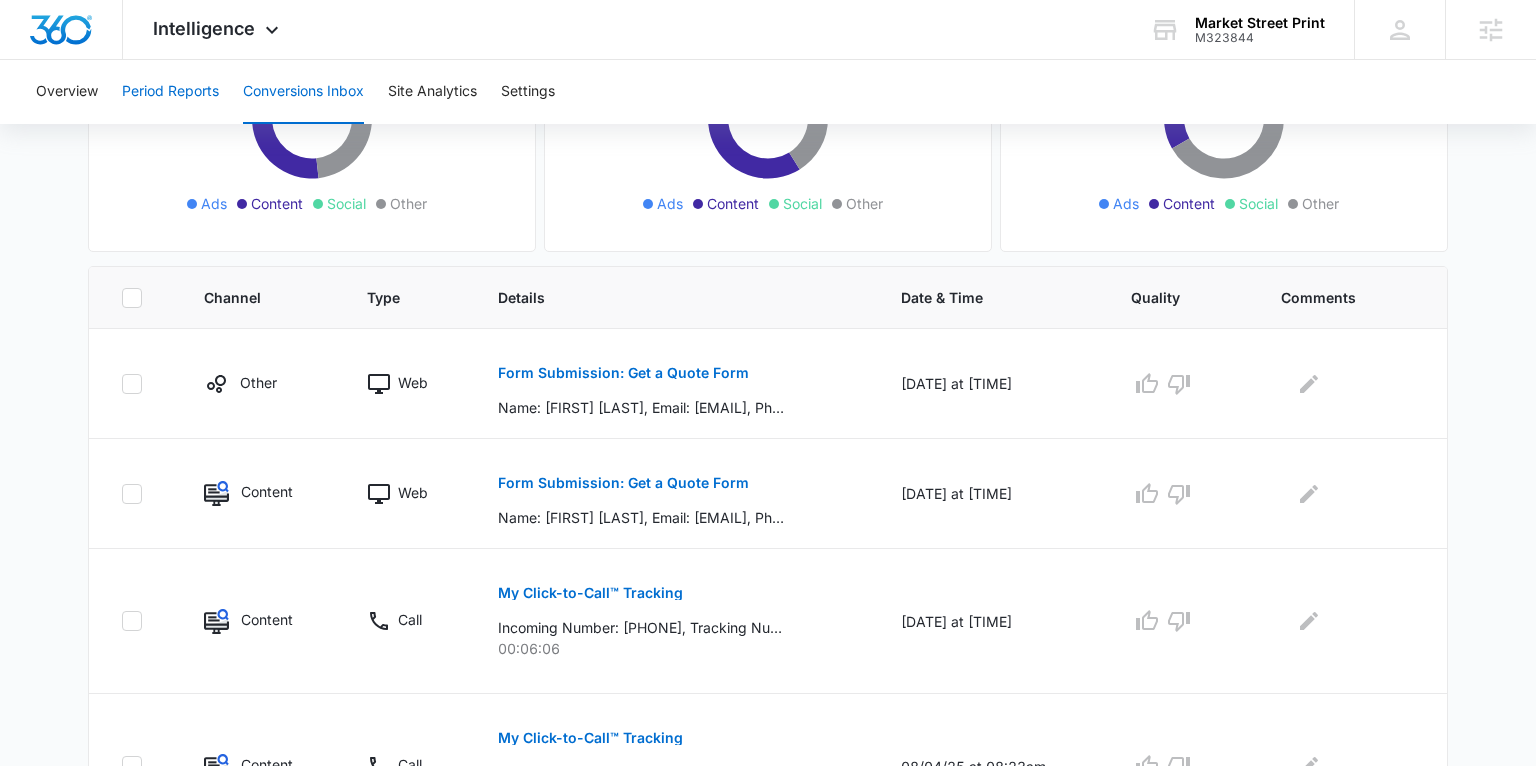 click on "Period Reports" at bounding box center (170, 92) 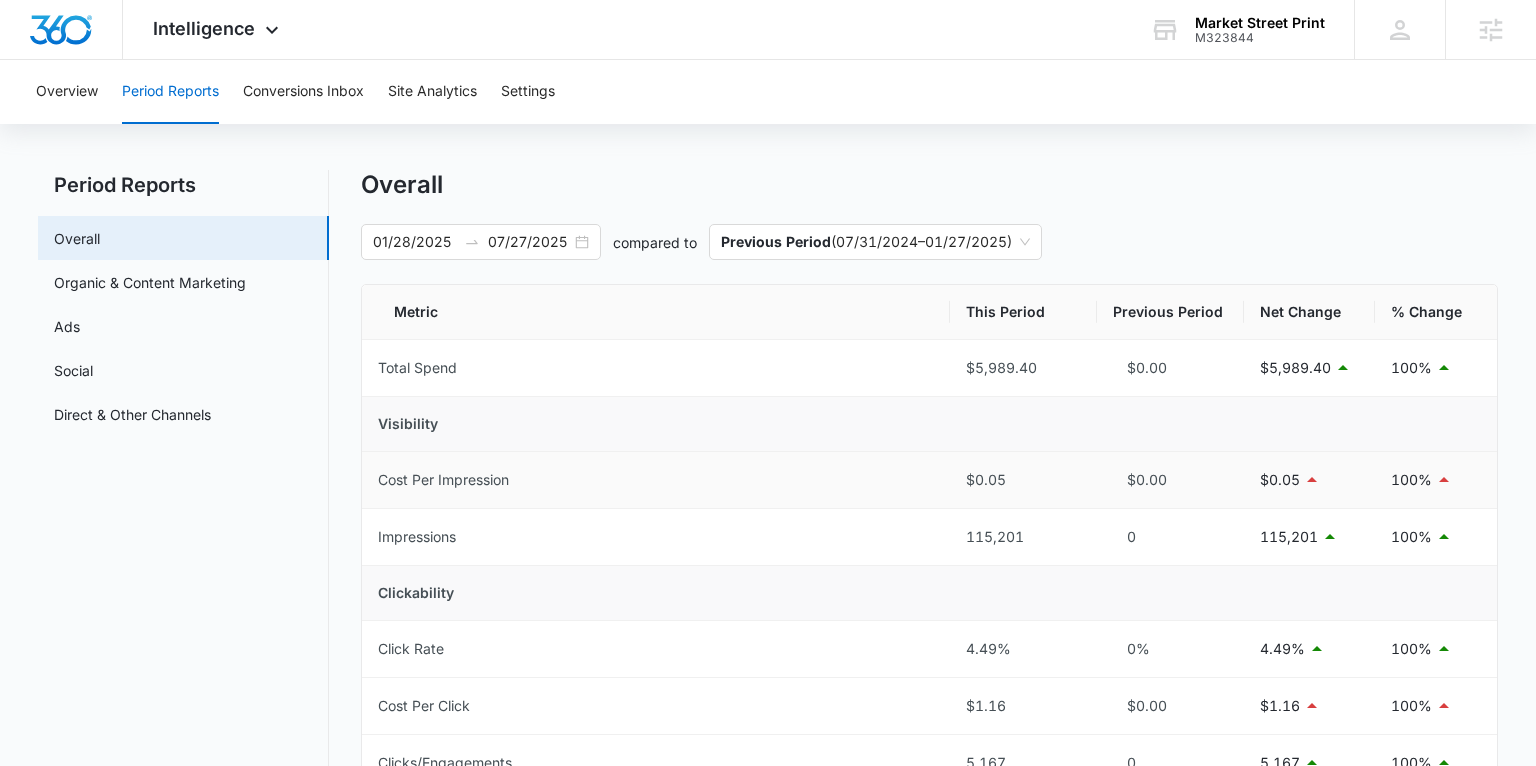 scroll, scrollTop: 0, scrollLeft: 0, axis: both 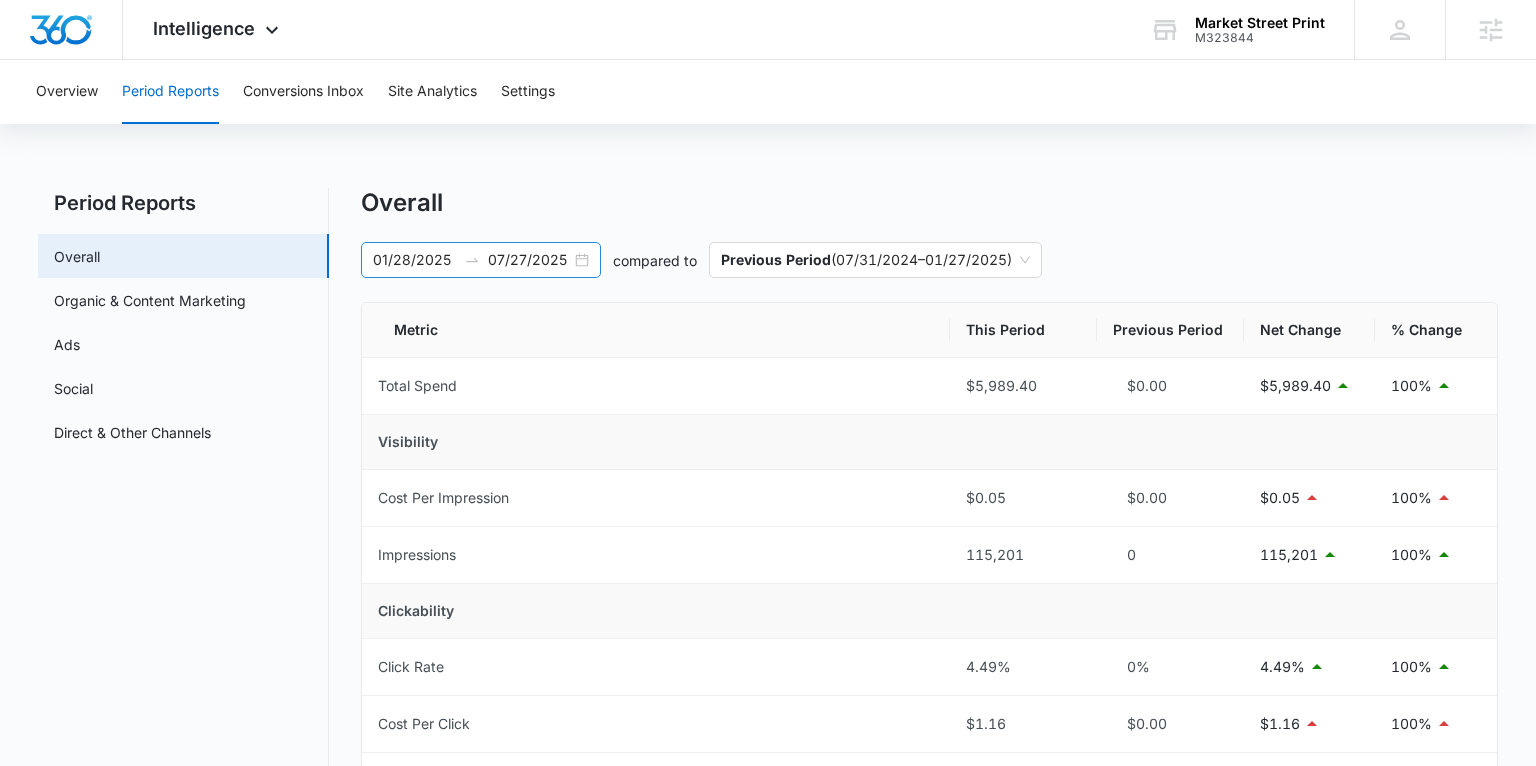 click on "01/28/2025 07/27/2025" at bounding box center (481, 260) 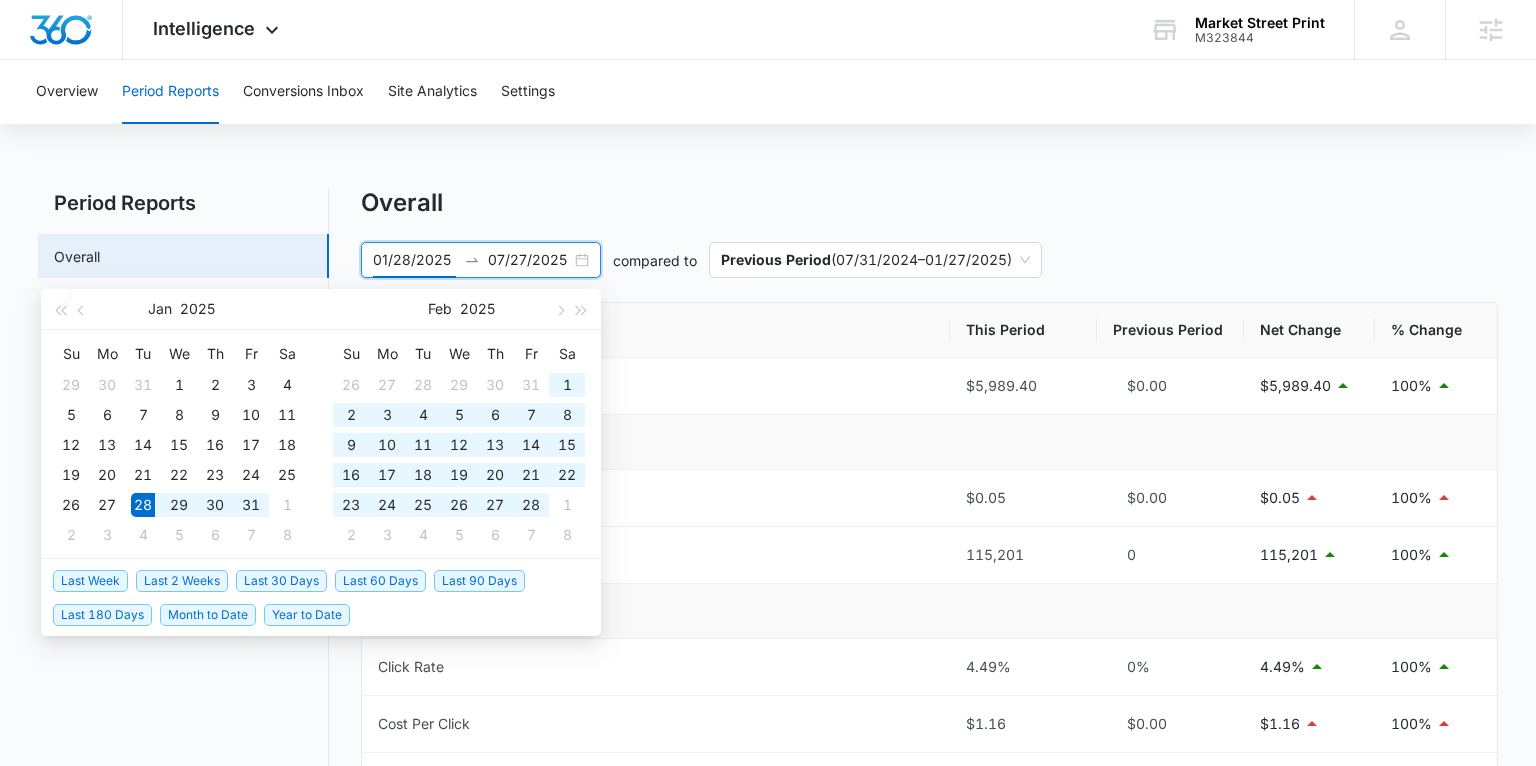 click on "01/28/2025 07/27/2025" at bounding box center [481, 260] 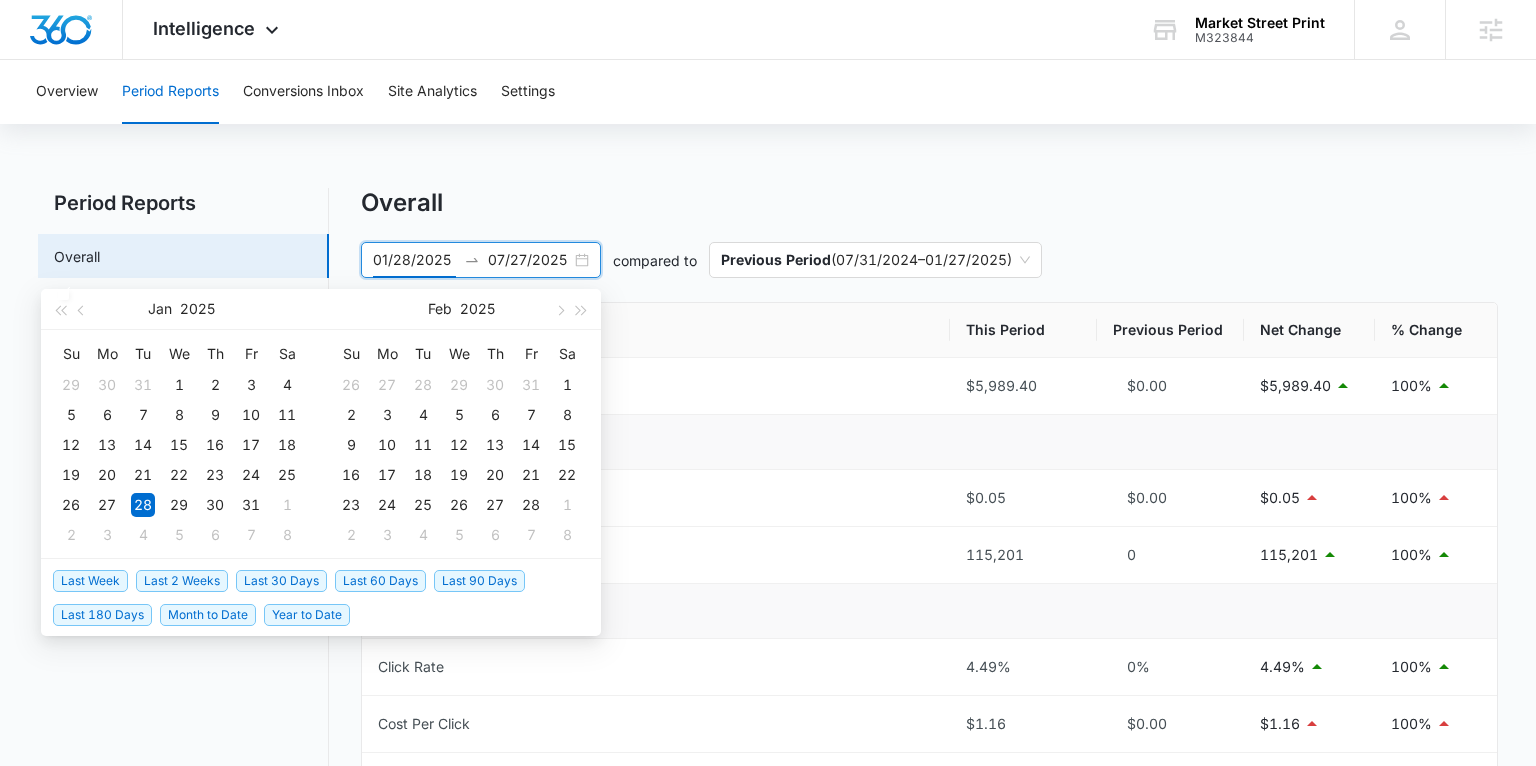 click on "Last  Week" at bounding box center (90, 581) 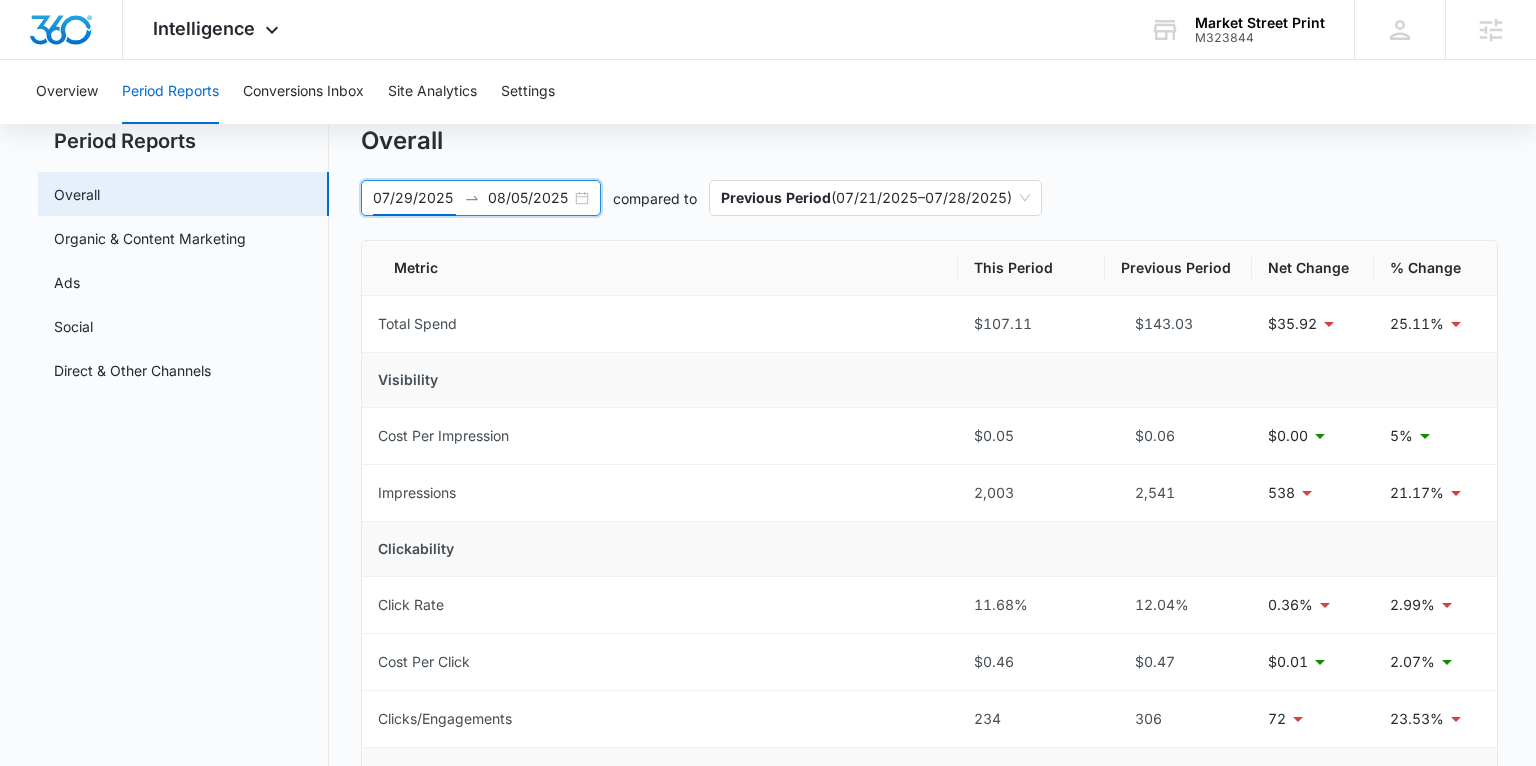 scroll, scrollTop: 61, scrollLeft: 0, axis: vertical 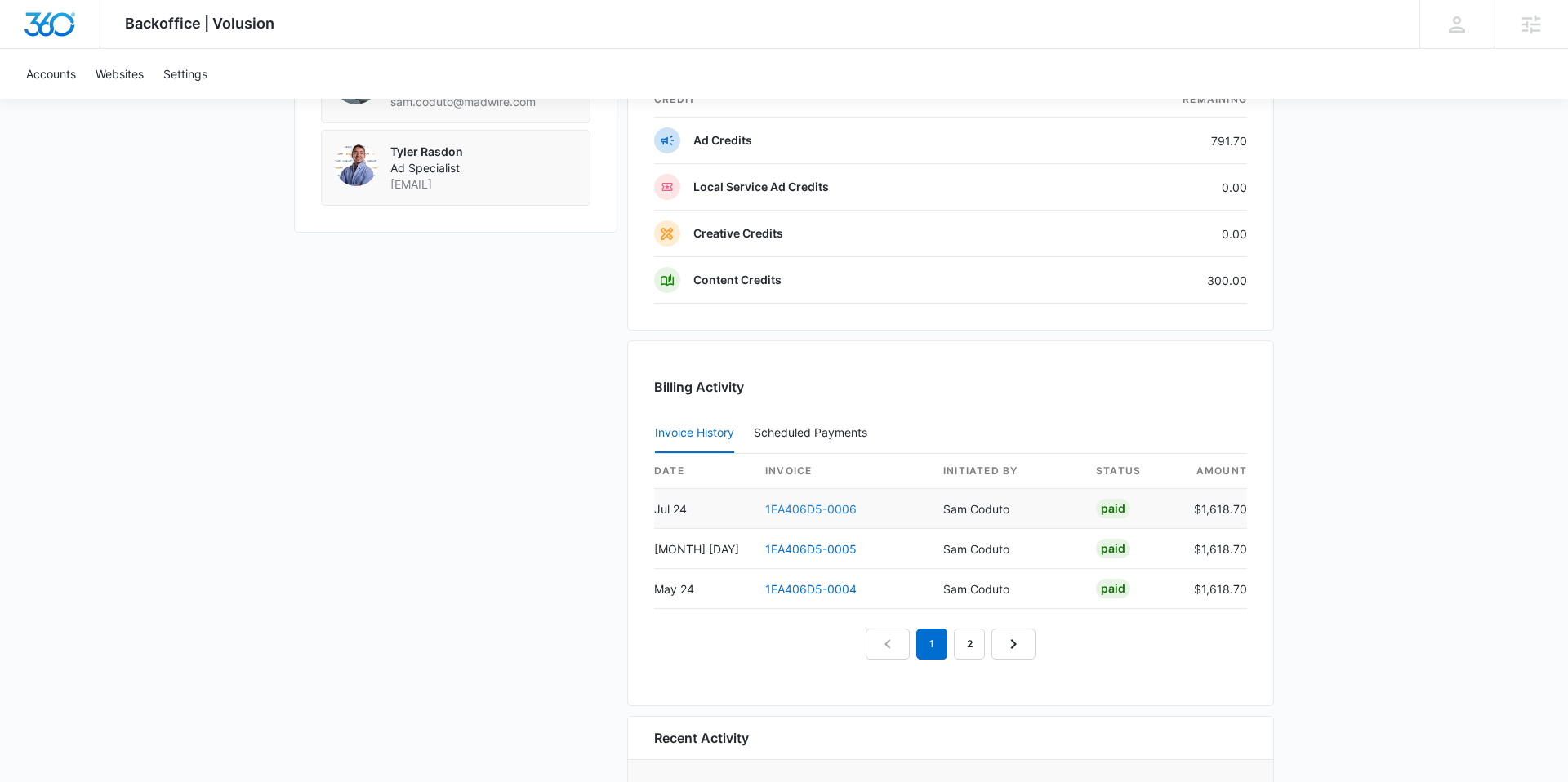 click on "1EA406D5-0006" at bounding box center [811, 509] 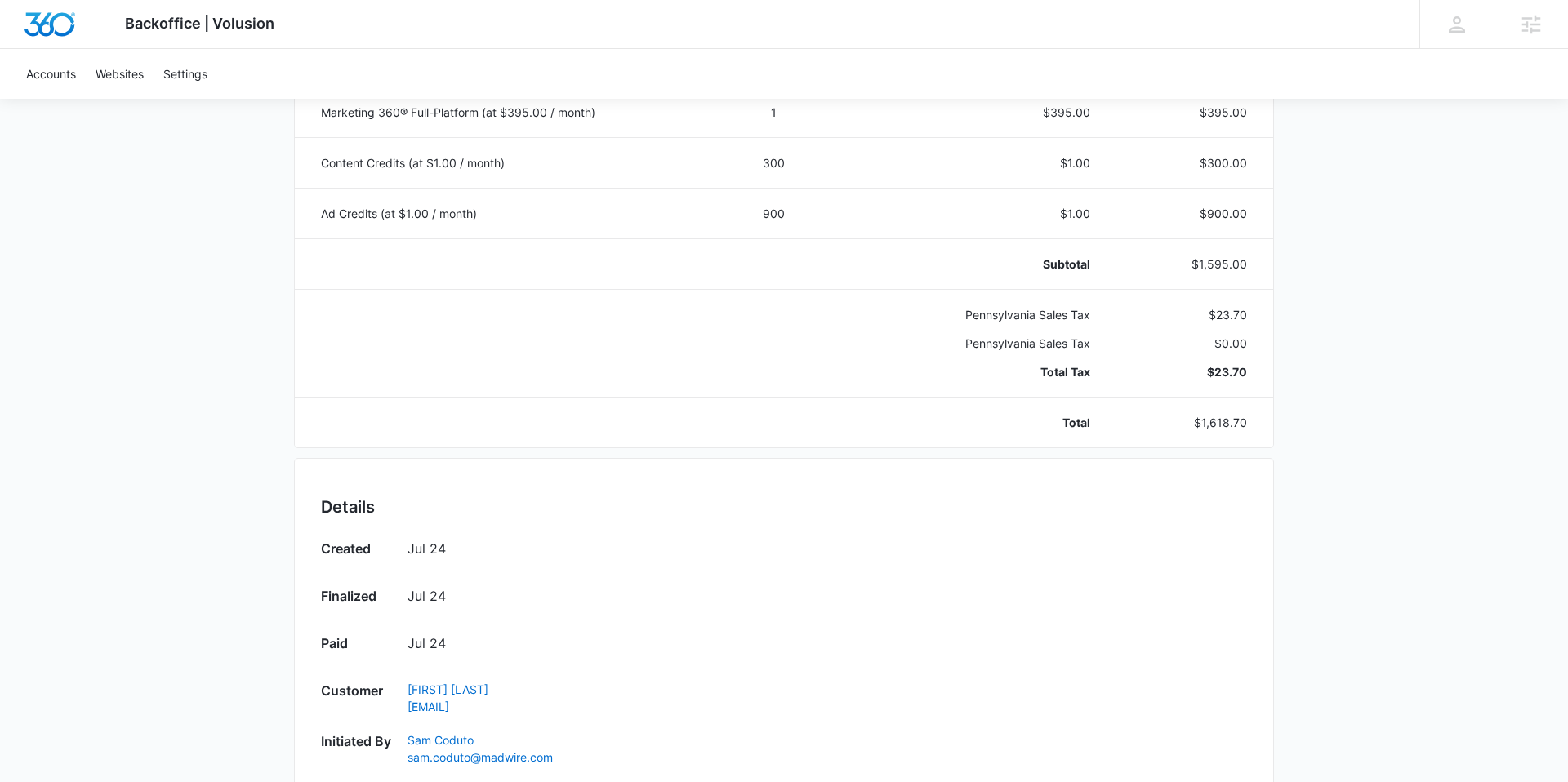 scroll, scrollTop: 340, scrollLeft: 0, axis: vertical 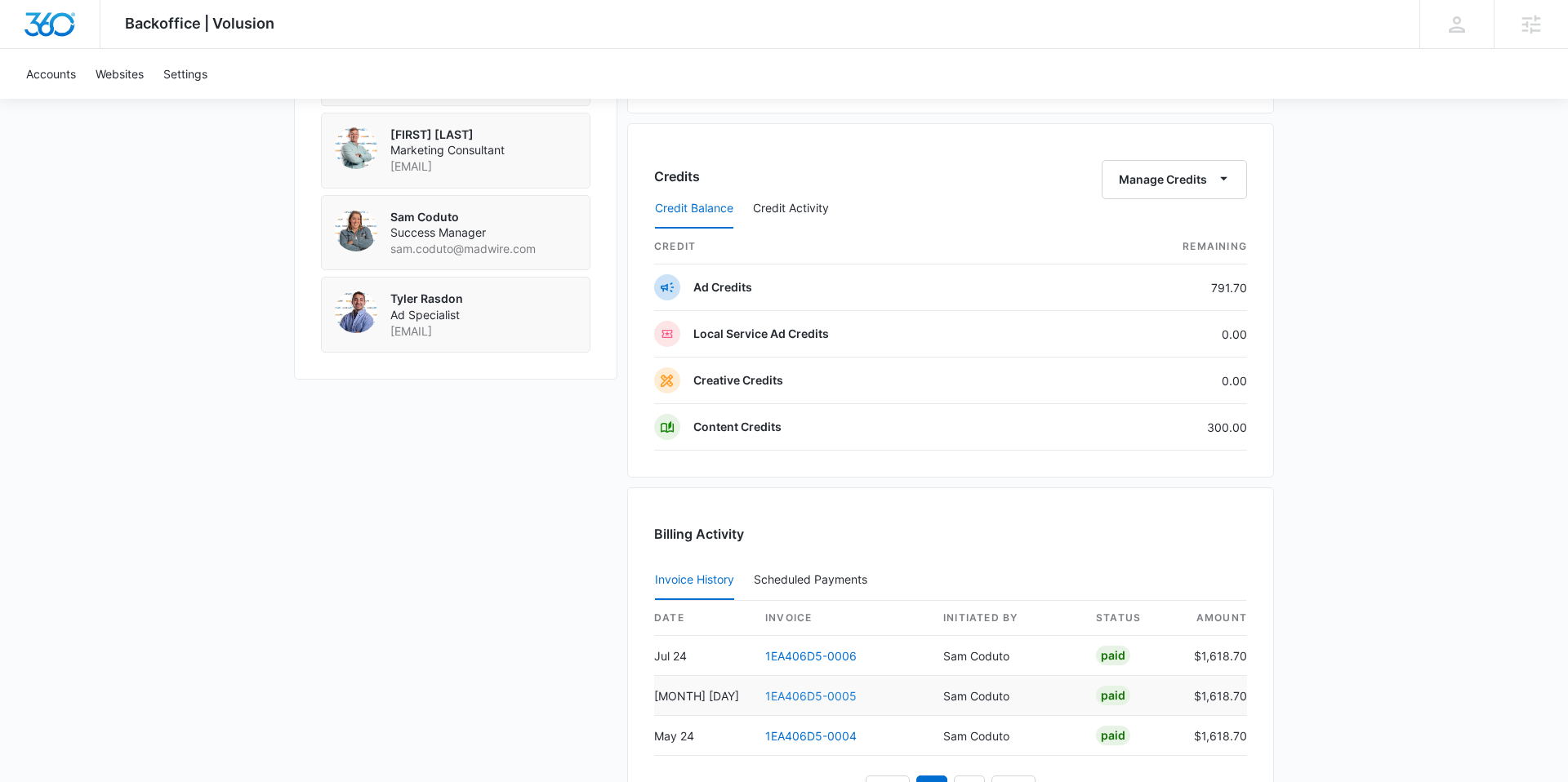 click on "1EA406D5-0005" at bounding box center (811, 695) 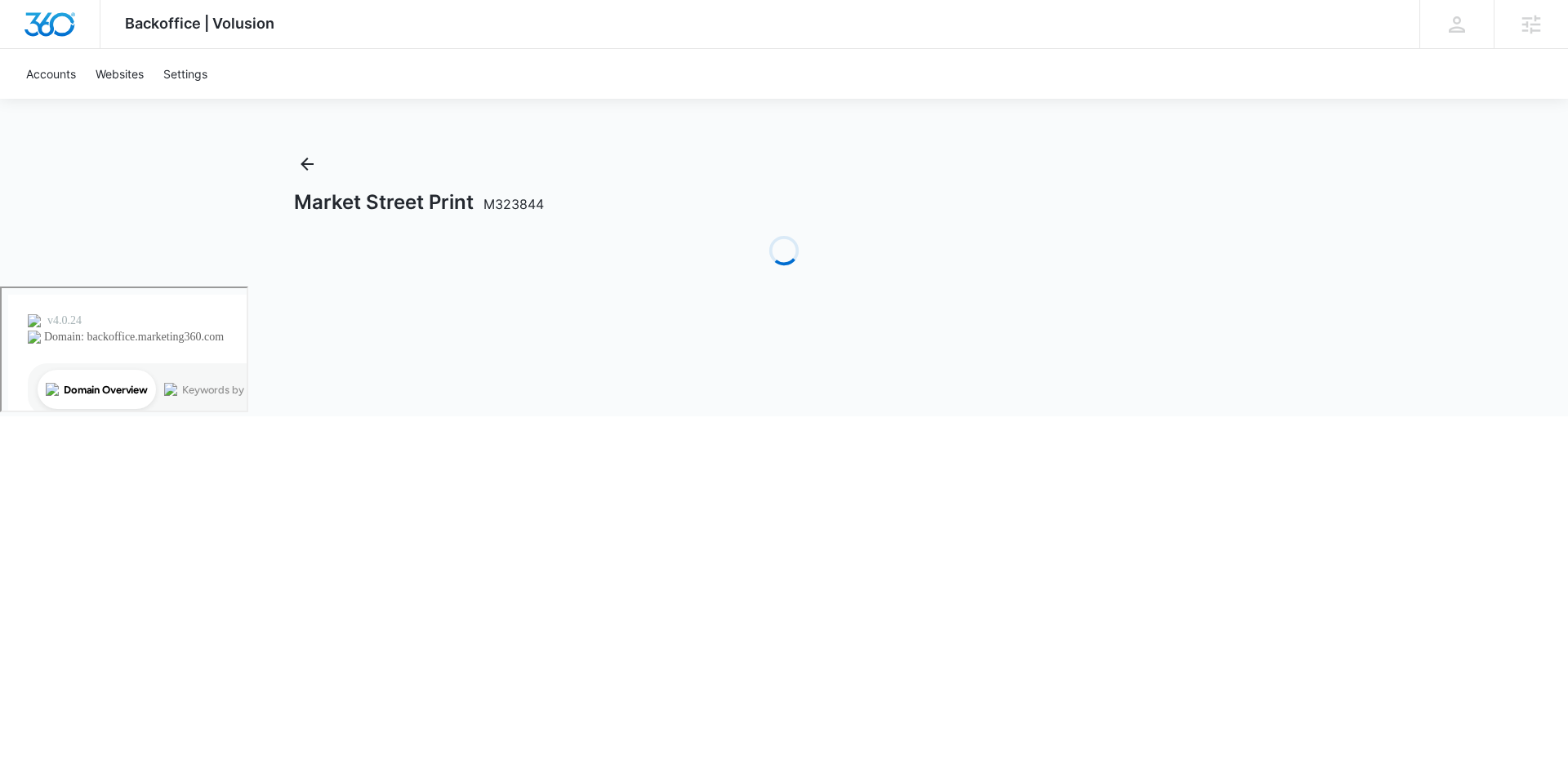 scroll, scrollTop: 0, scrollLeft: 0, axis: both 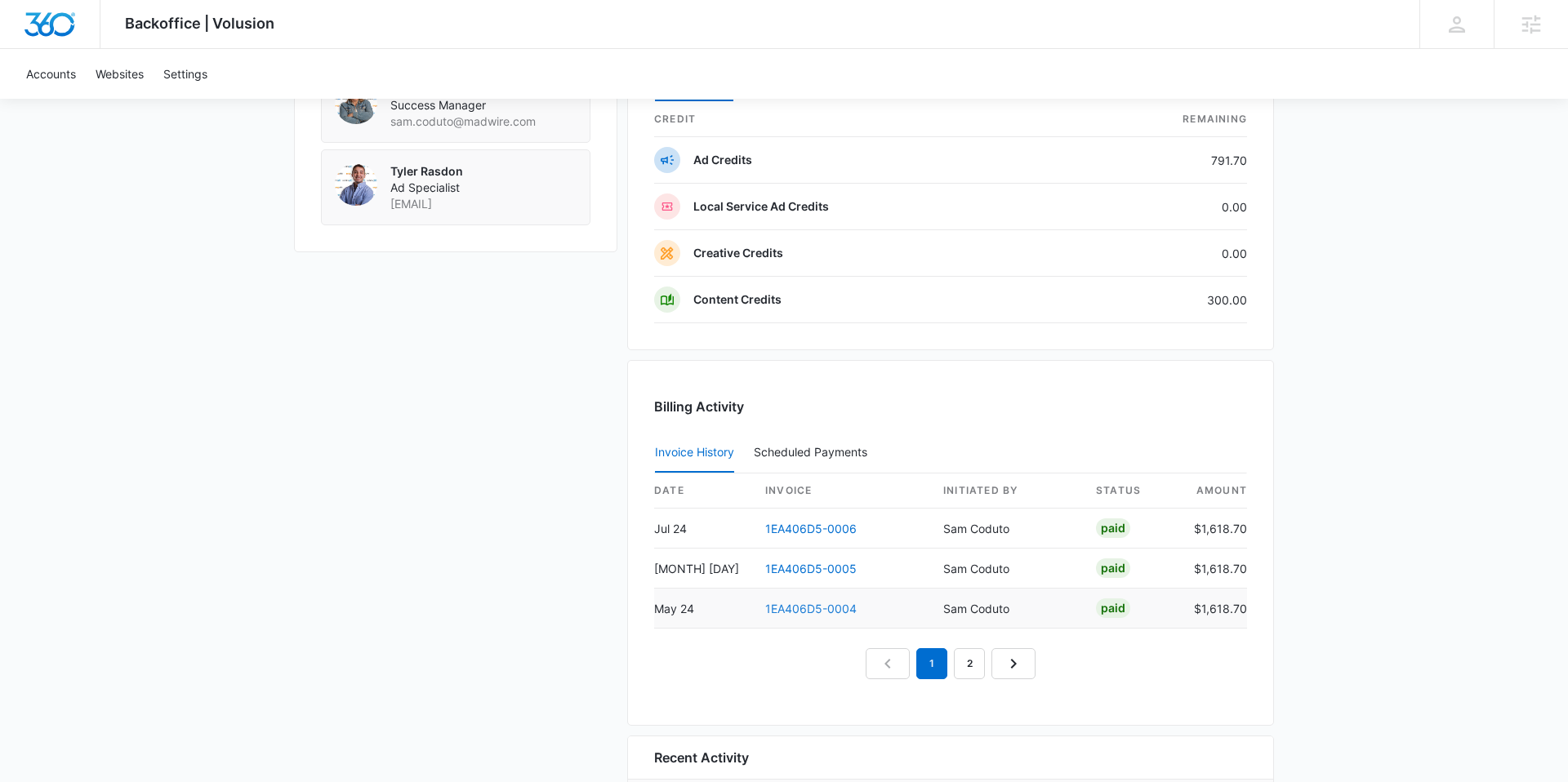 click on "1EA406D5-0004" at bounding box center [811, 608] 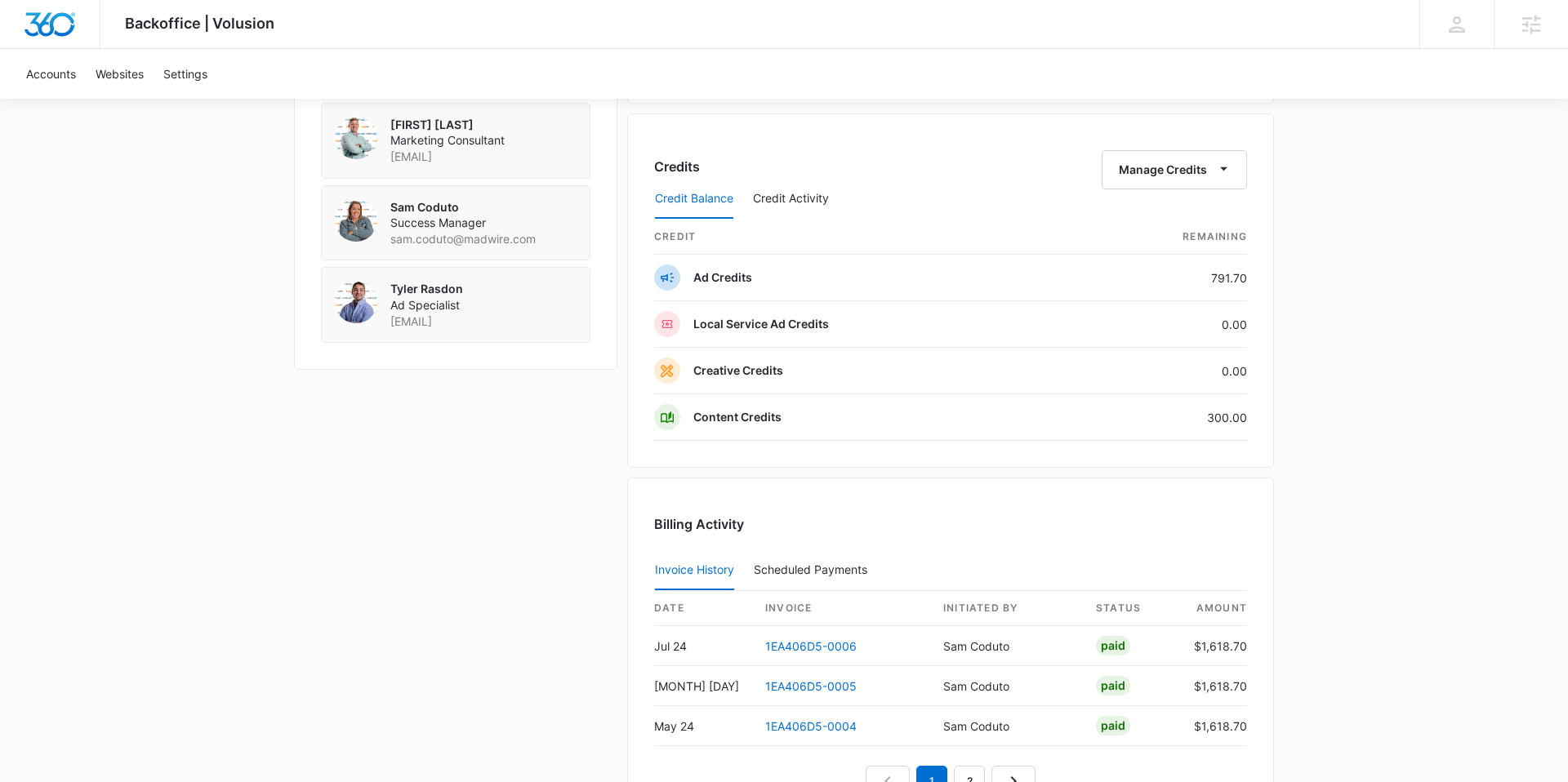 scroll, scrollTop: 1541, scrollLeft: 0, axis: vertical 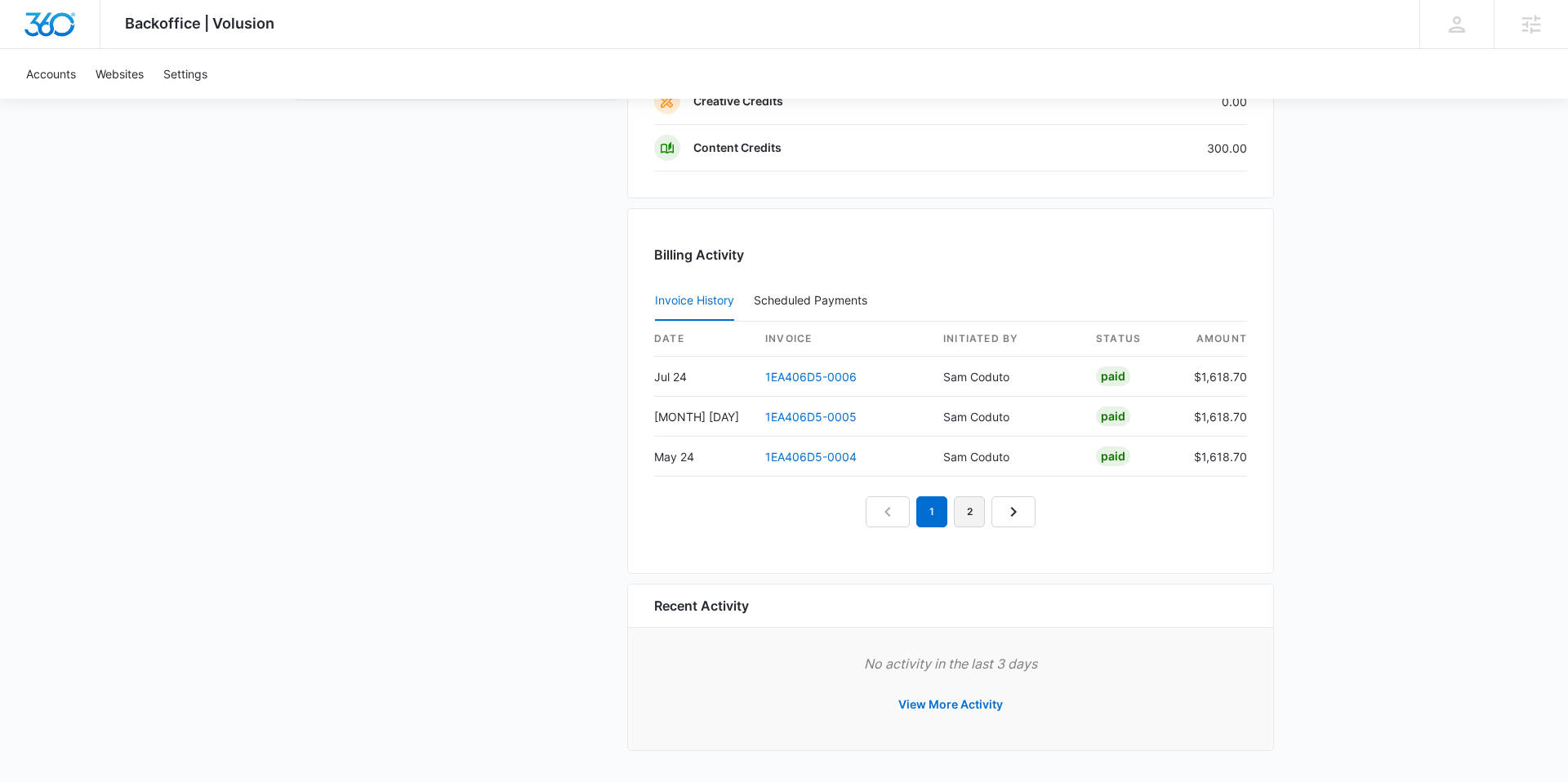 click on "2" at bounding box center (969, 512) 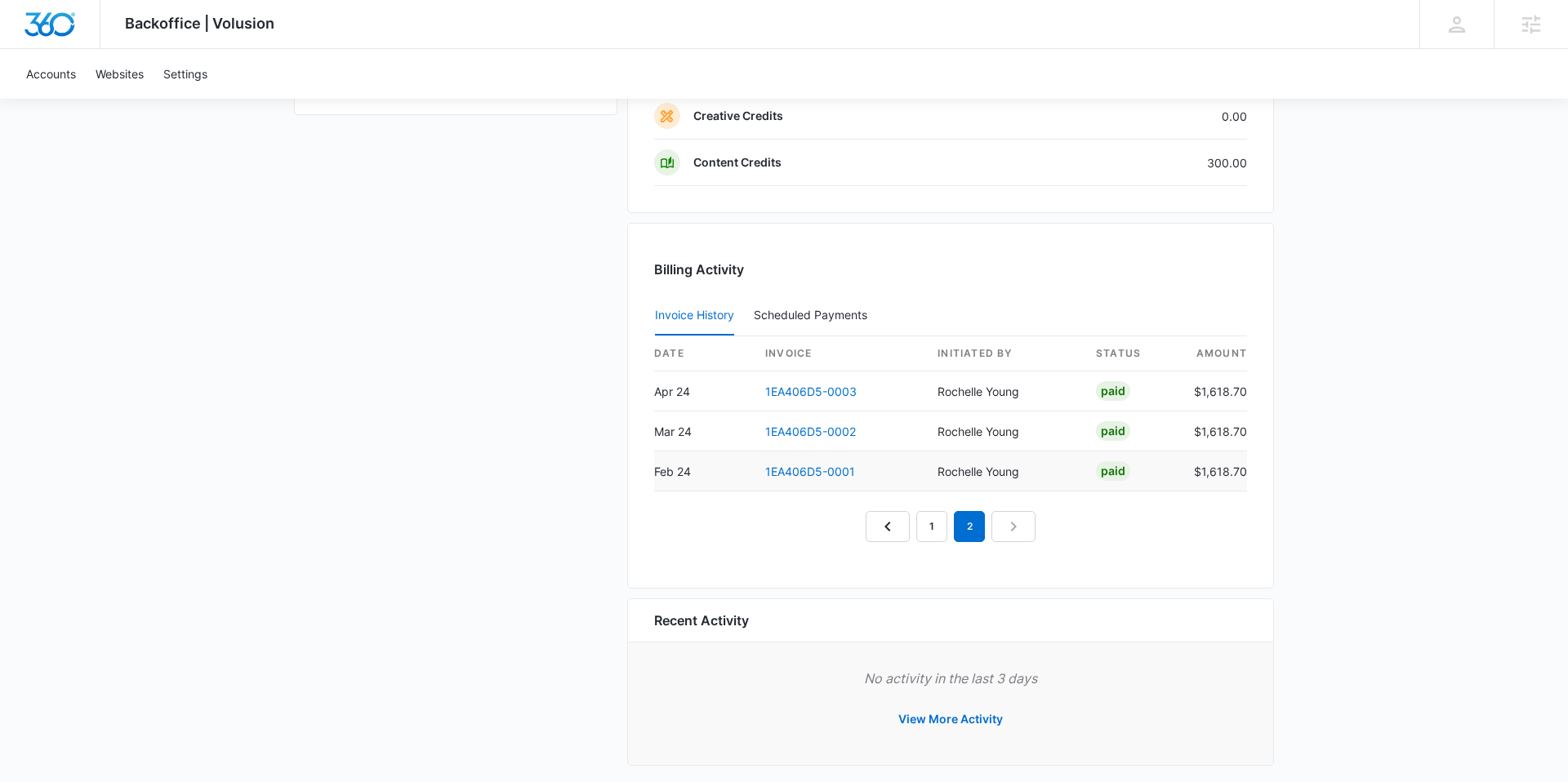 scroll, scrollTop: 1541, scrollLeft: 0, axis: vertical 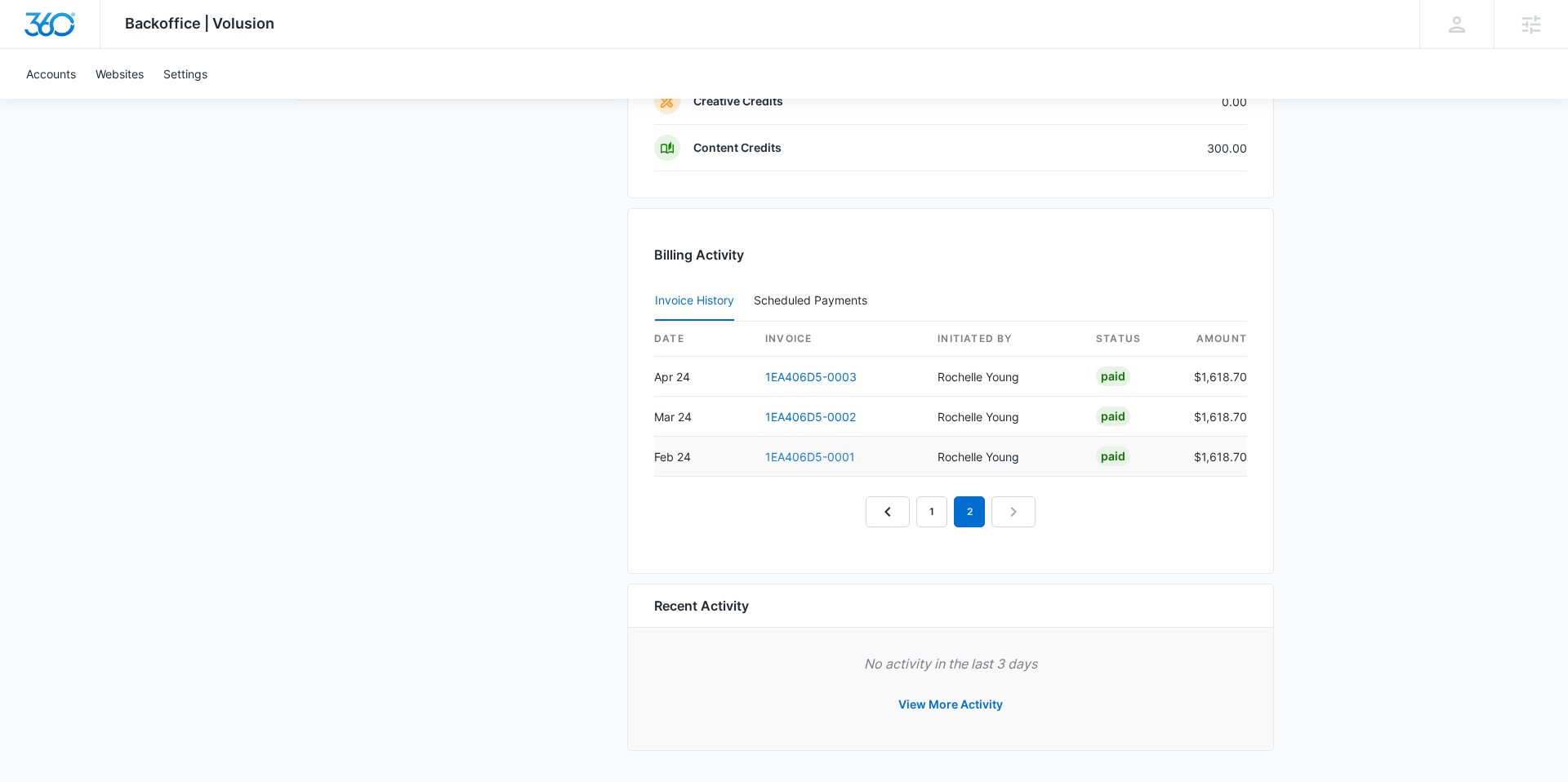 click on "1EA406D5-0001" at bounding box center [810, 456] 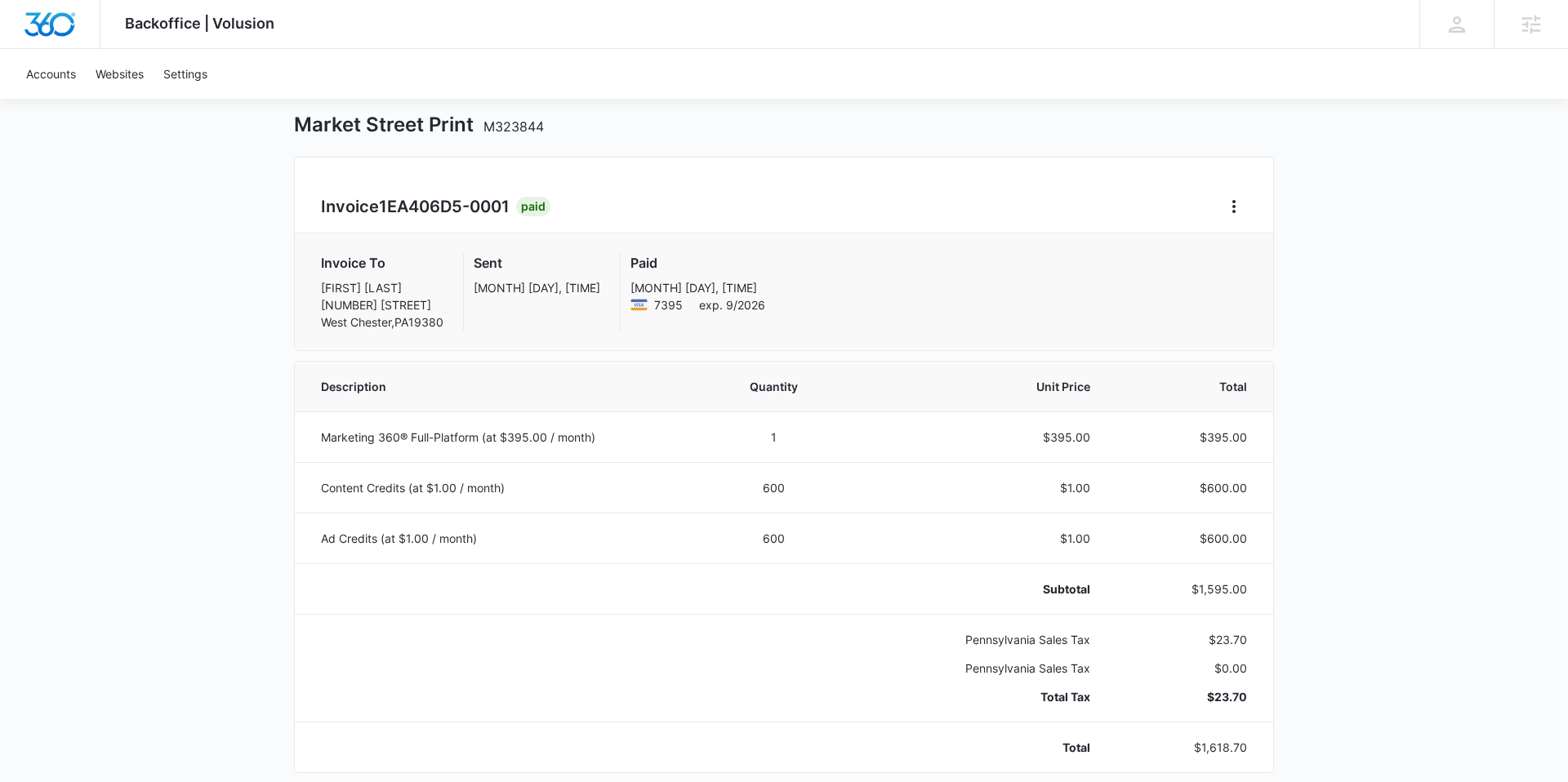 scroll, scrollTop: 0, scrollLeft: 0, axis: both 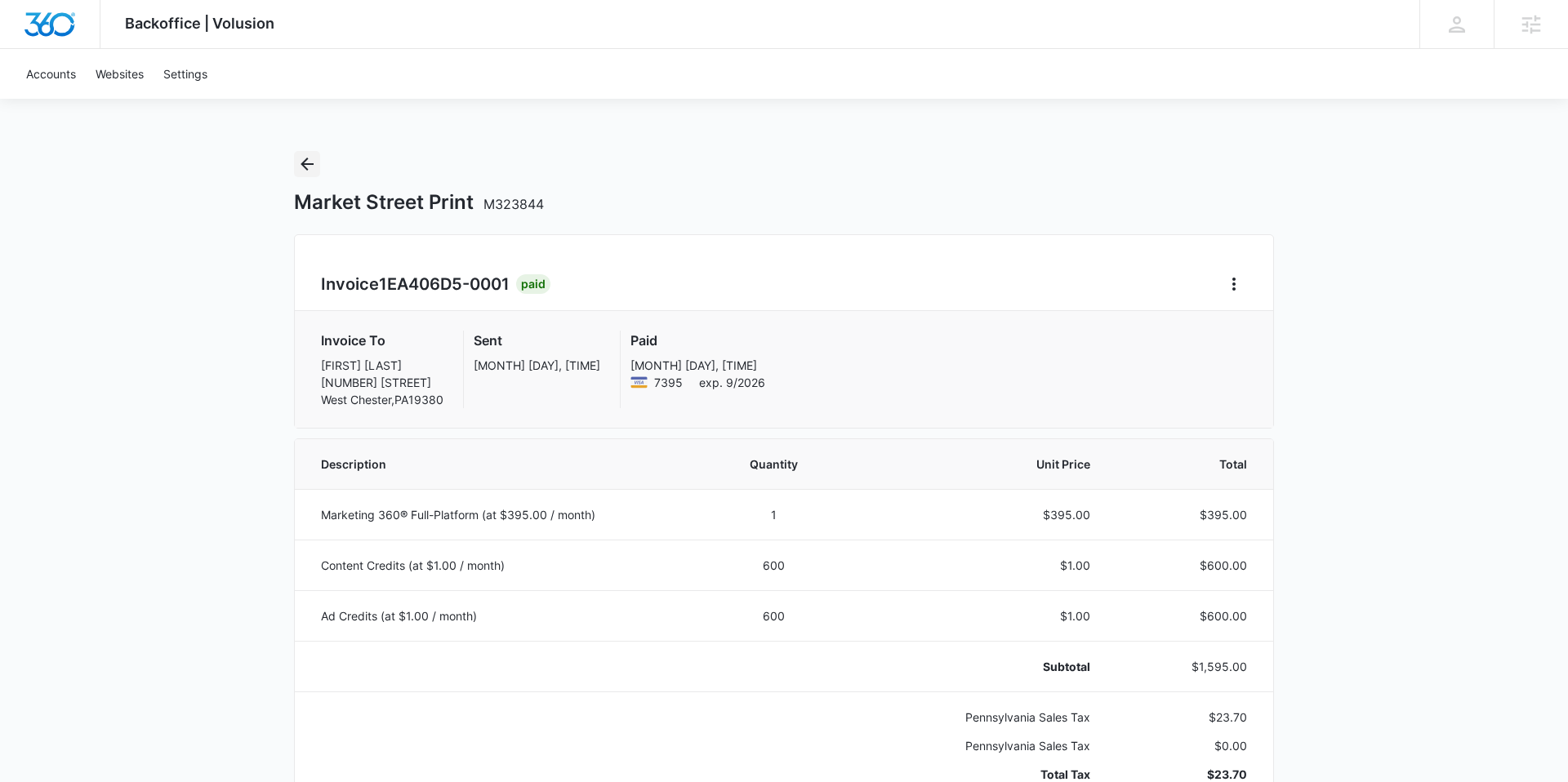 click 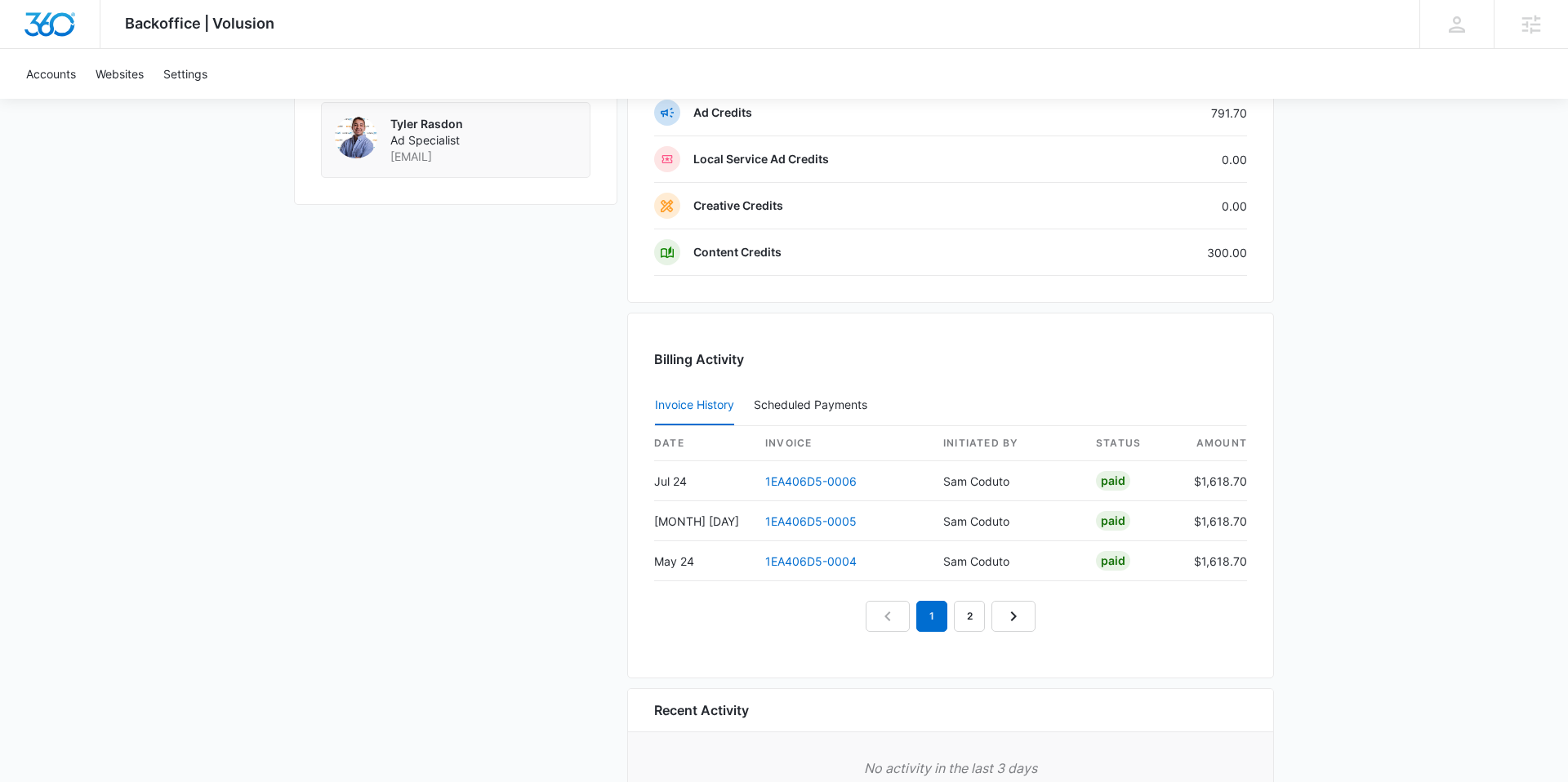 scroll, scrollTop: 1436, scrollLeft: 0, axis: vertical 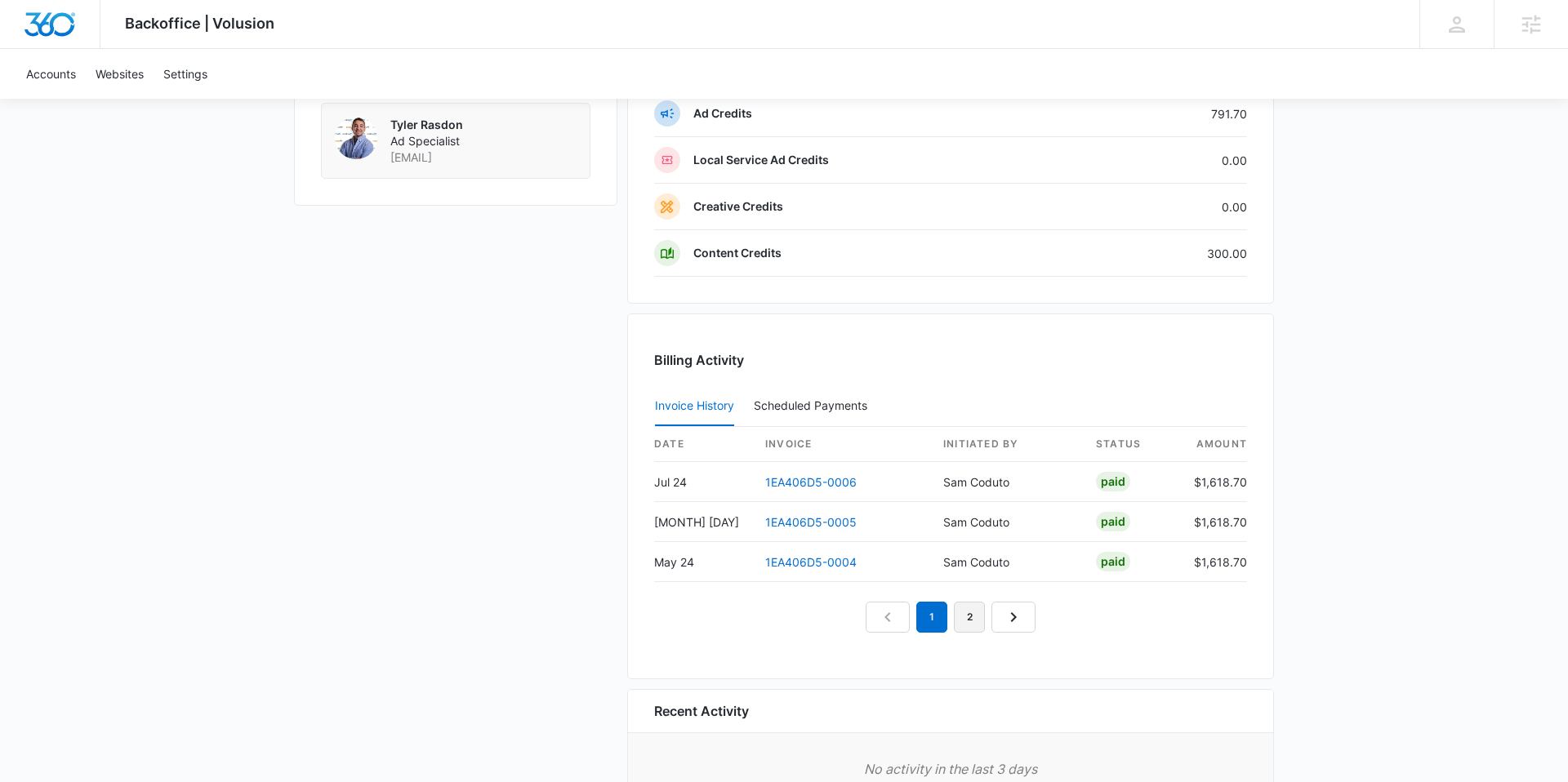 click on "2" at bounding box center (969, 617) 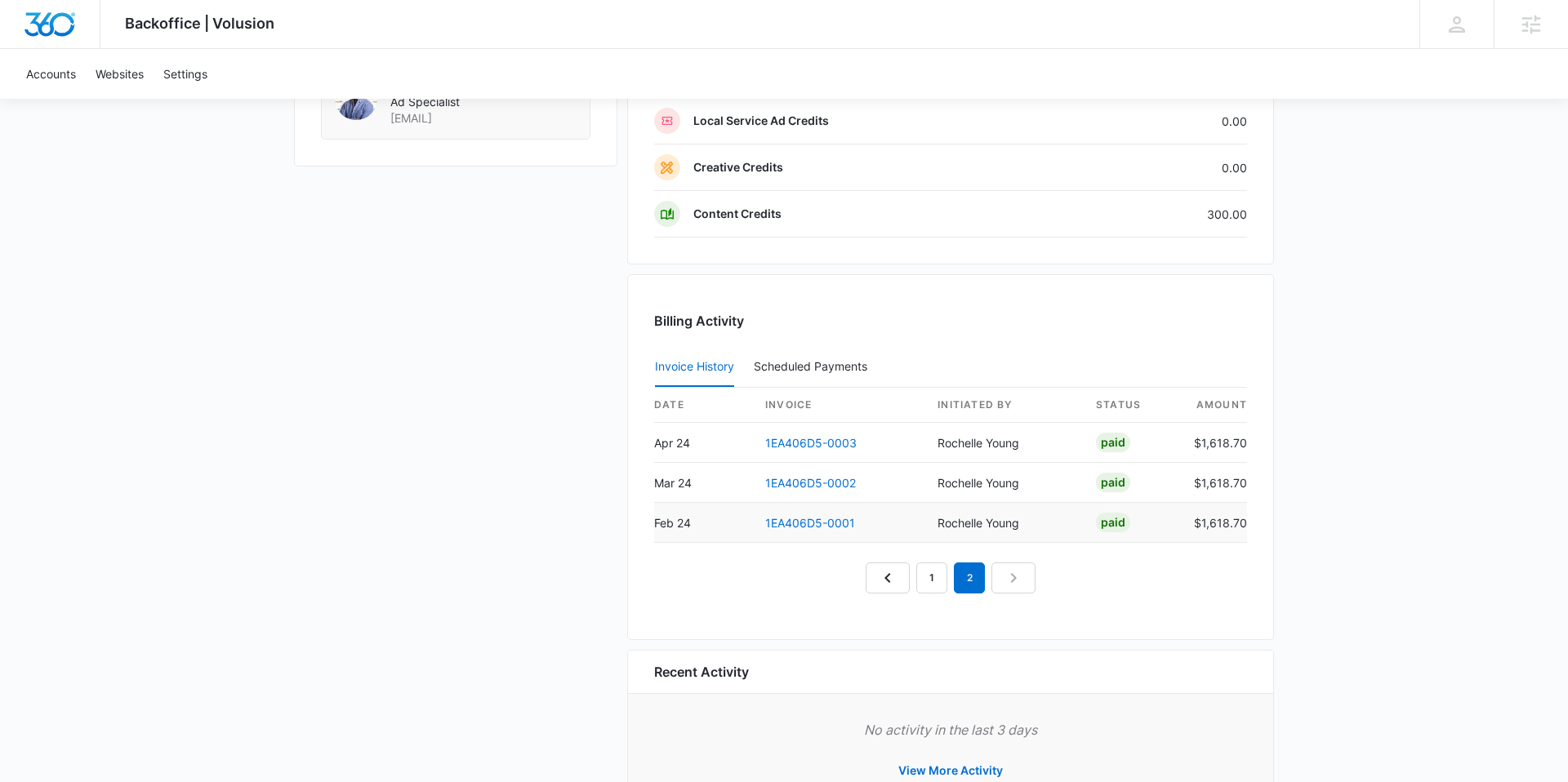 scroll, scrollTop: 1478, scrollLeft: 0, axis: vertical 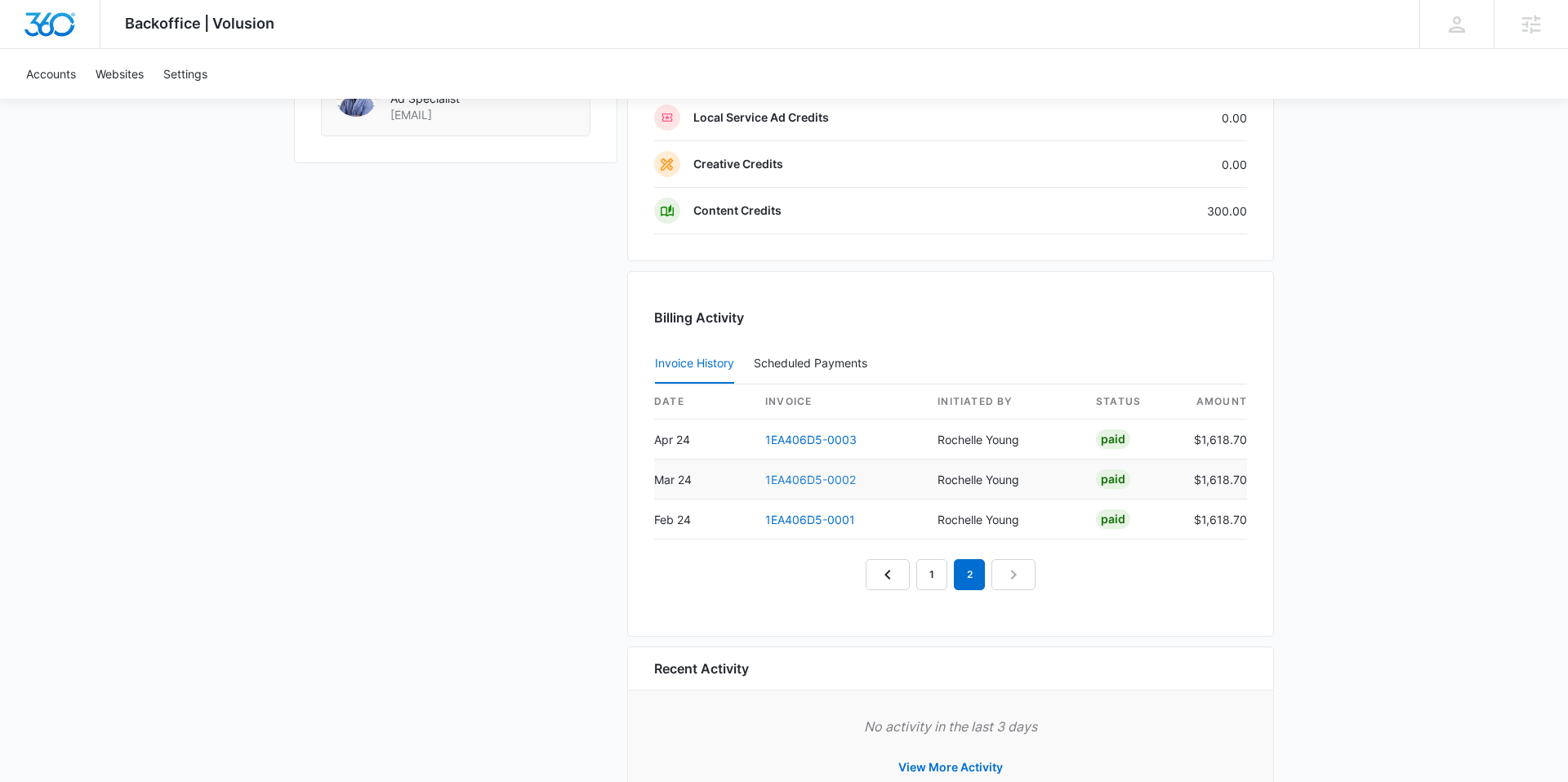 click on "1EA406D5-0002" at bounding box center (810, 479) 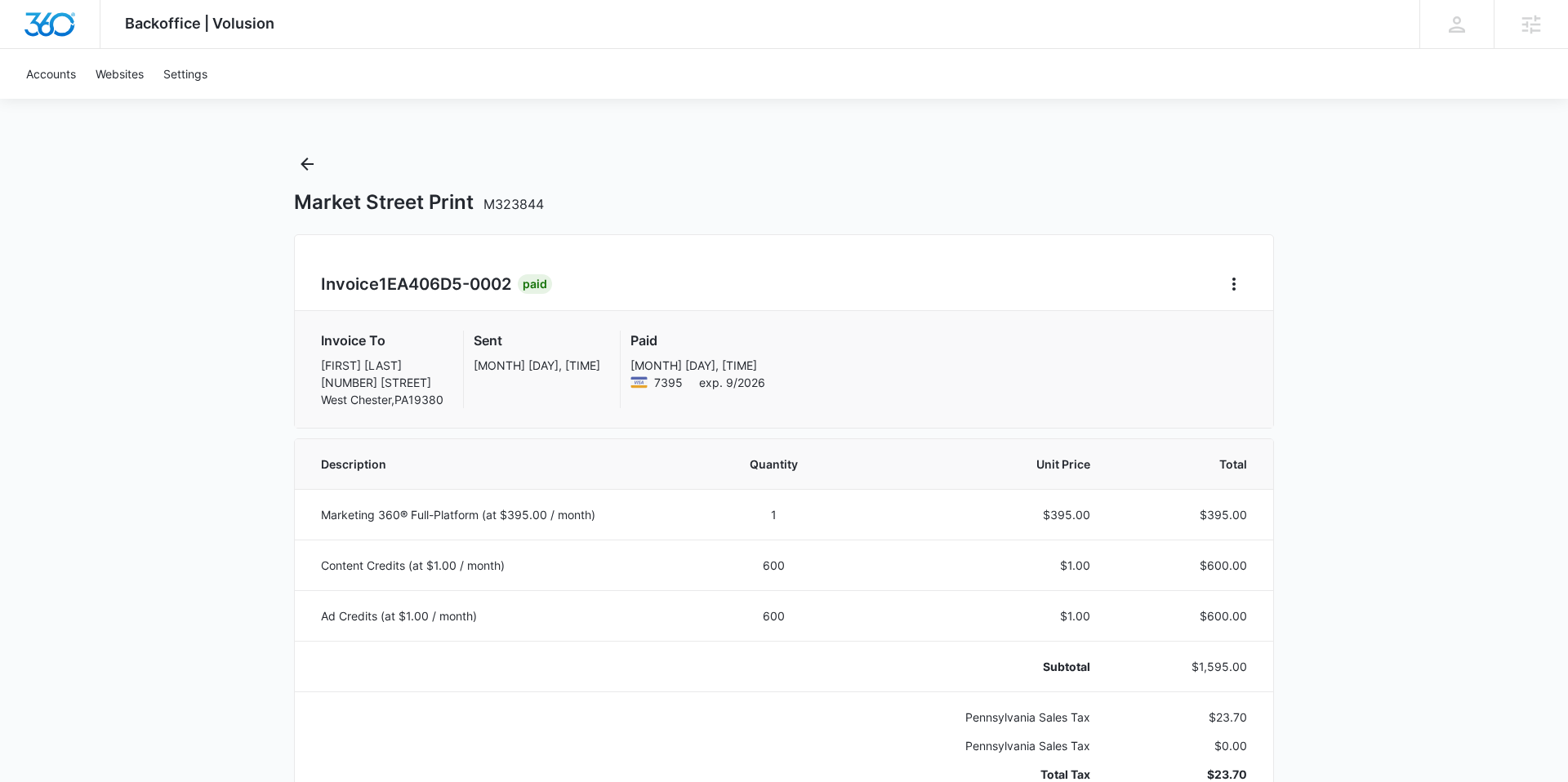 scroll, scrollTop: 20, scrollLeft: 0, axis: vertical 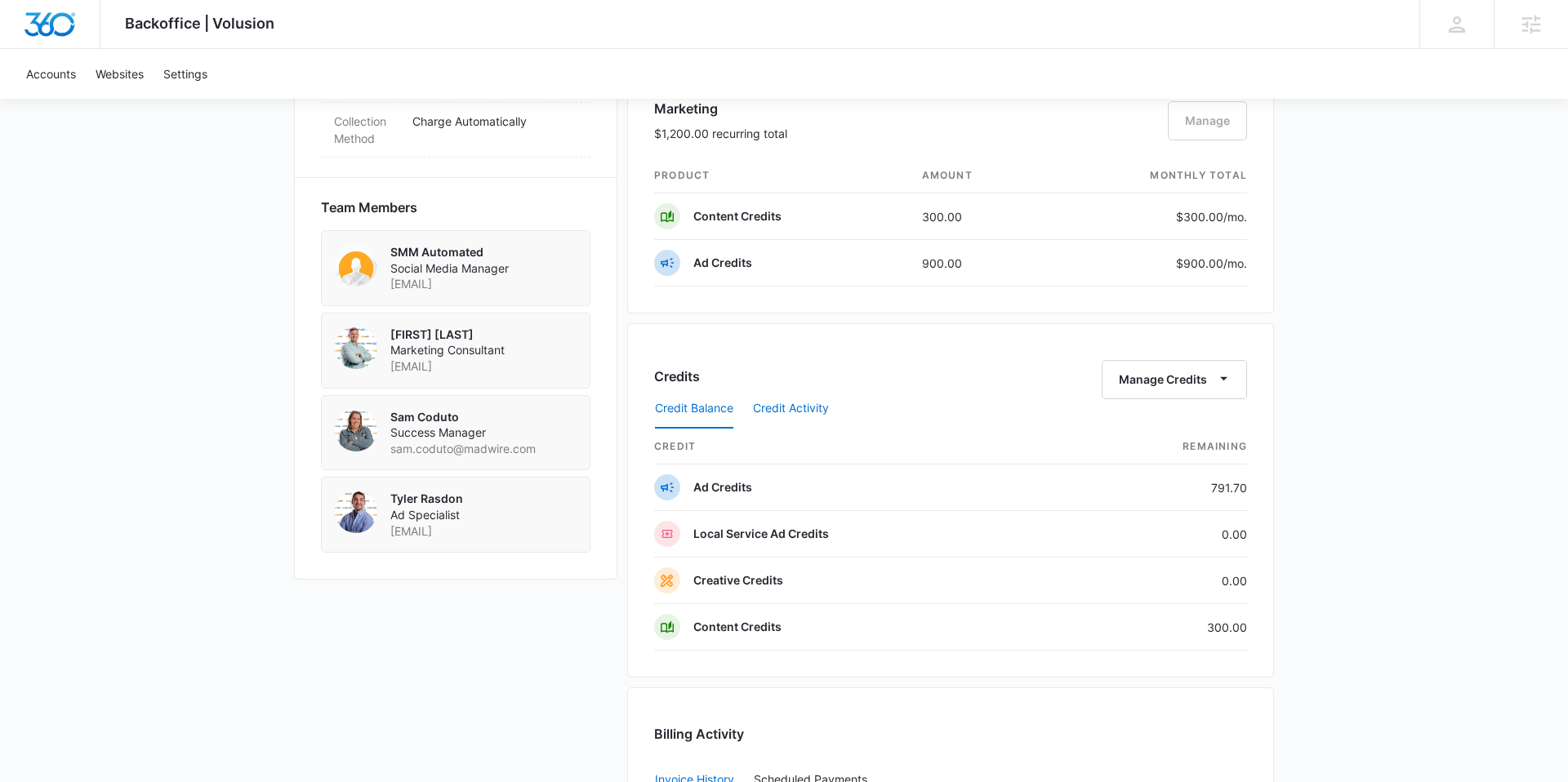 click on "Credit Activity" at bounding box center [791, 409] 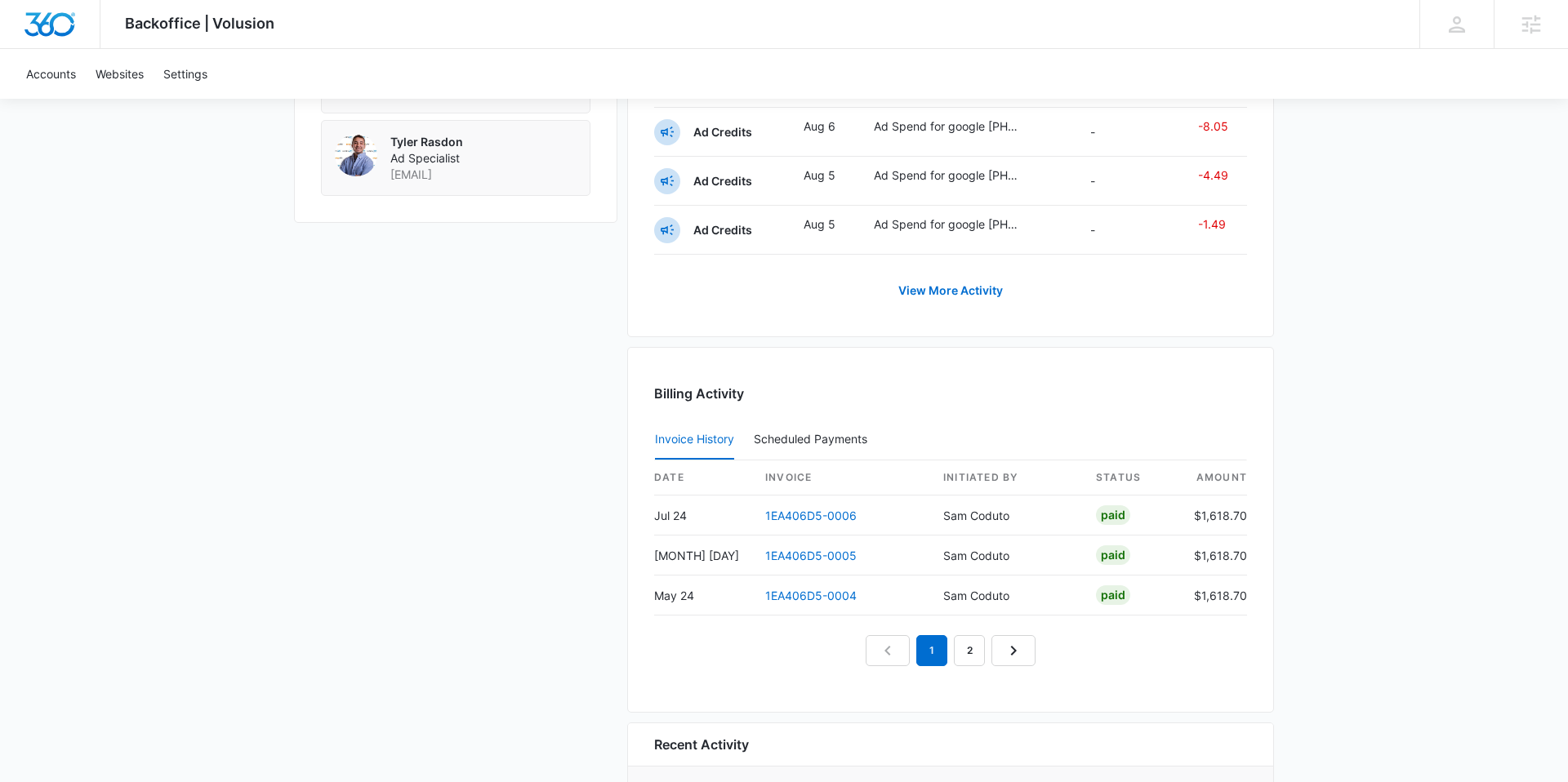 scroll, scrollTop: 1421, scrollLeft: 0, axis: vertical 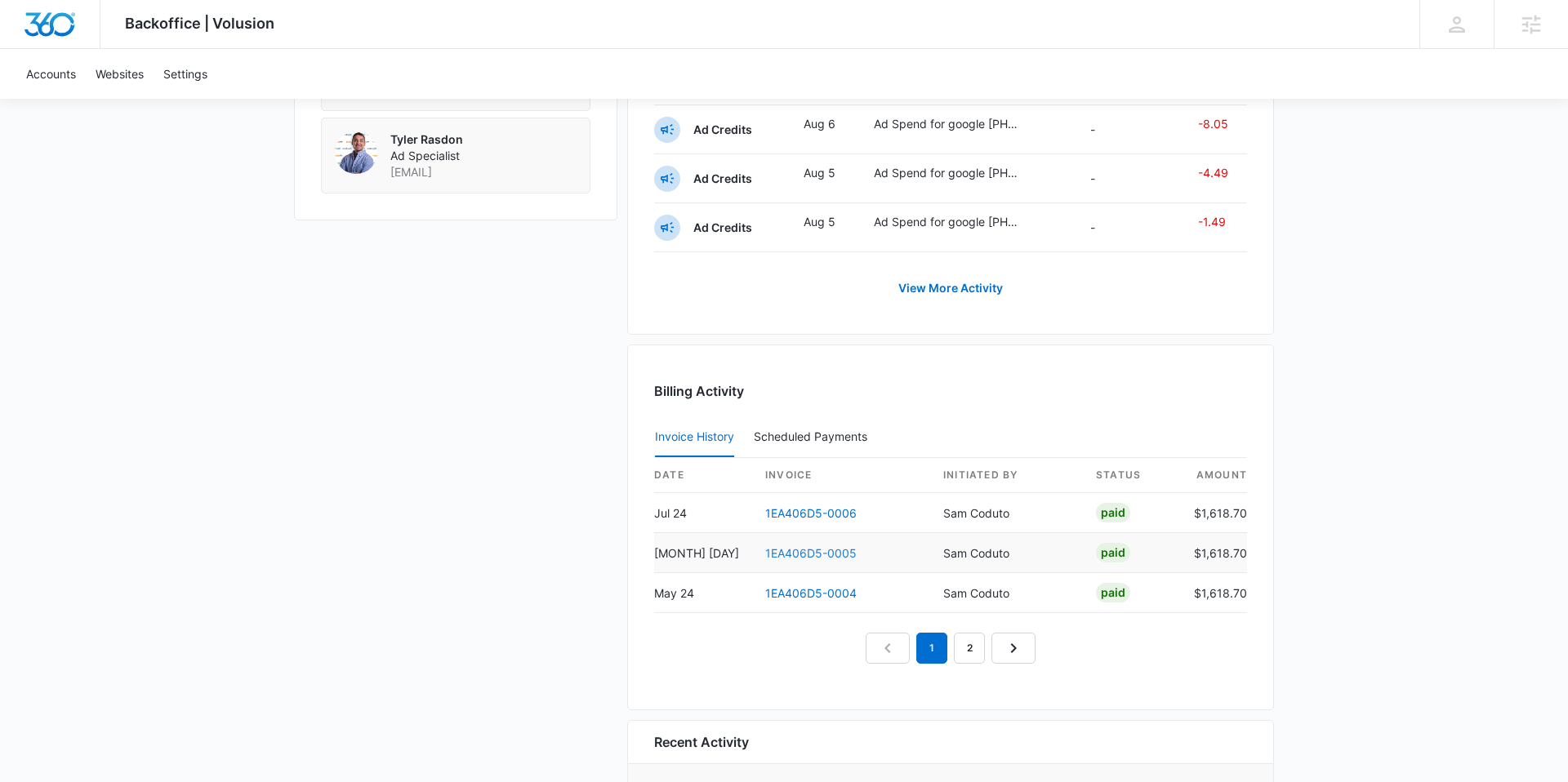 click on "1EA406D5-0005" at bounding box center [811, 553] 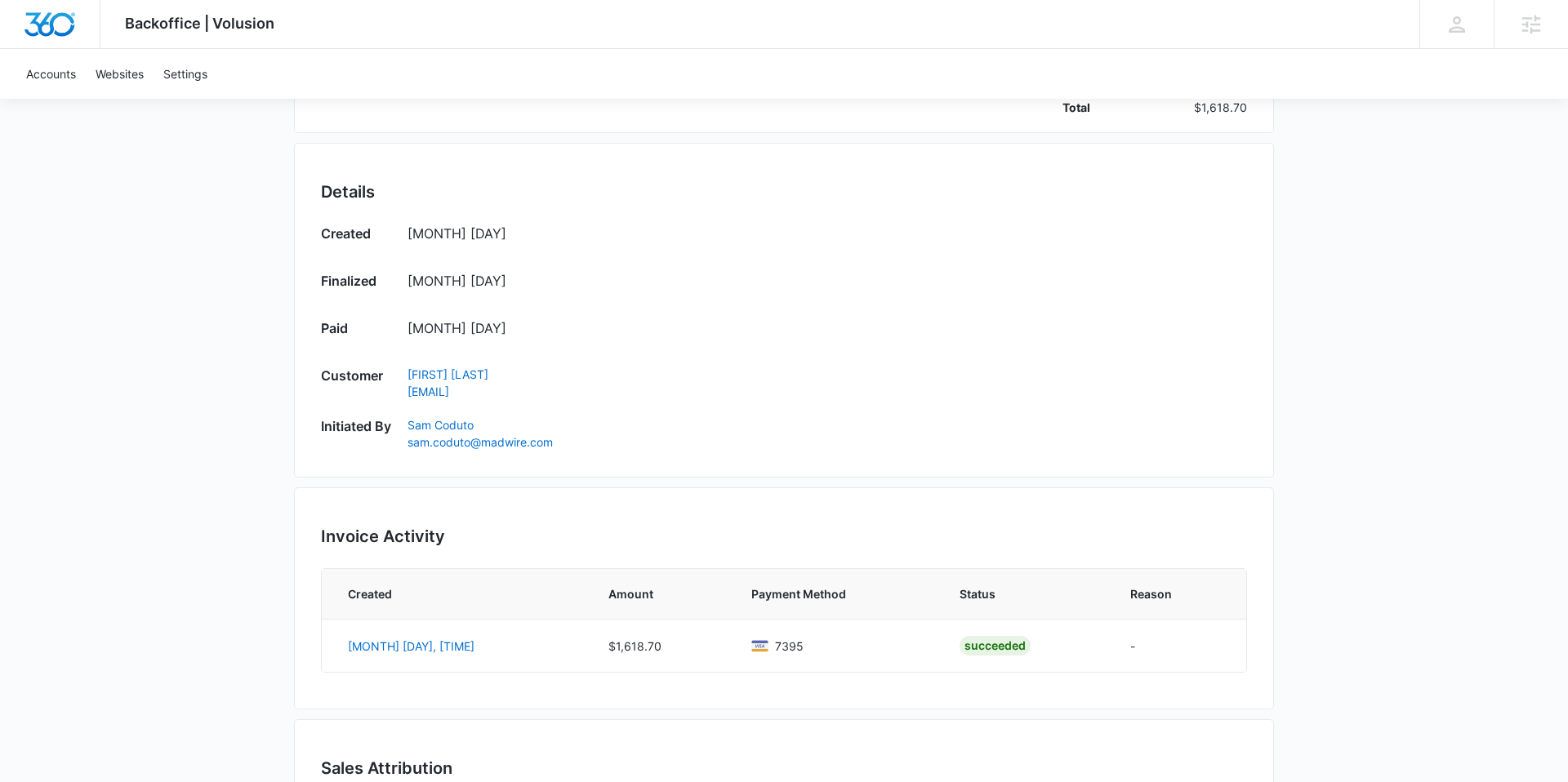scroll, scrollTop: 746, scrollLeft: 0, axis: vertical 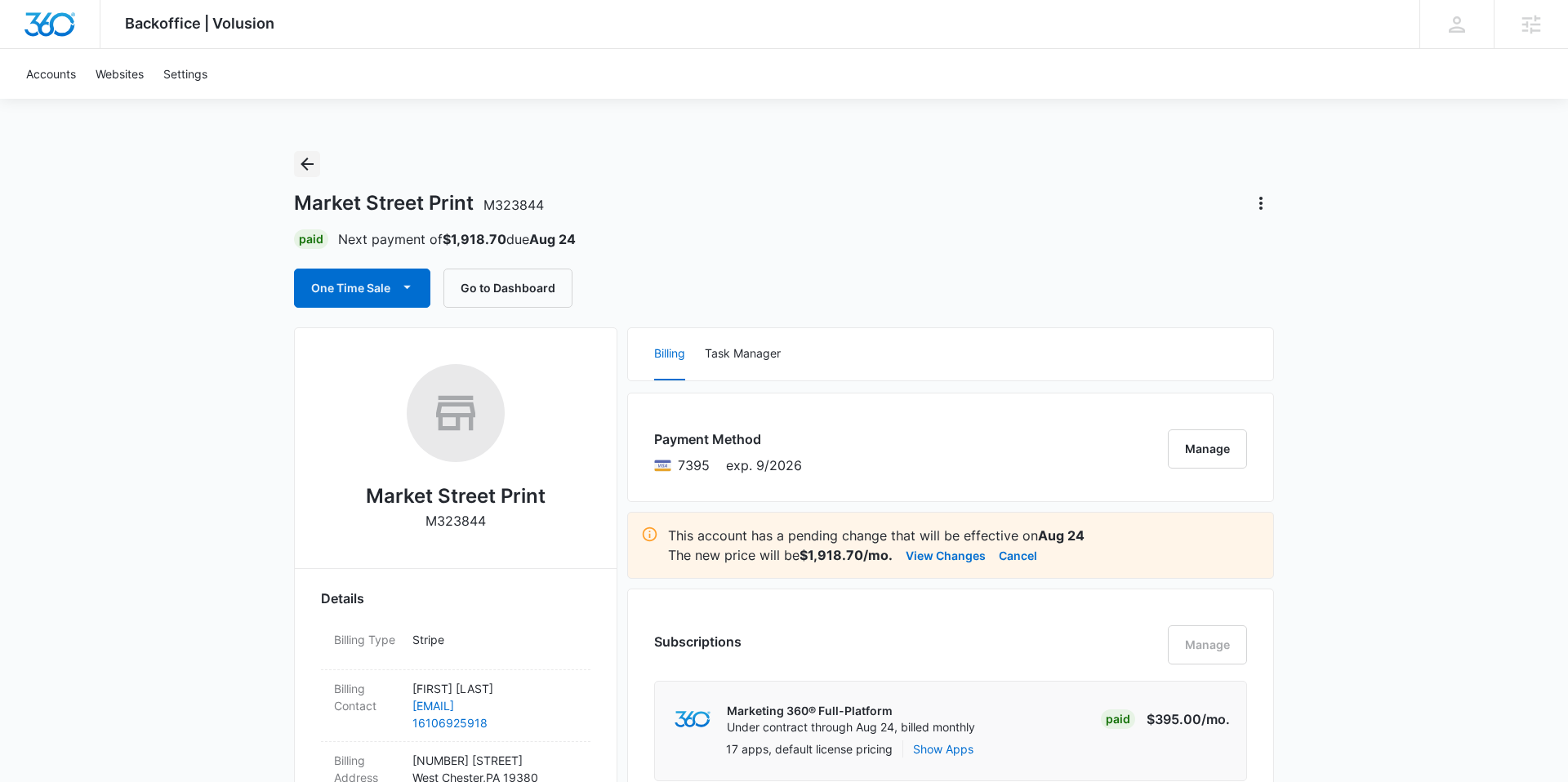 click 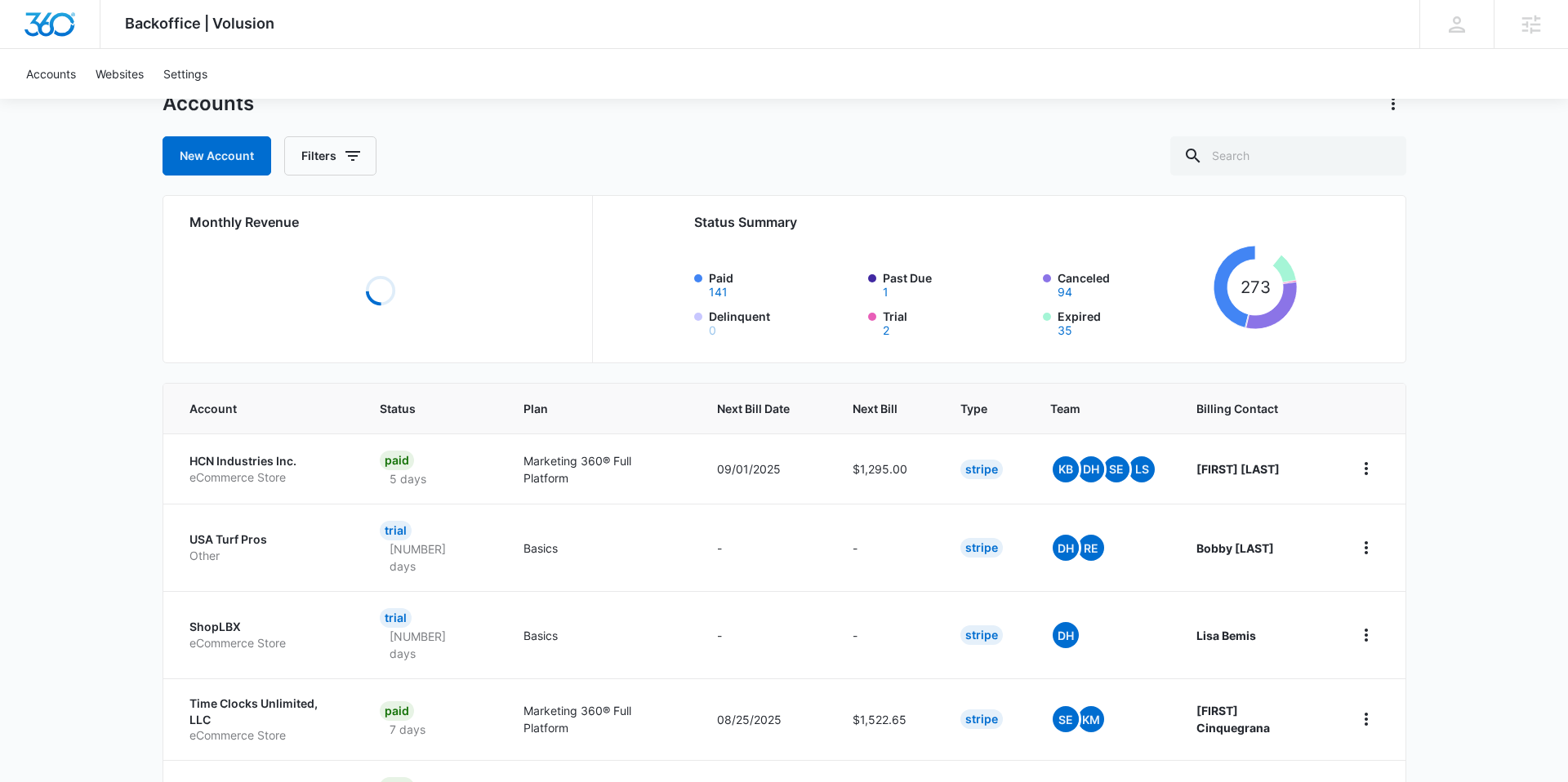 scroll, scrollTop: 0, scrollLeft: 0, axis: both 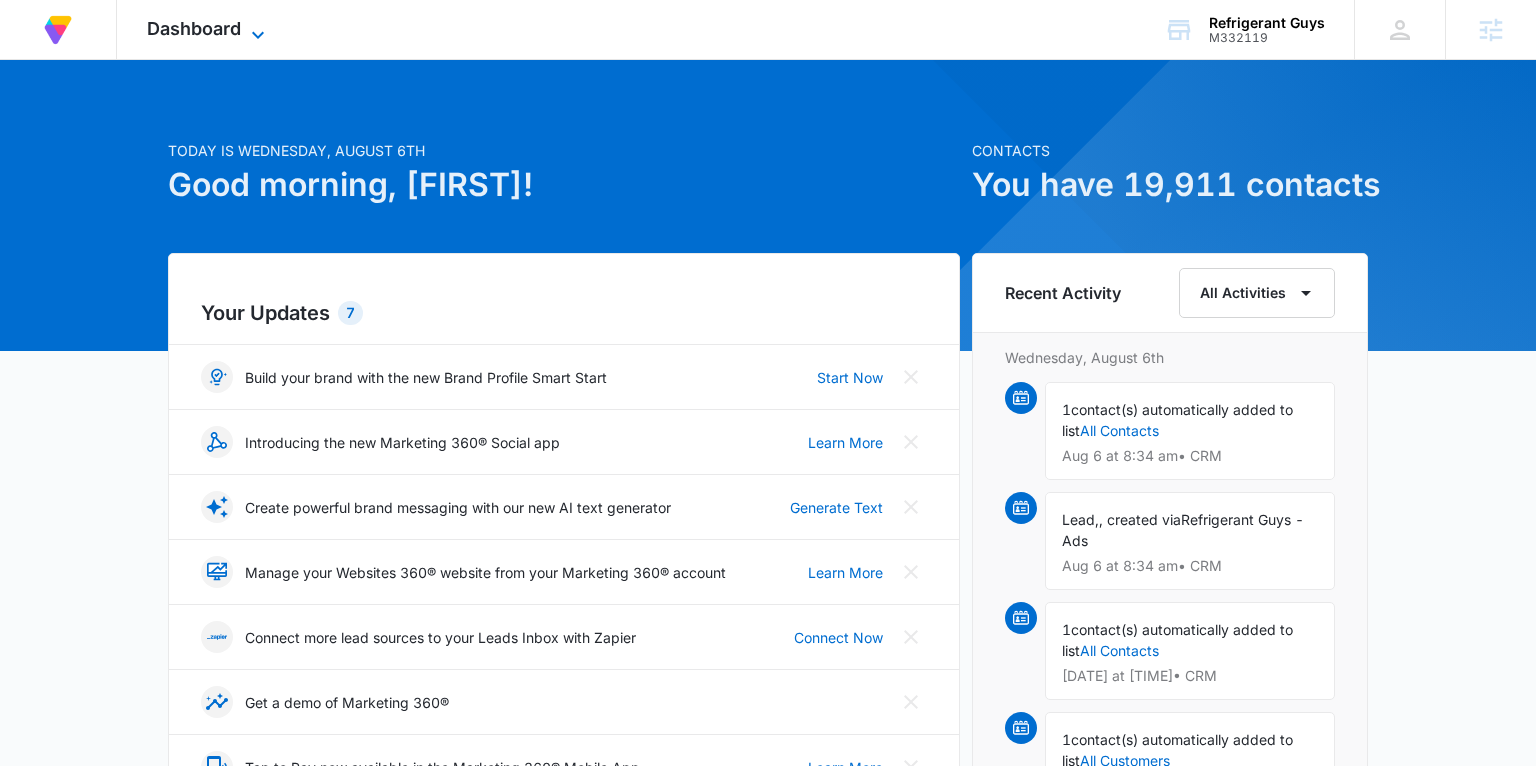 click on "Dashboard" at bounding box center (194, 28) 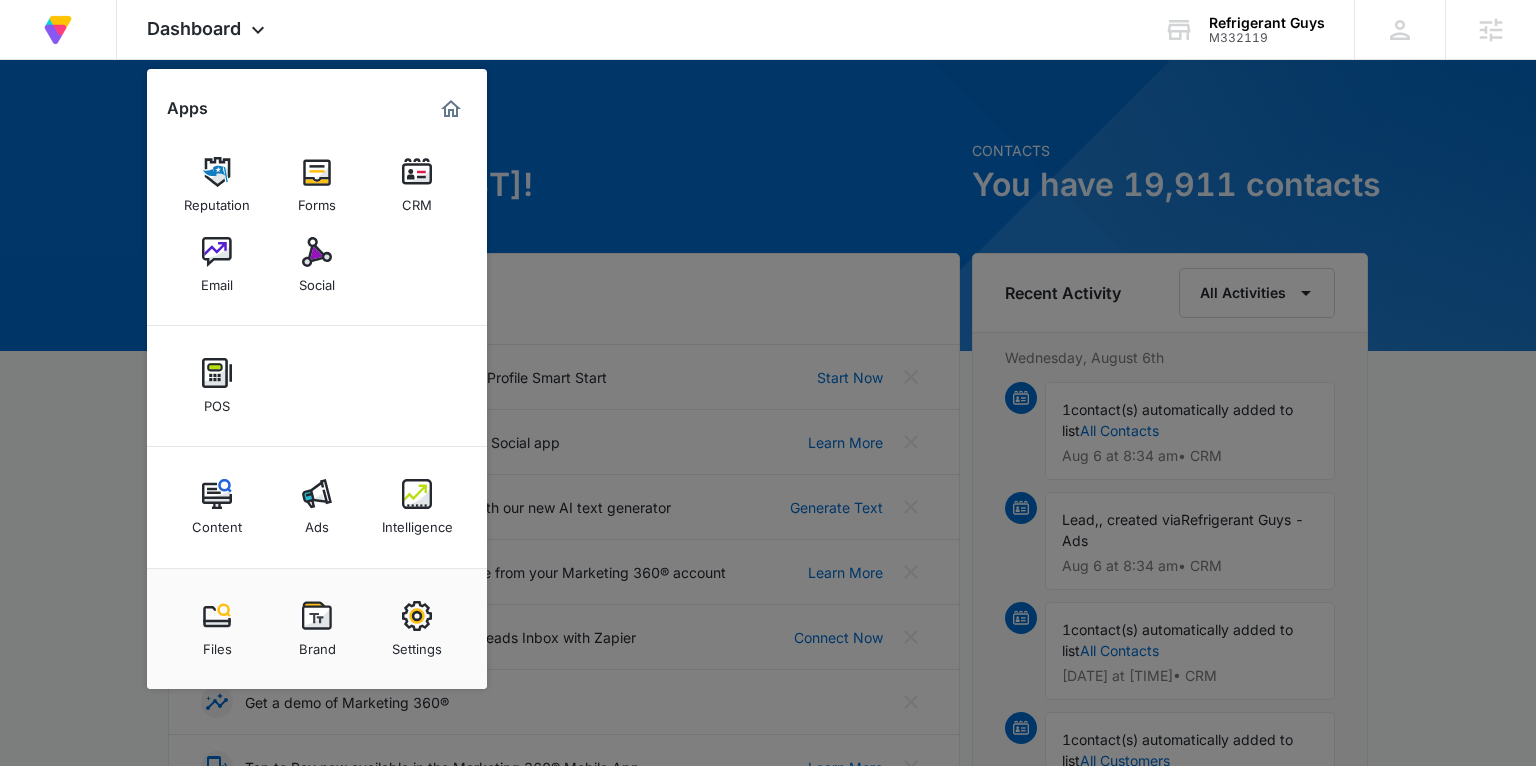 click at bounding box center (417, 494) 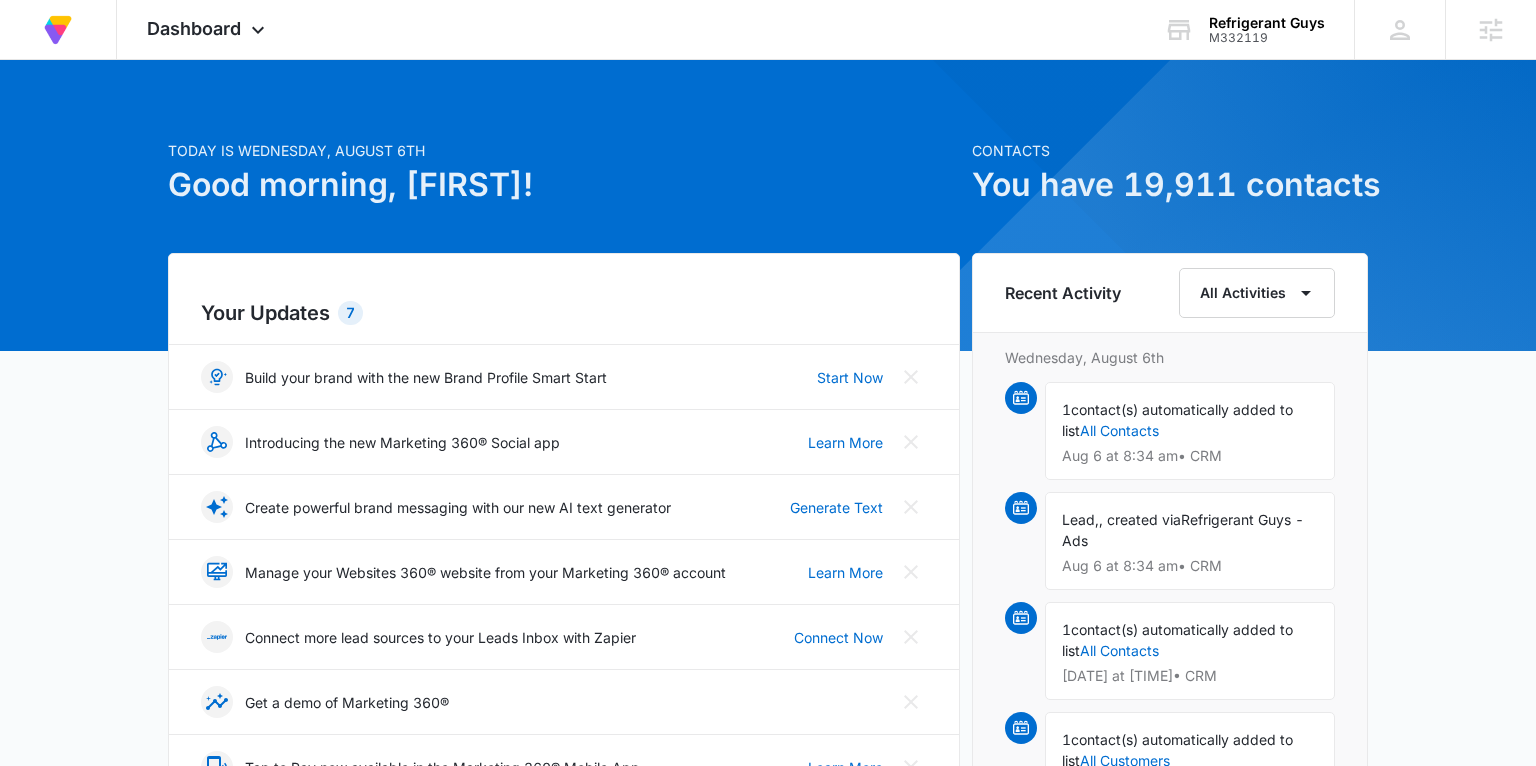 scroll, scrollTop: 0, scrollLeft: 0, axis: both 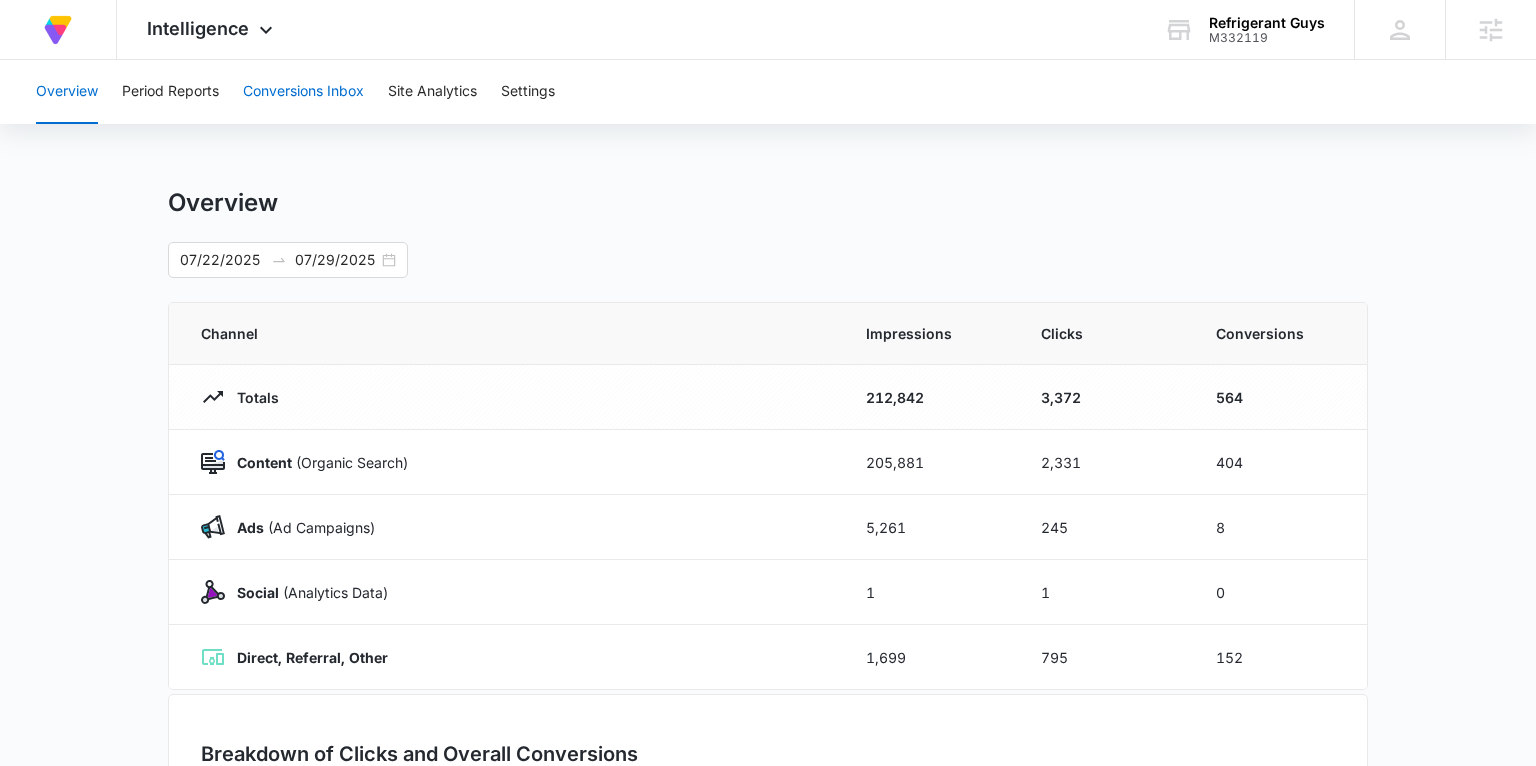 click on "Conversions Inbox" at bounding box center [303, 92] 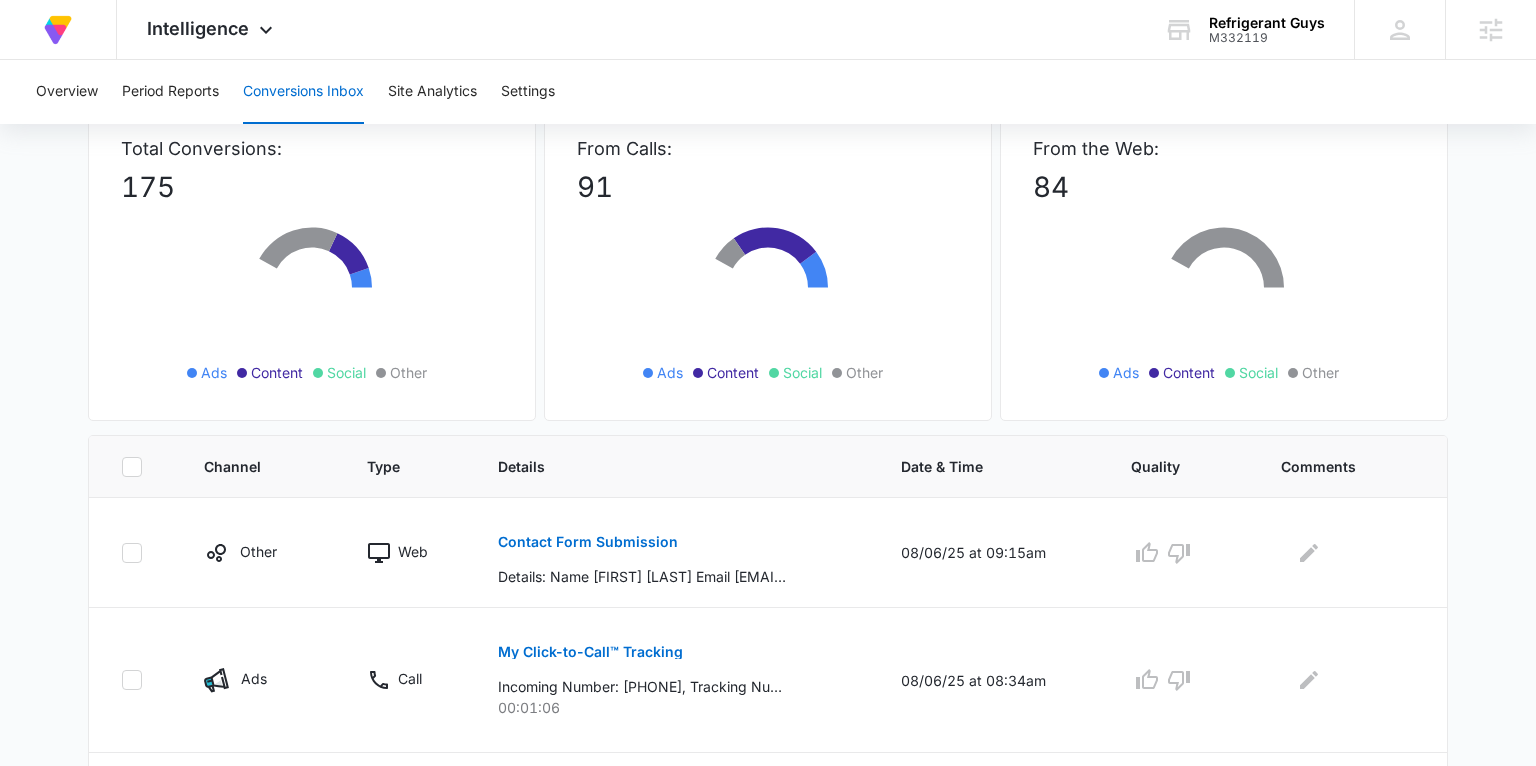 scroll, scrollTop: 343, scrollLeft: 0, axis: vertical 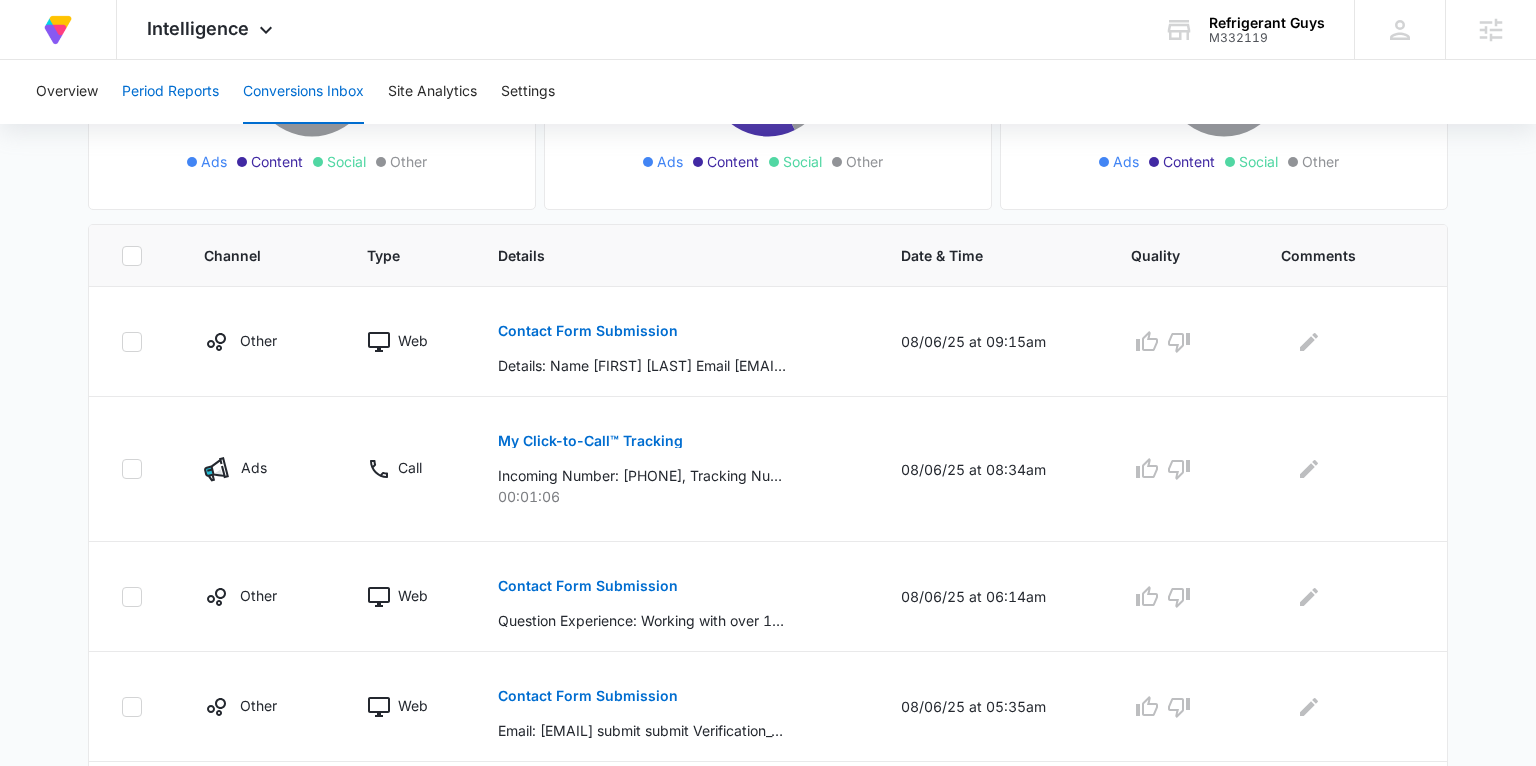 click on "Period Reports" at bounding box center (170, 92) 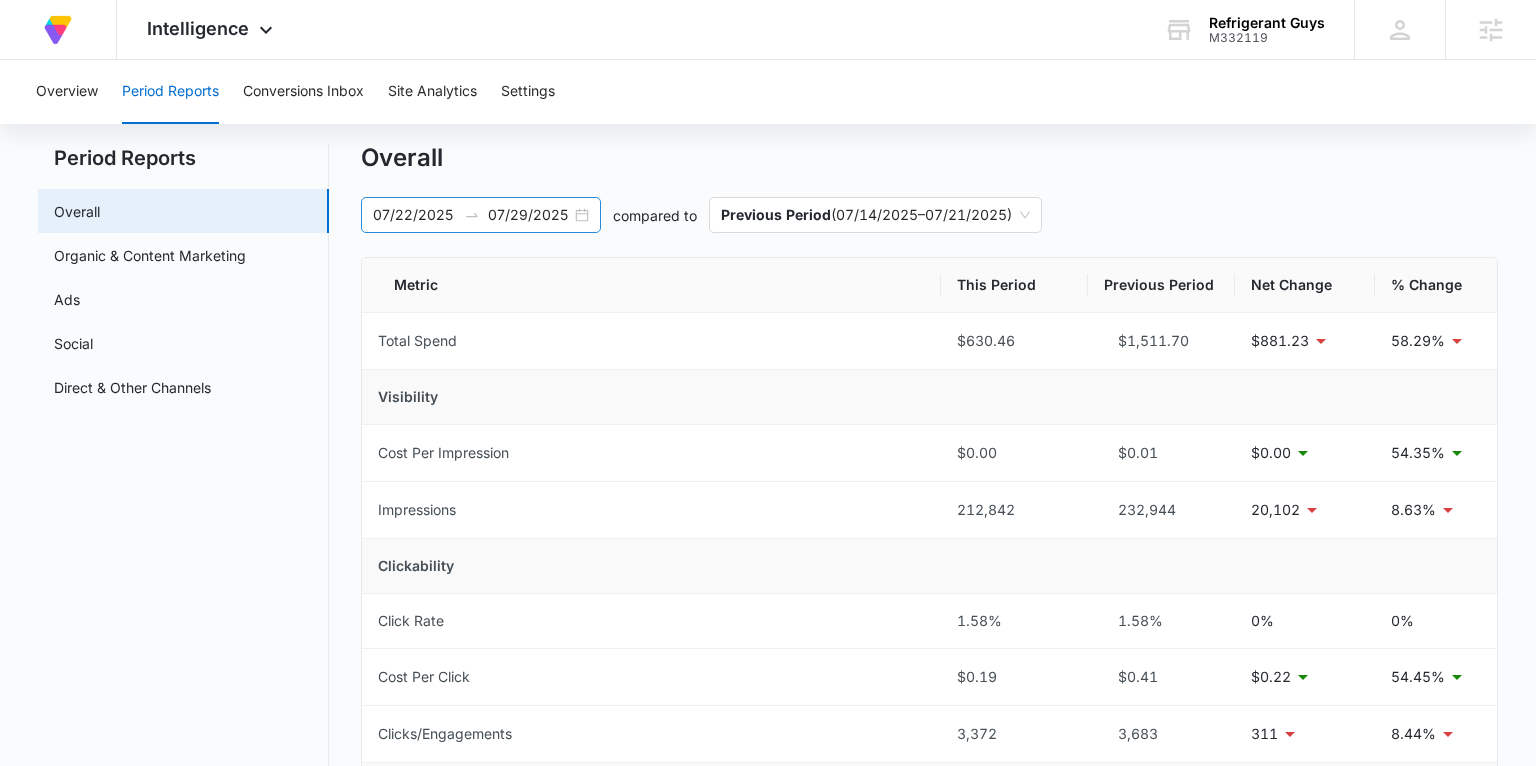 scroll, scrollTop: 0, scrollLeft: 0, axis: both 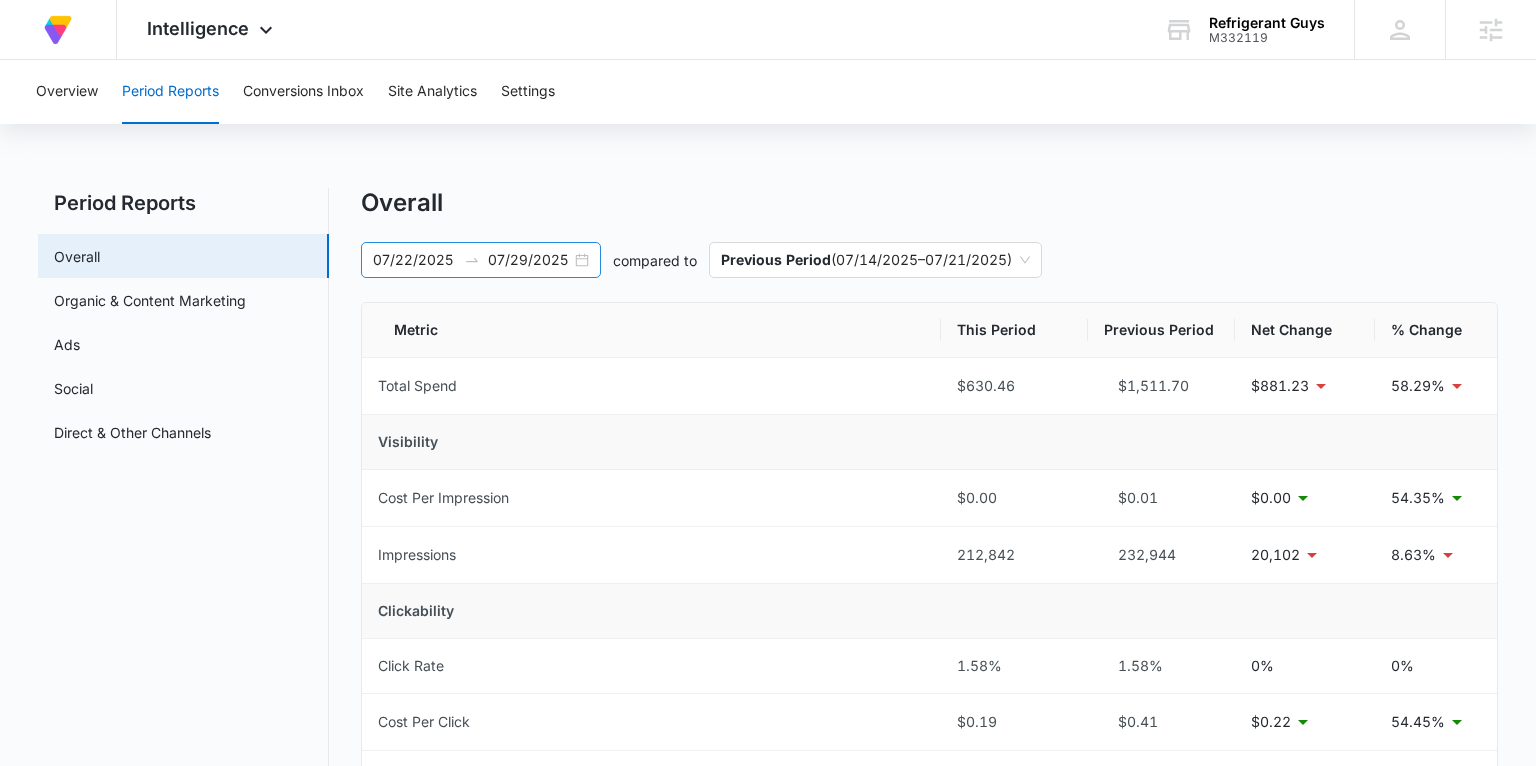 click on "07/22/2025 07/29/2025" at bounding box center [481, 260] 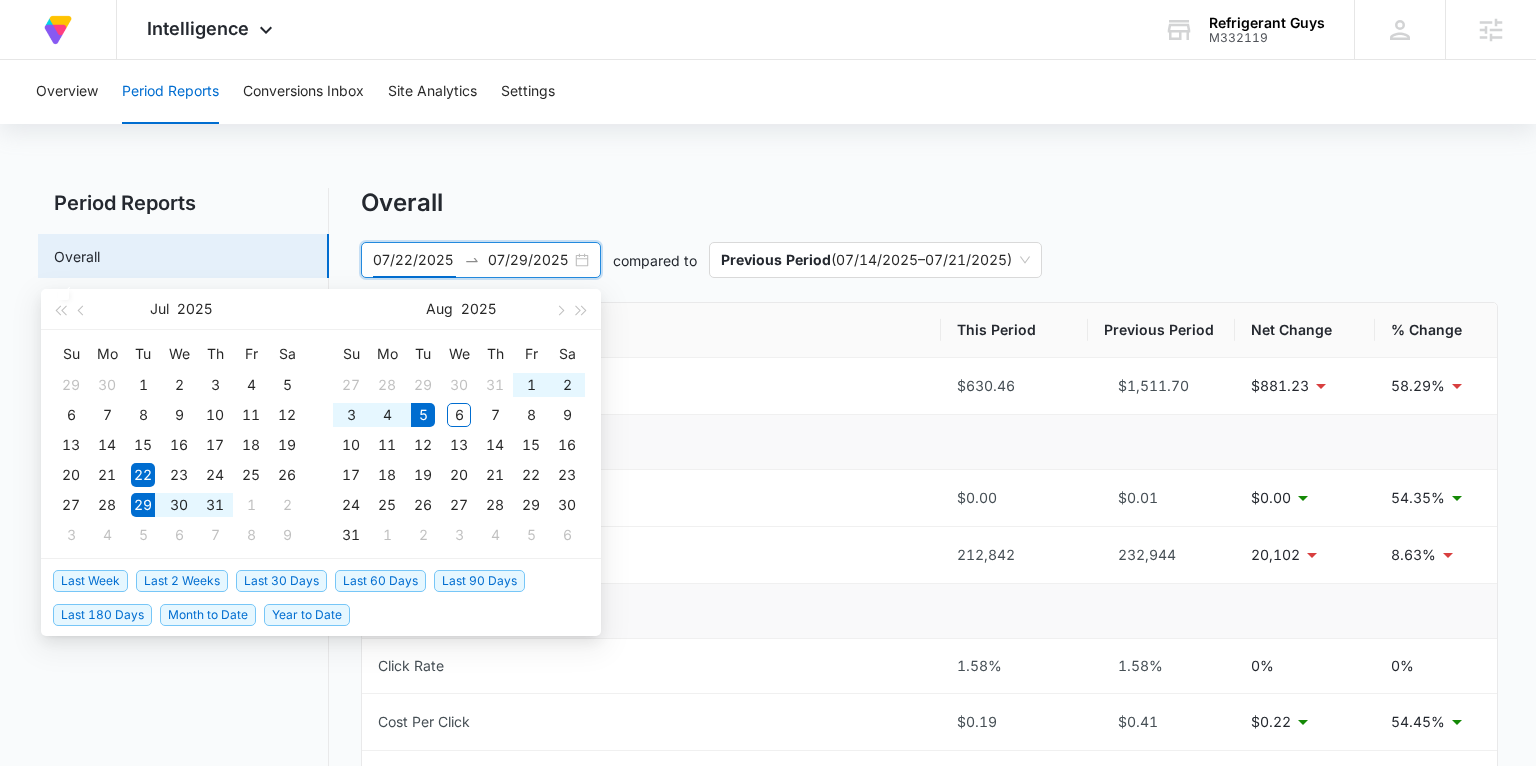 click on "Last  Week" at bounding box center [90, 581] 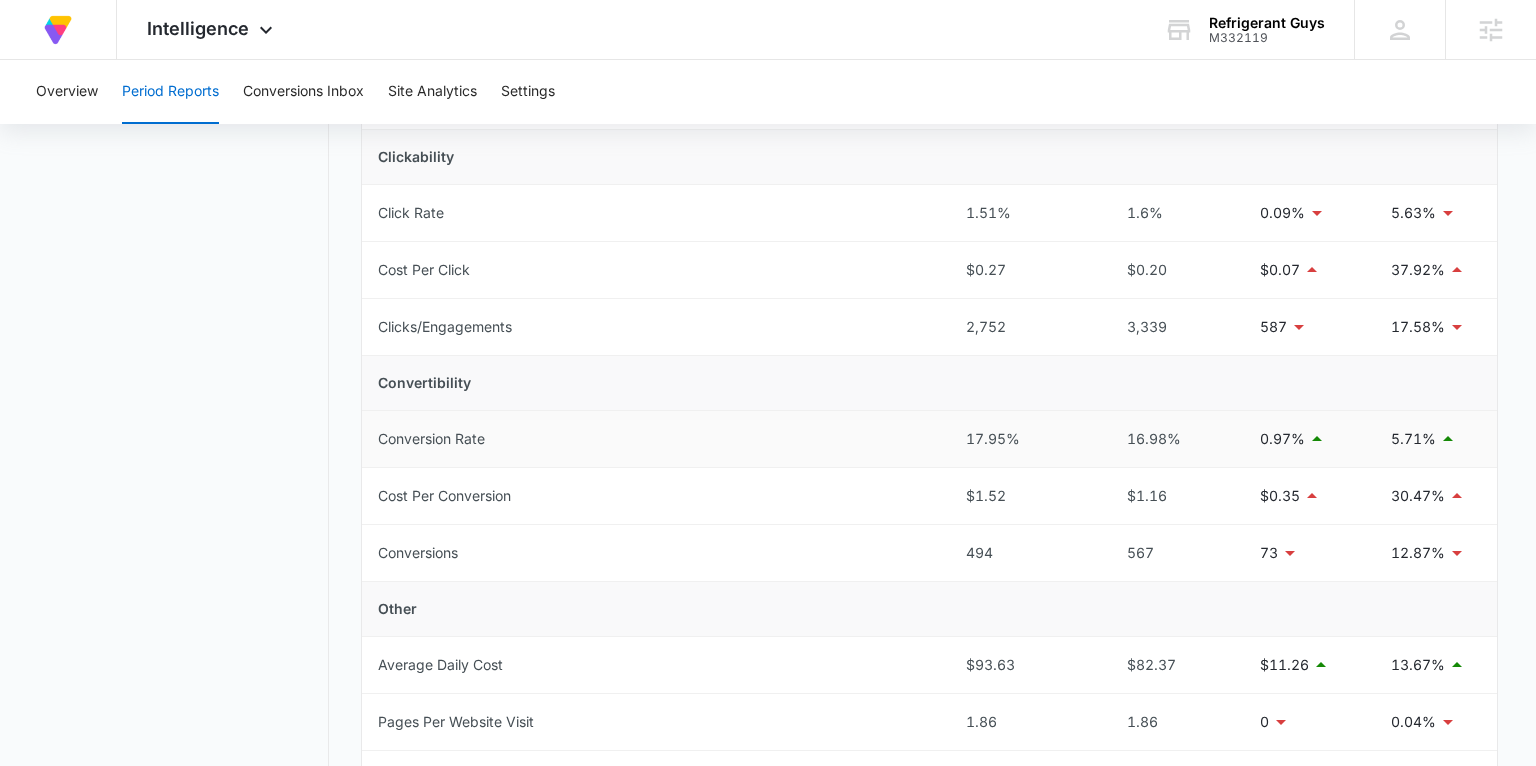 scroll, scrollTop: 500, scrollLeft: 0, axis: vertical 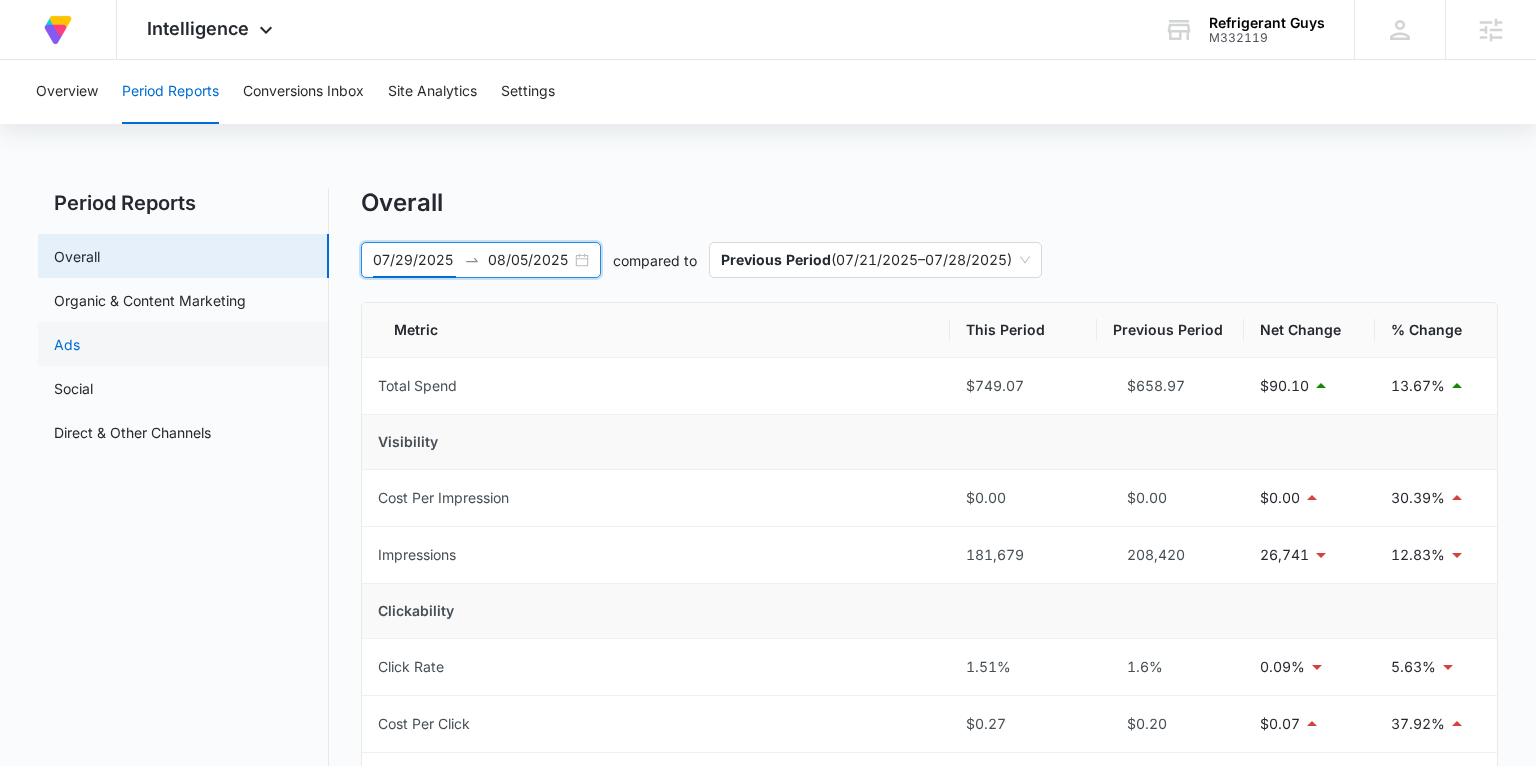 click on "Ads" at bounding box center [67, 344] 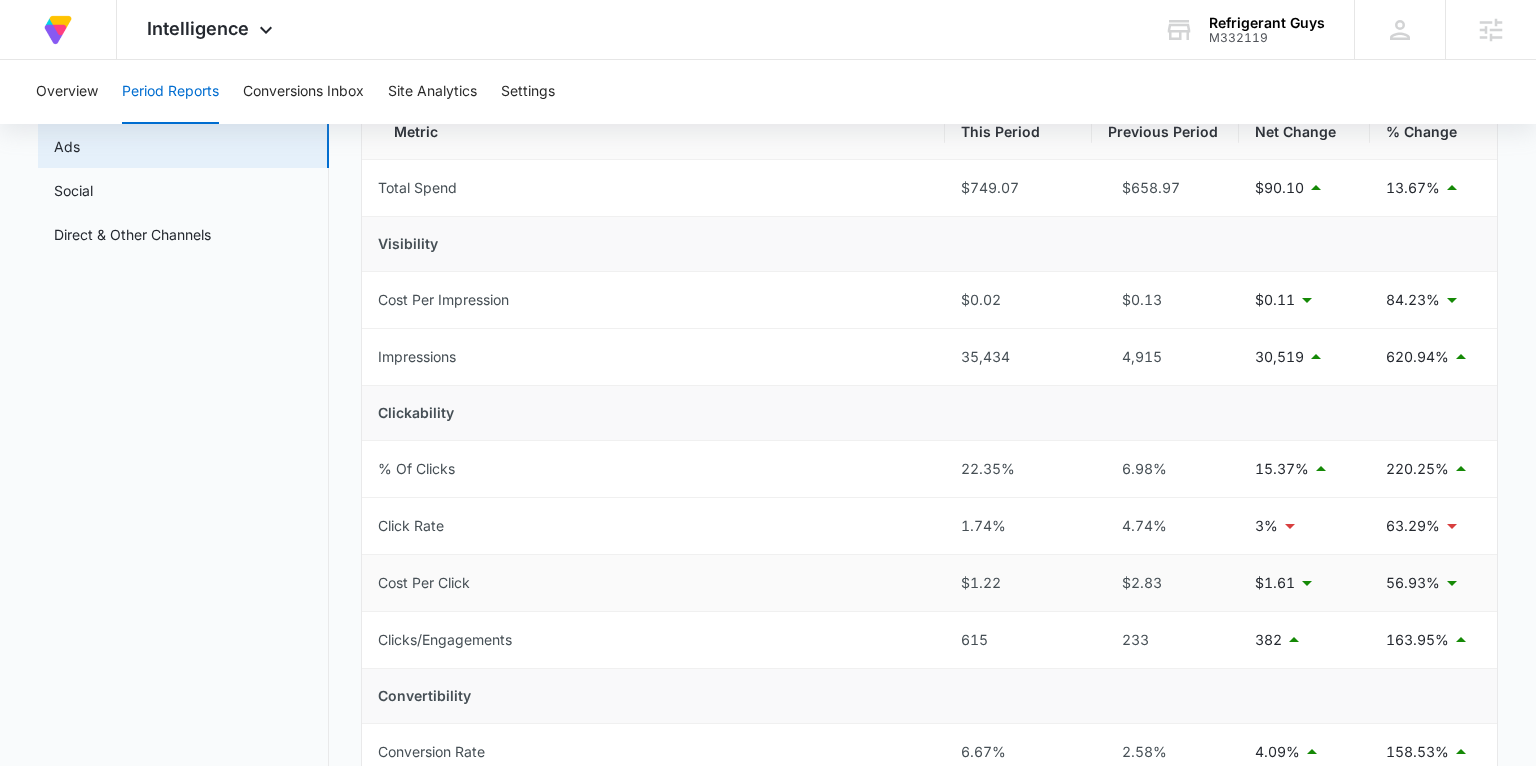 scroll, scrollTop: 0, scrollLeft: 0, axis: both 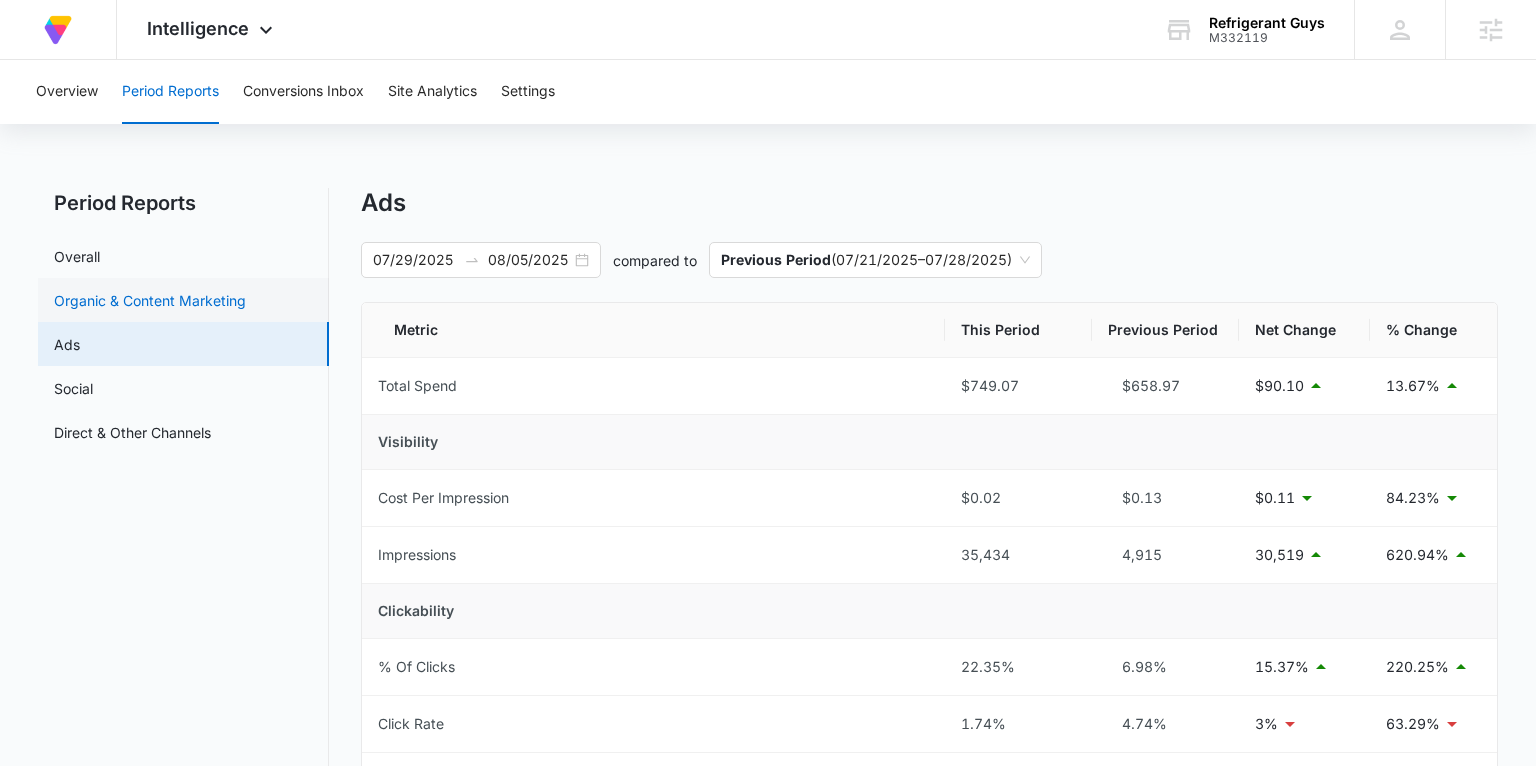 click on "Organic & Content Marketing" at bounding box center (150, 300) 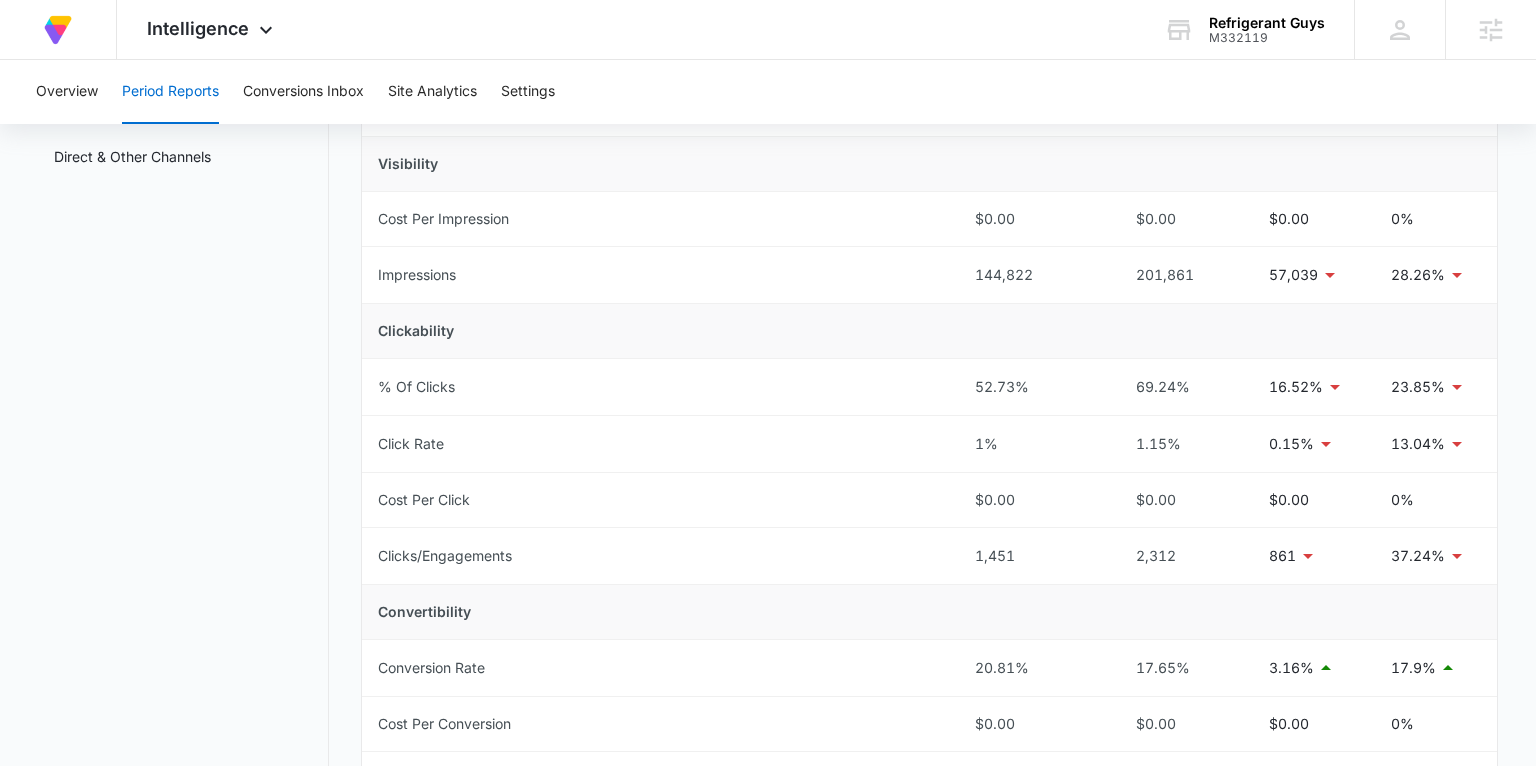 scroll, scrollTop: 499, scrollLeft: 0, axis: vertical 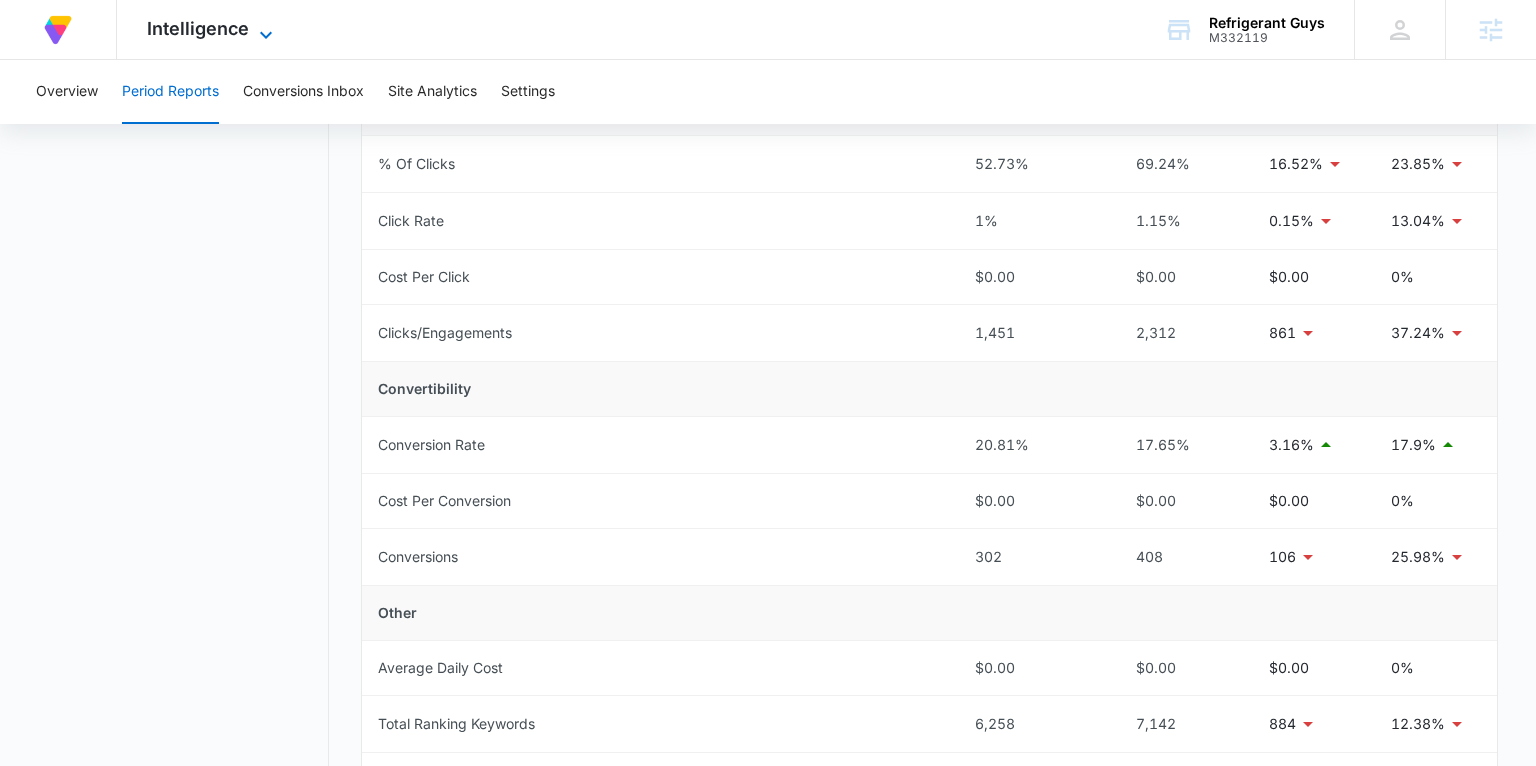 click 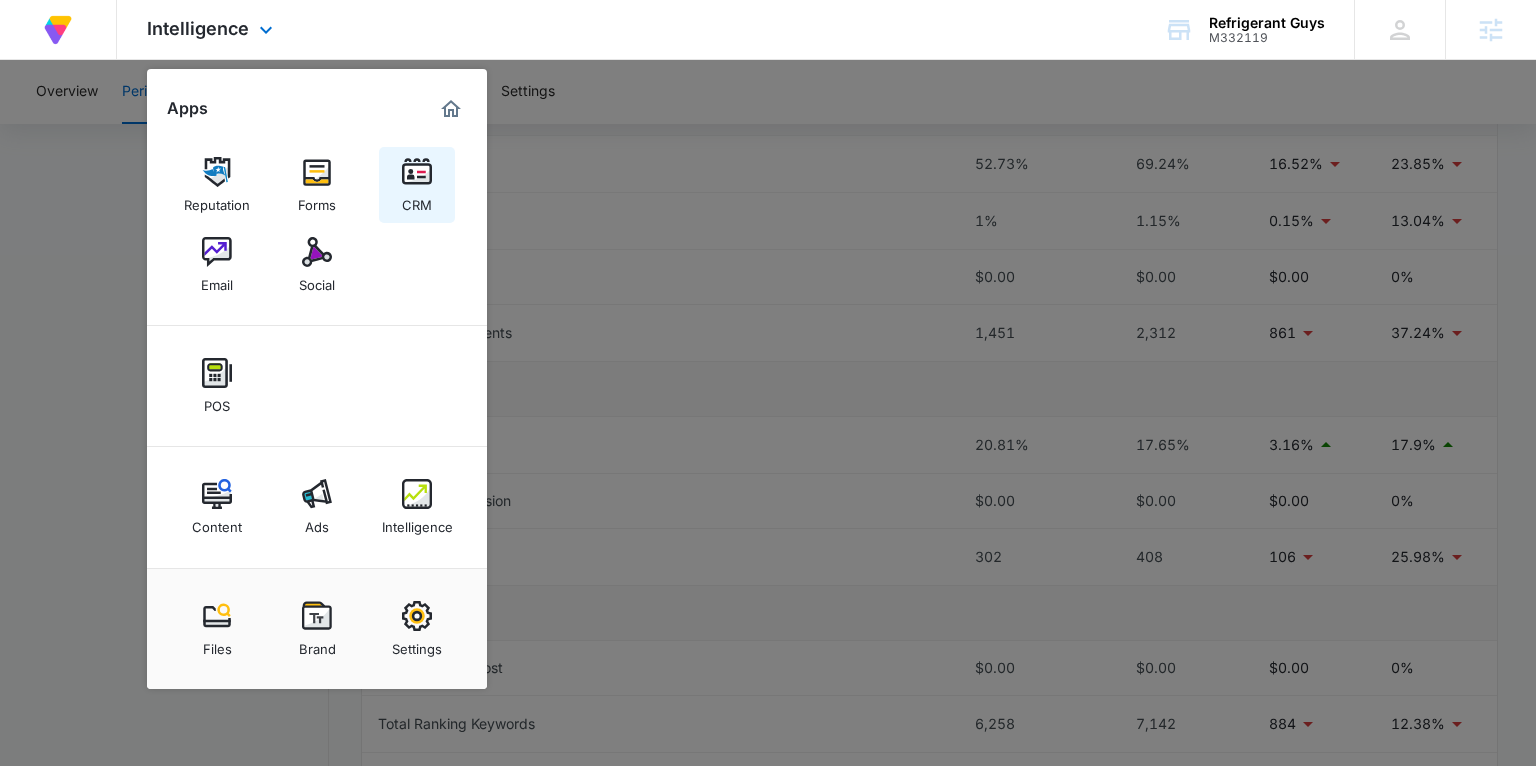 click on "CRM" at bounding box center [417, 200] 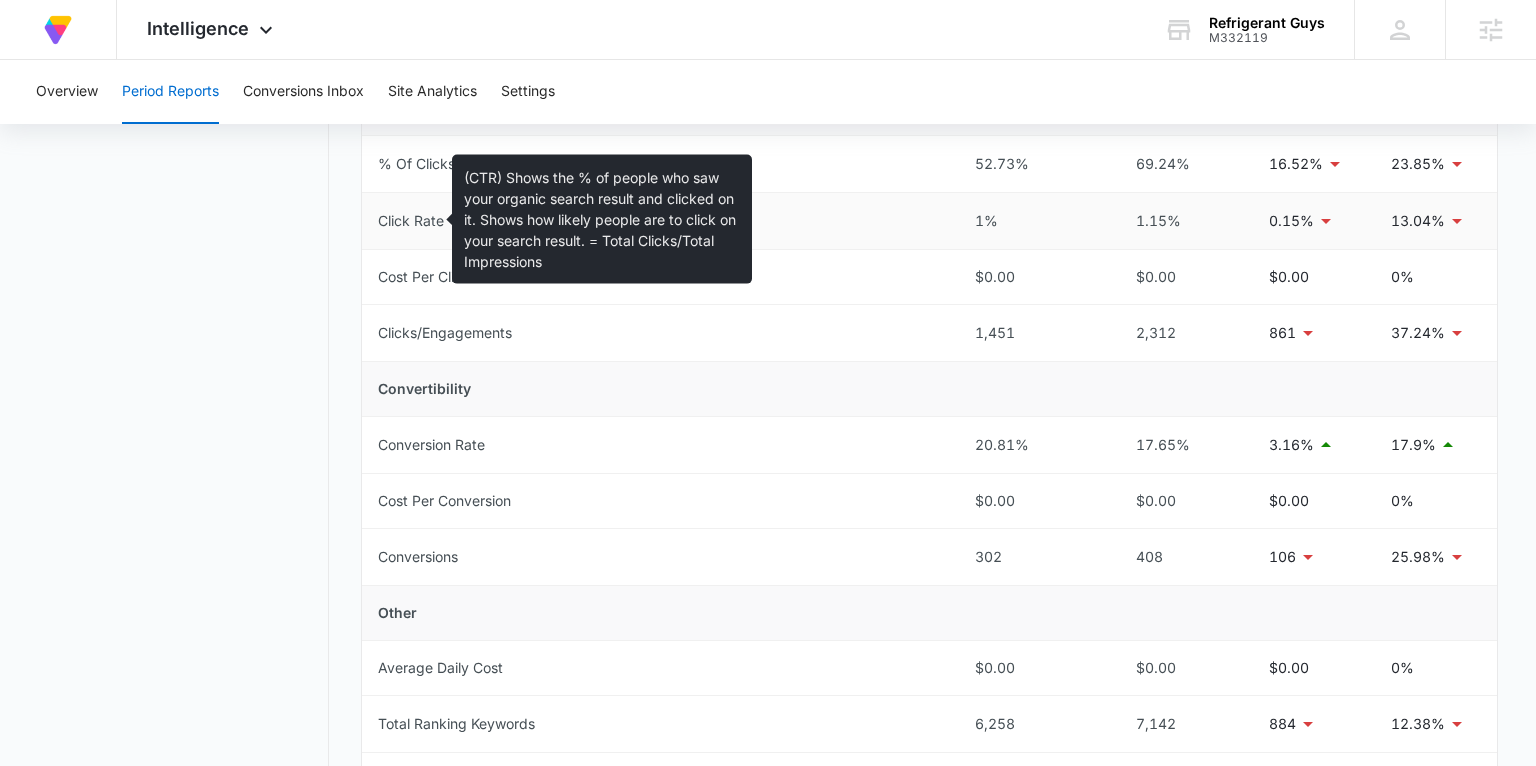 scroll, scrollTop: 0, scrollLeft: 0, axis: both 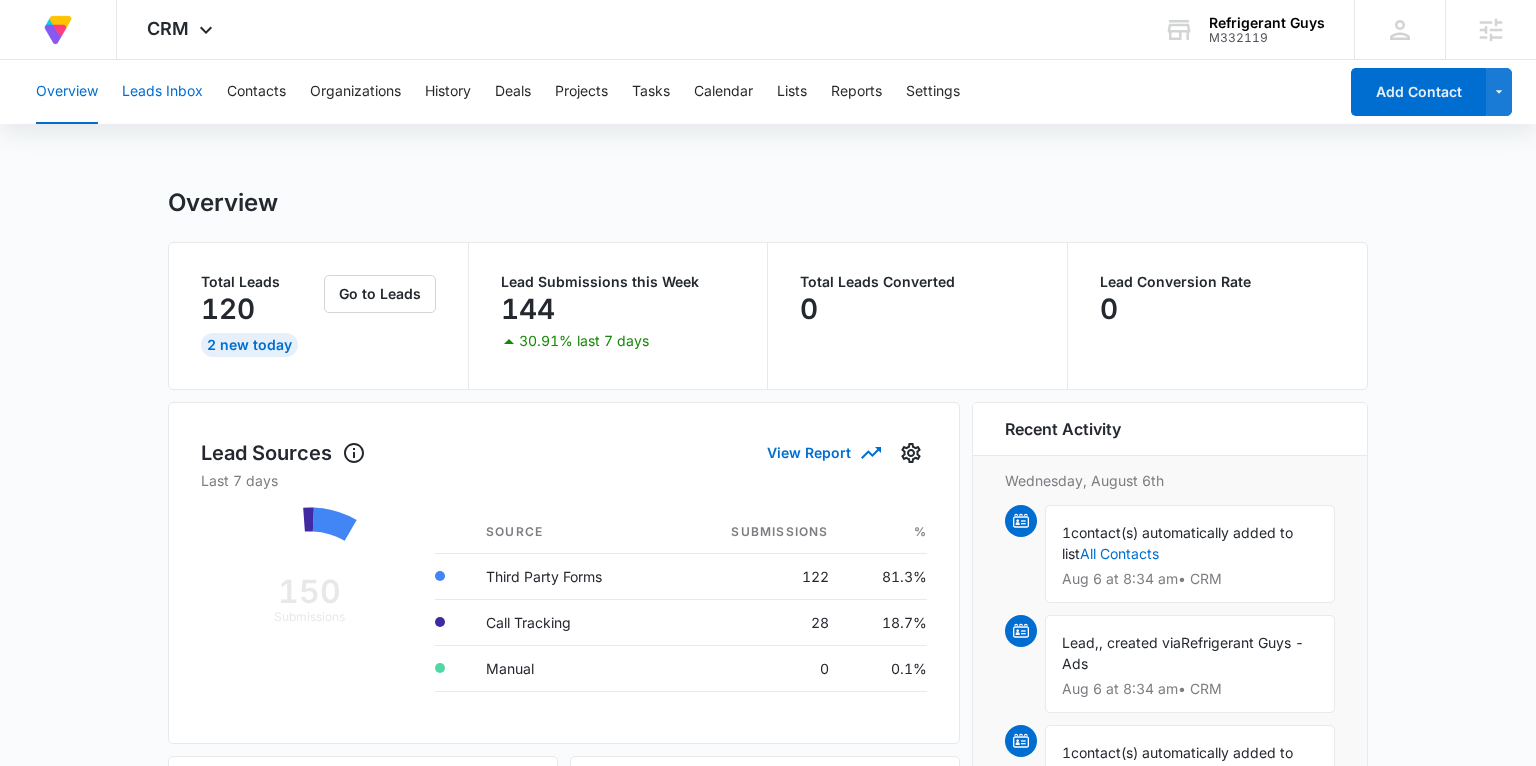 click on "Leads Inbox" at bounding box center [162, 92] 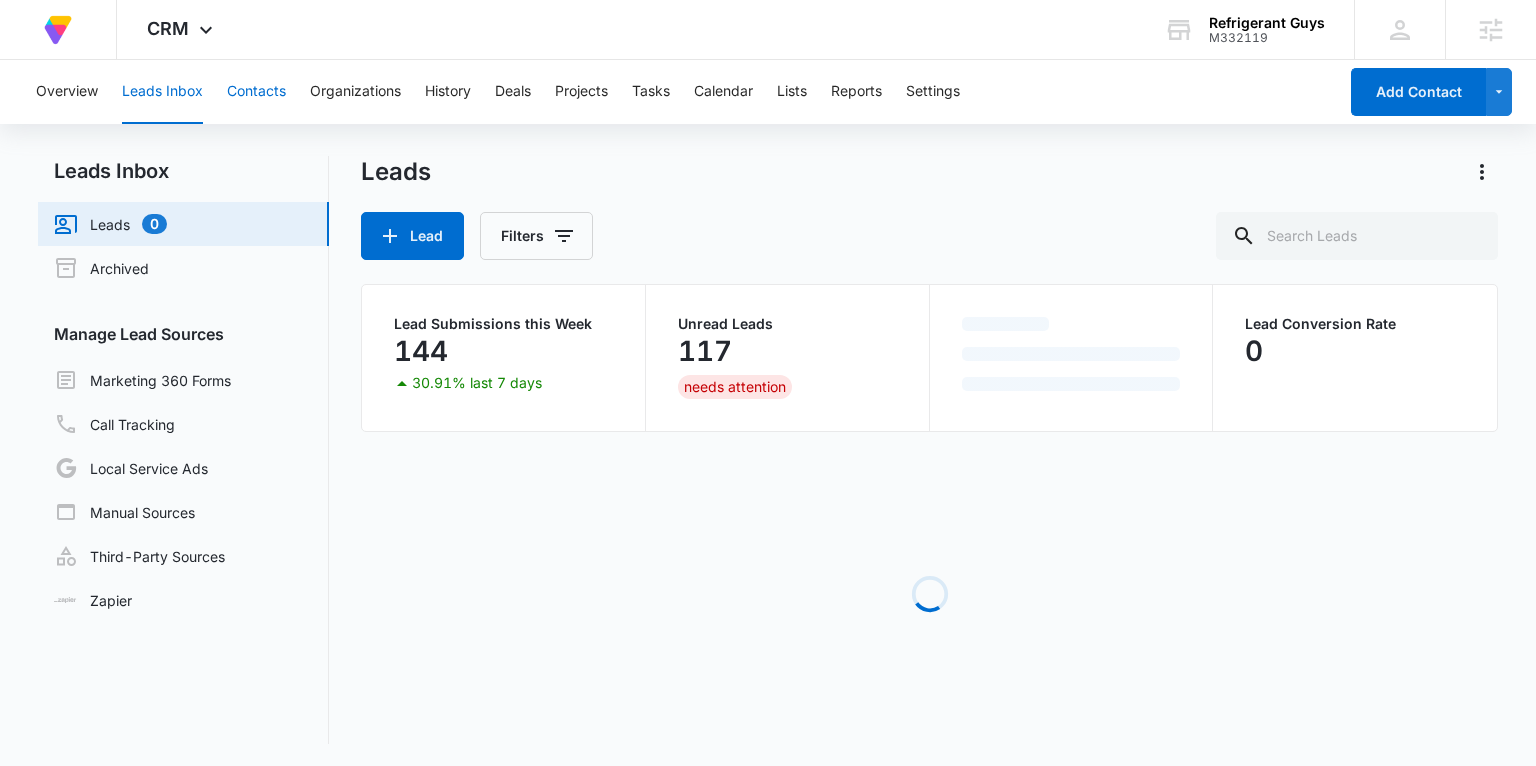 click on "Contacts" at bounding box center [256, 92] 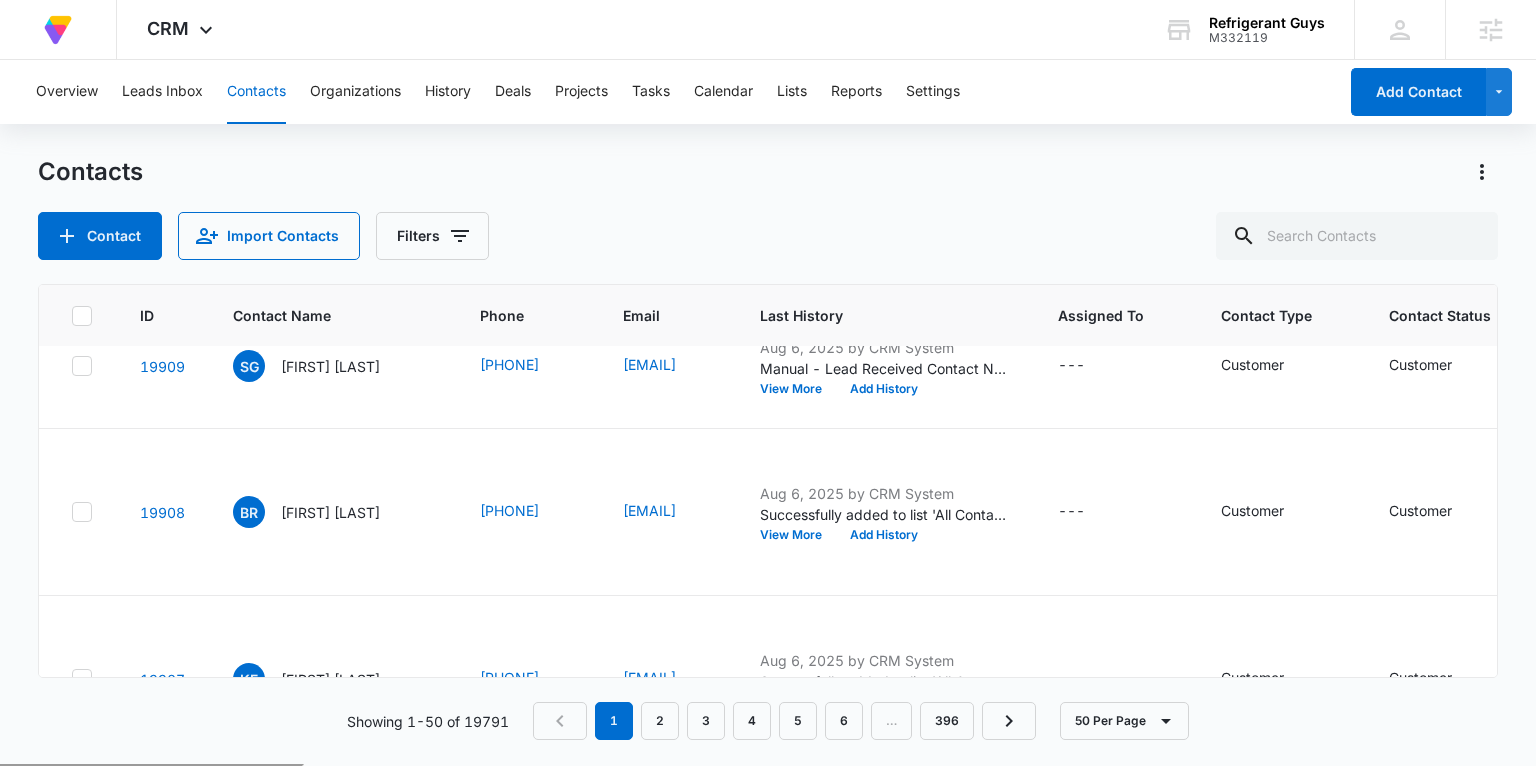 scroll, scrollTop: 336, scrollLeft: 0, axis: vertical 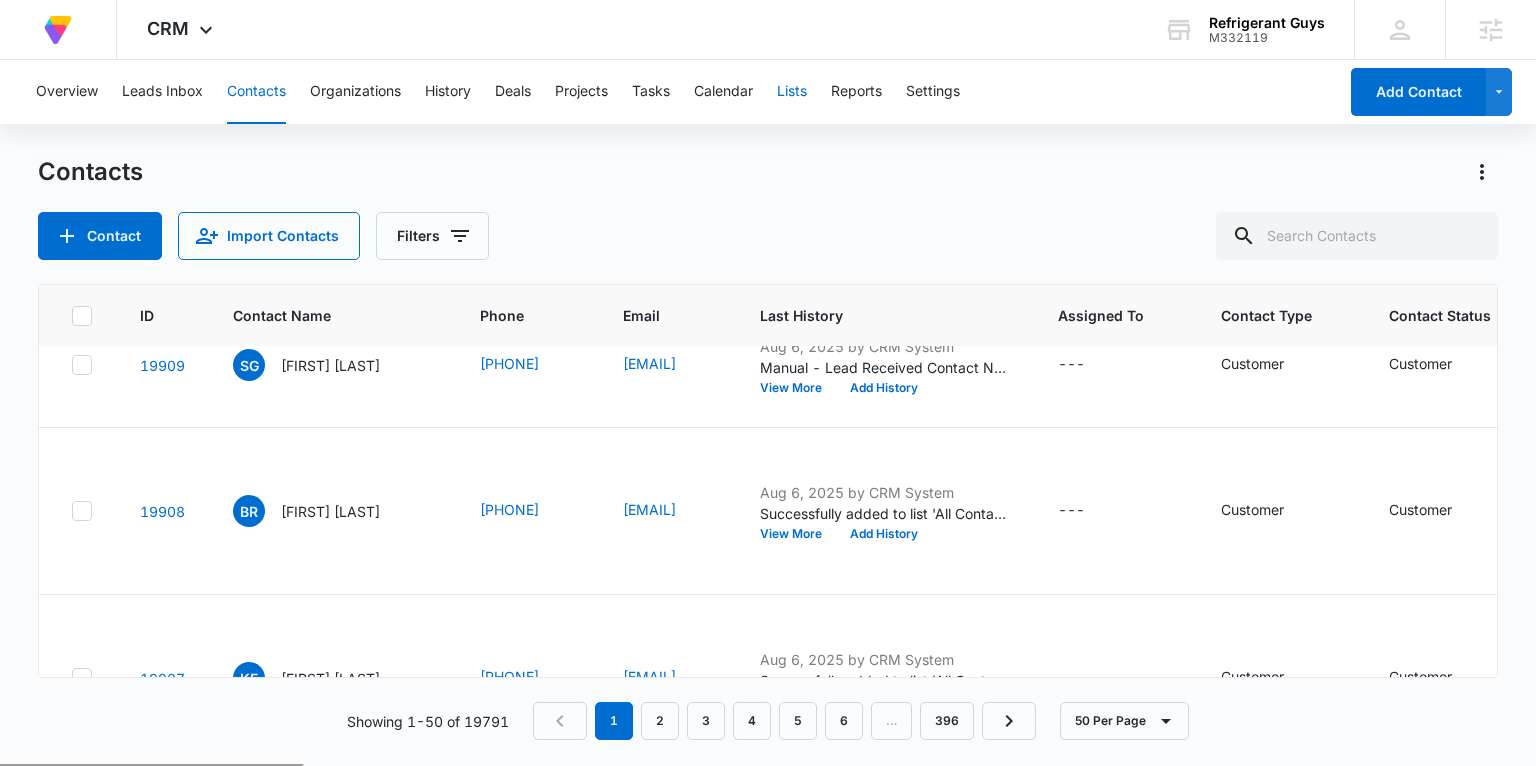 click on "Lists" at bounding box center [792, 92] 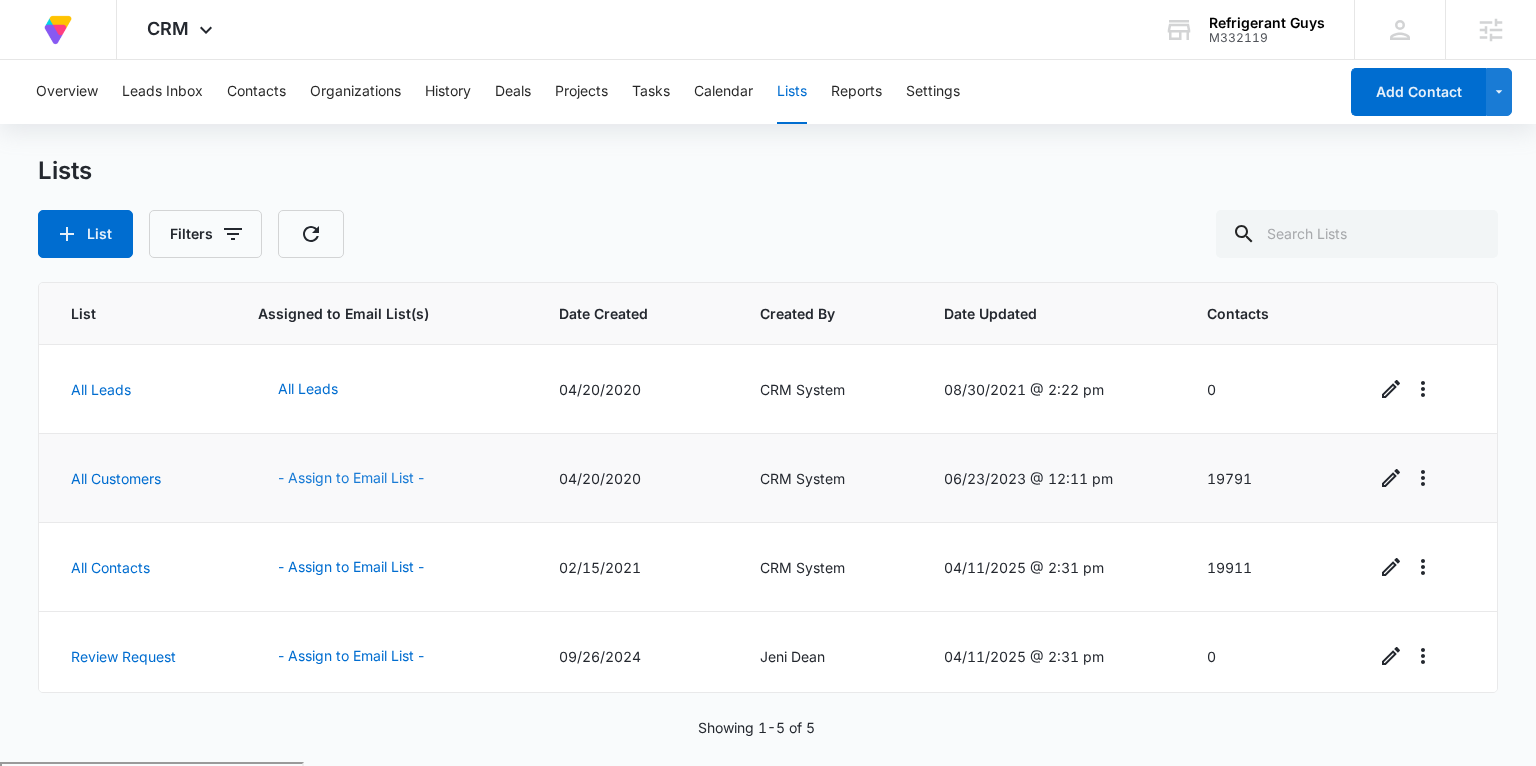 click on "- Assign to Email List -" at bounding box center (351, 478) 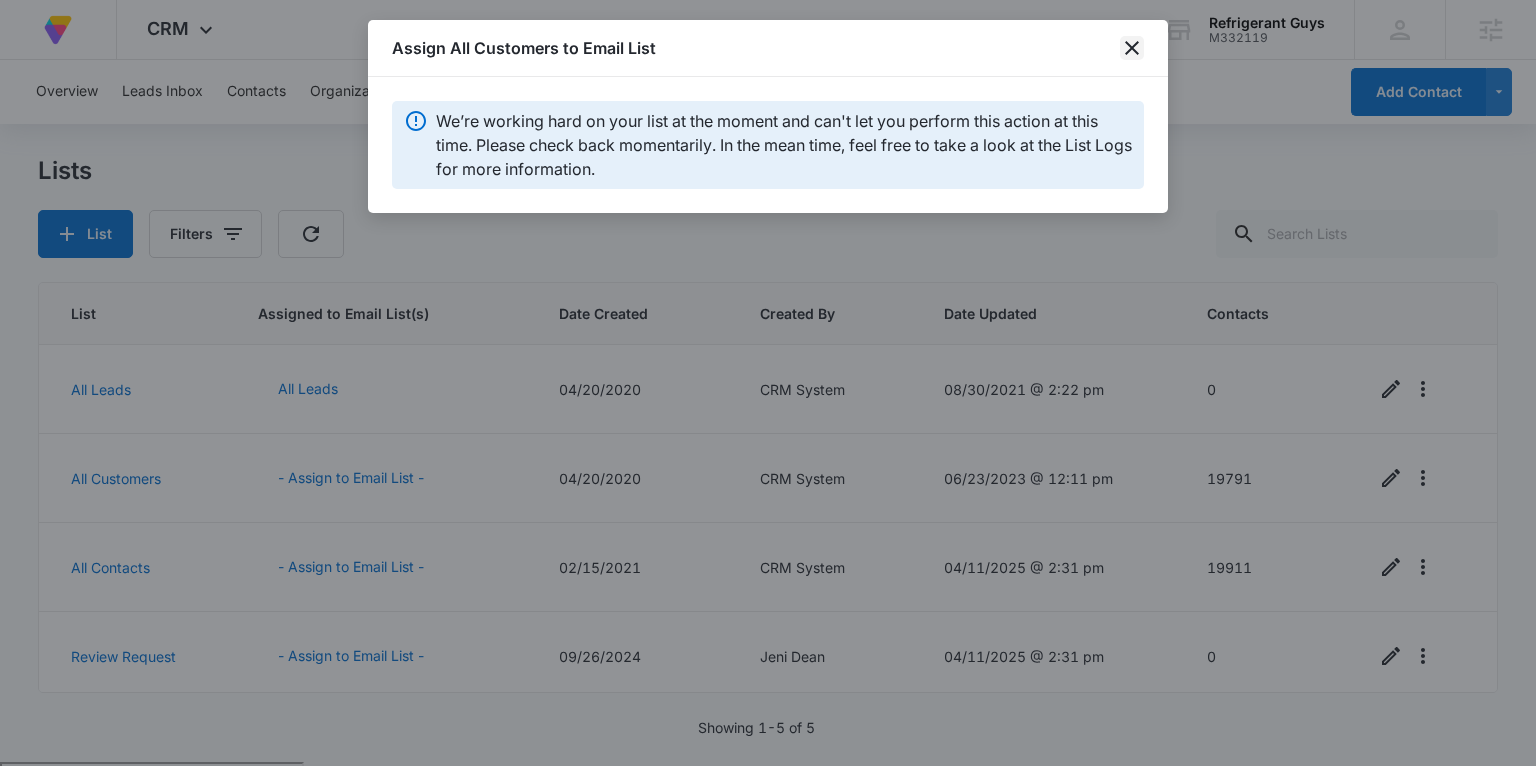 click 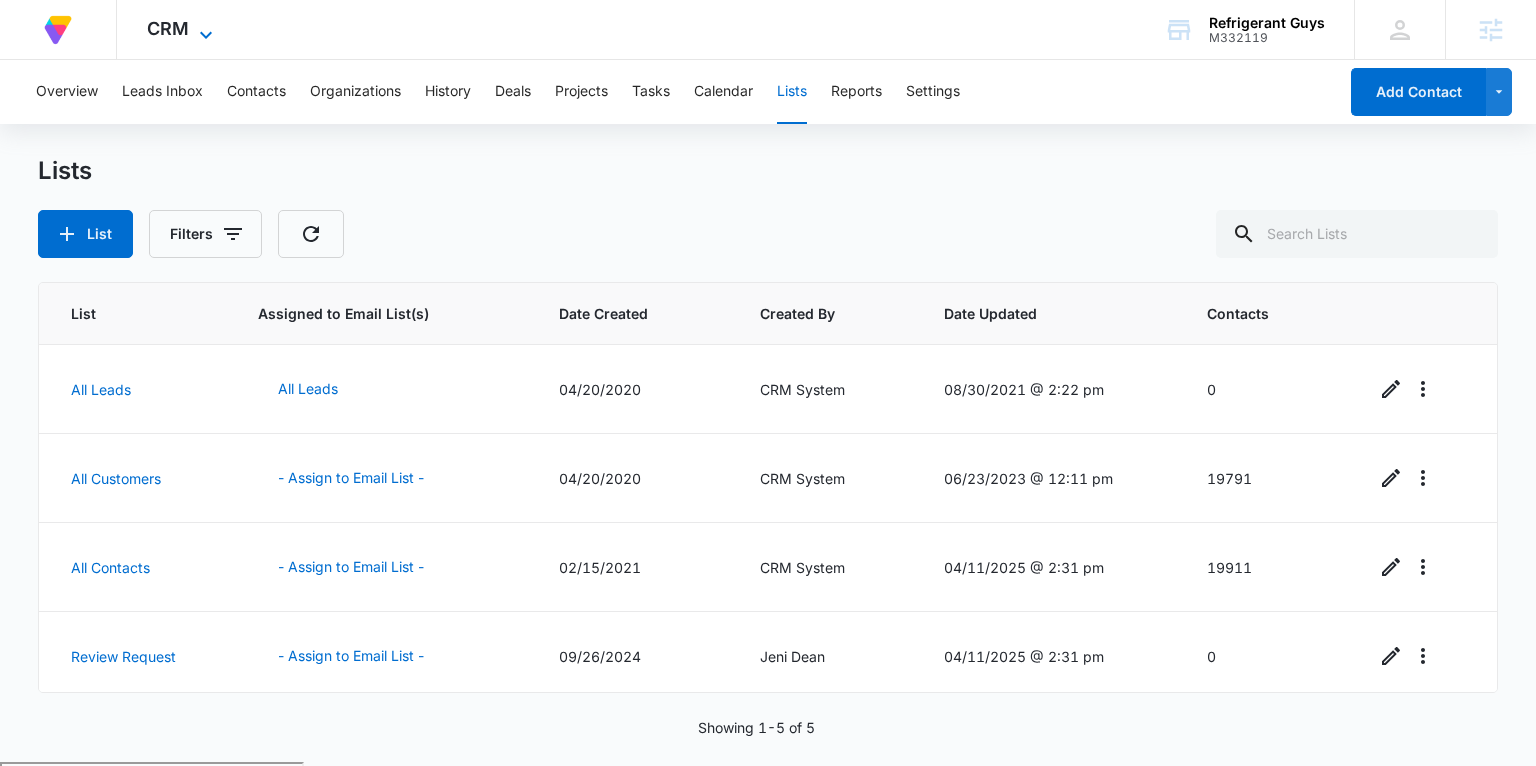 click on "CRM" at bounding box center (168, 28) 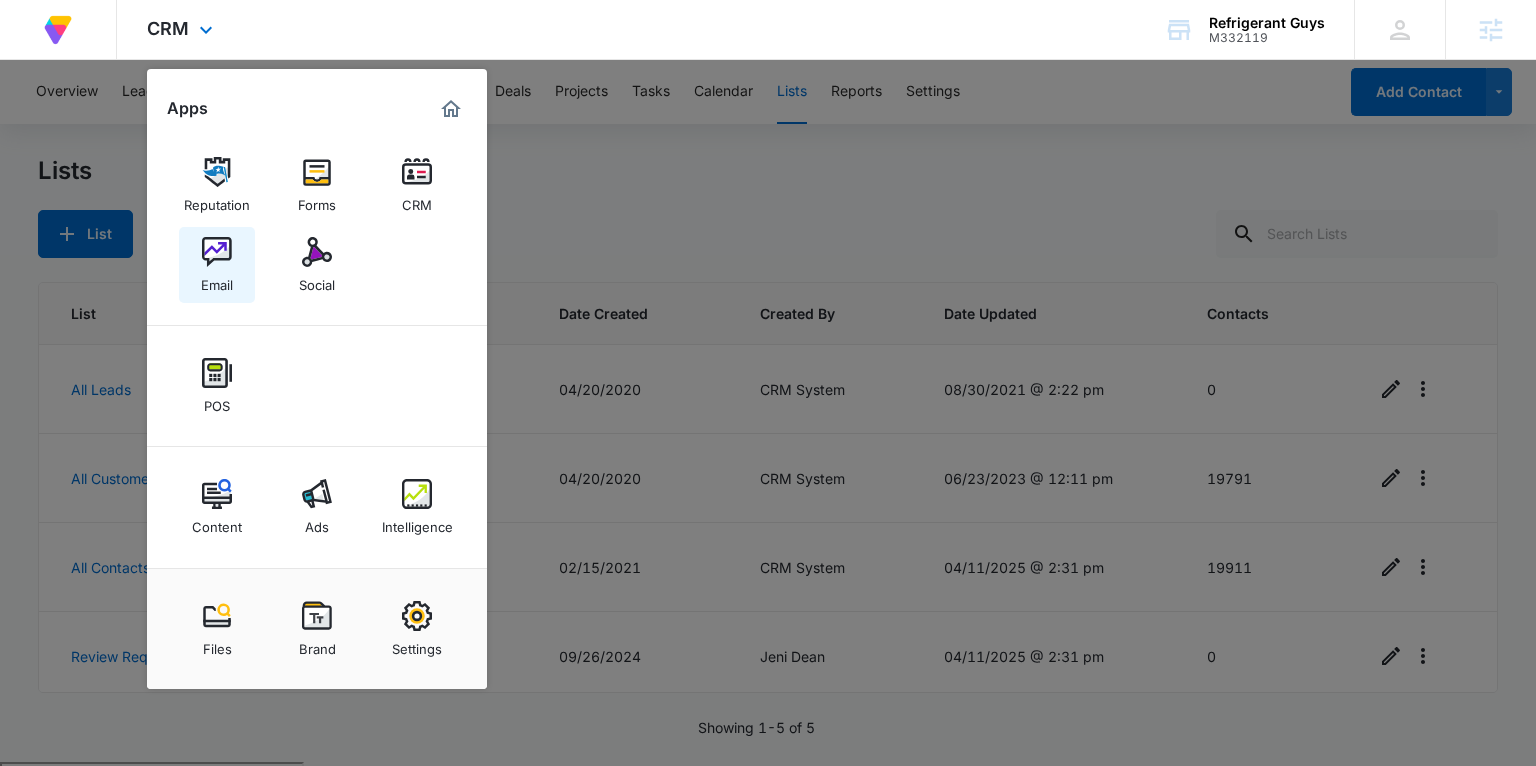 click on "Email" at bounding box center (217, 265) 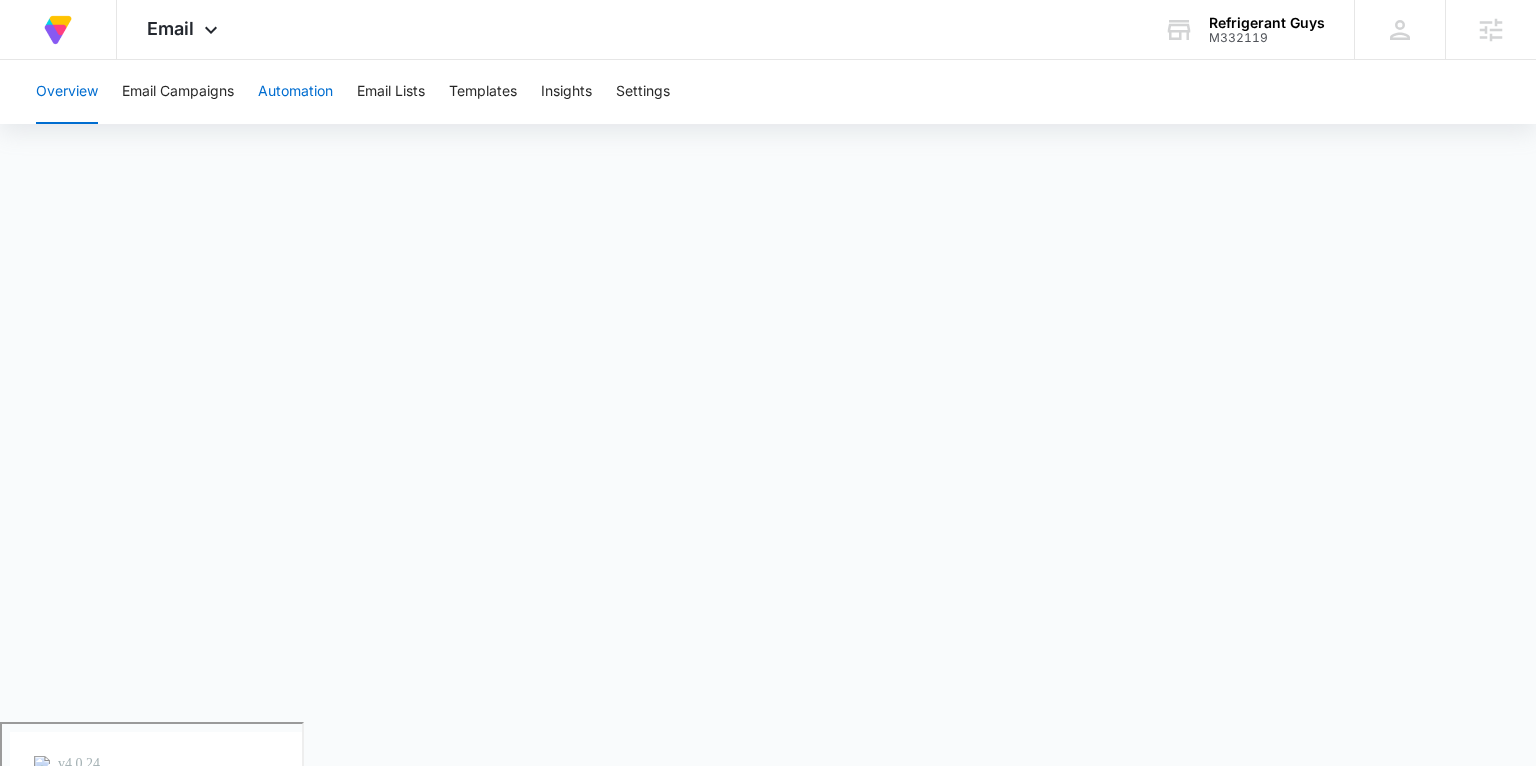 click on "Automation" at bounding box center [295, 92] 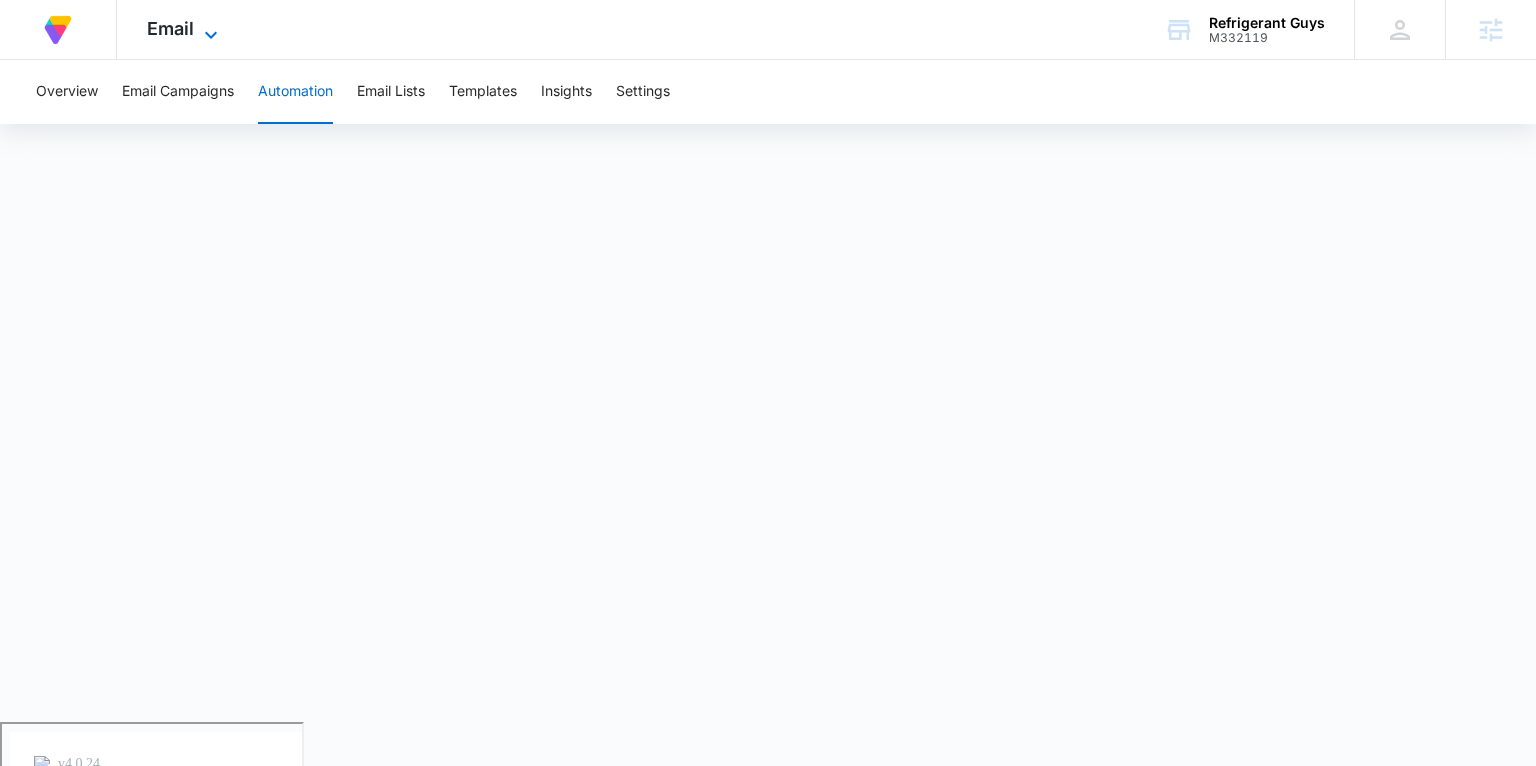 click on "Email" at bounding box center (170, 28) 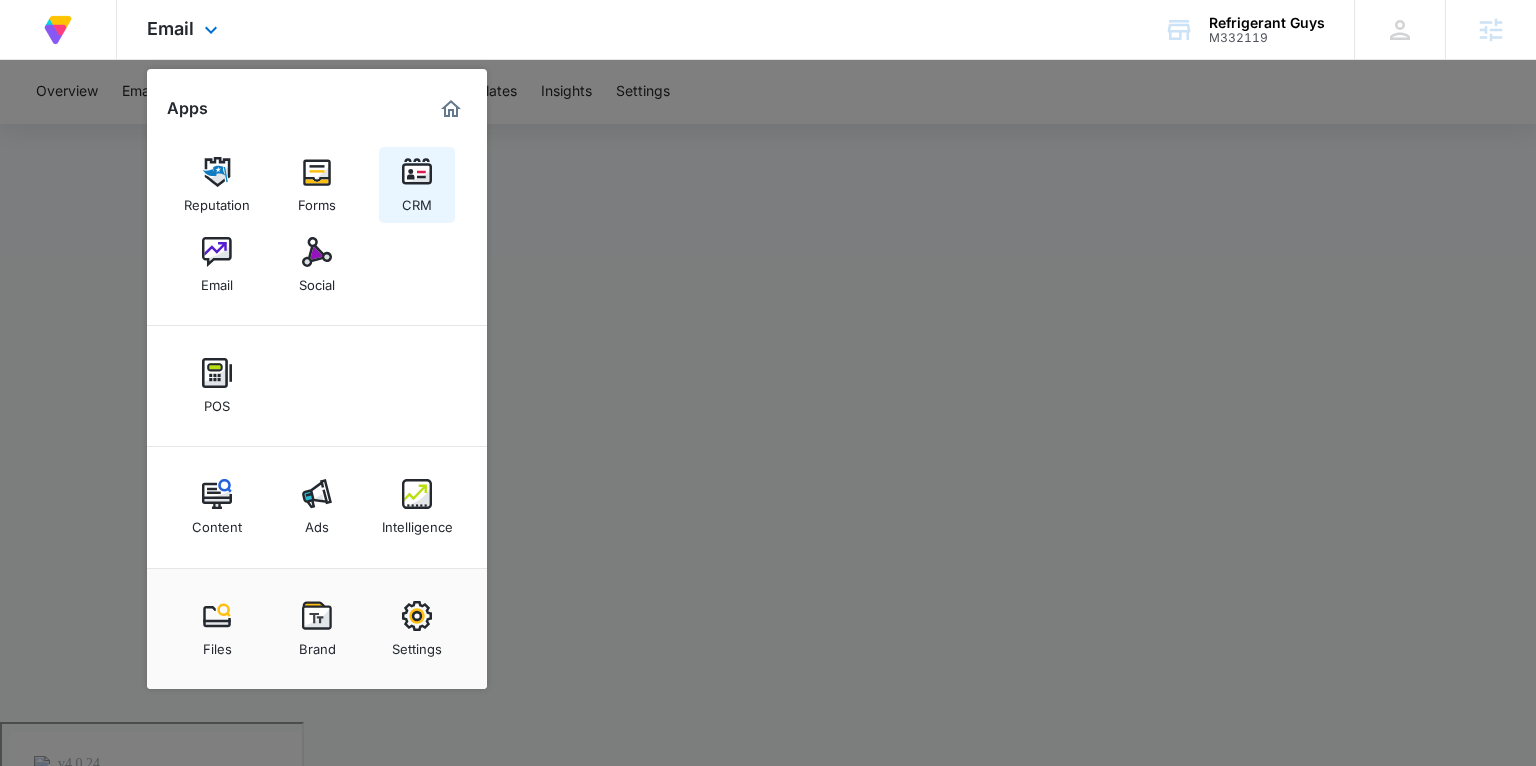 click on "CRM" at bounding box center [417, 185] 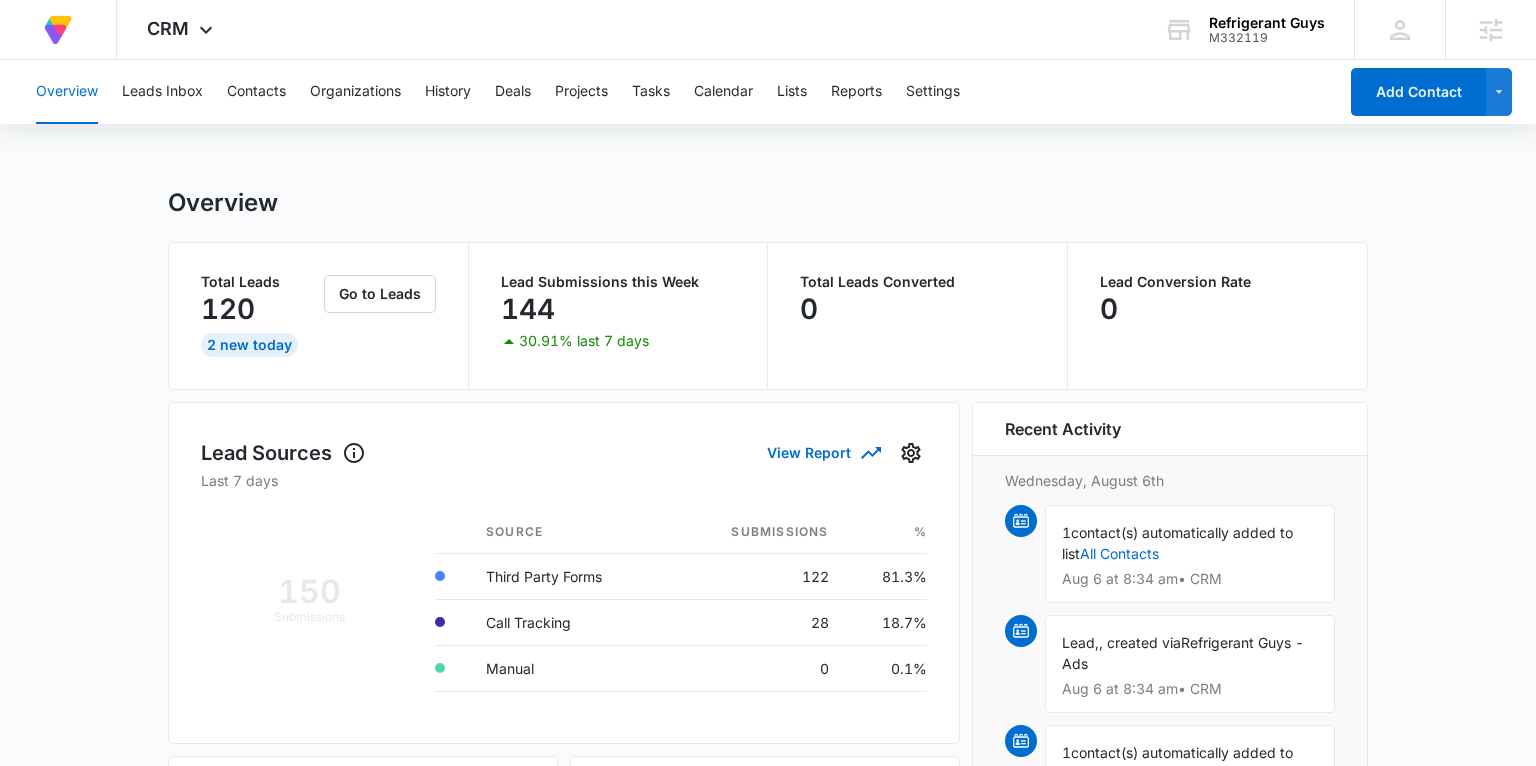 scroll, scrollTop: 2, scrollLeft: 0, axis: vertical 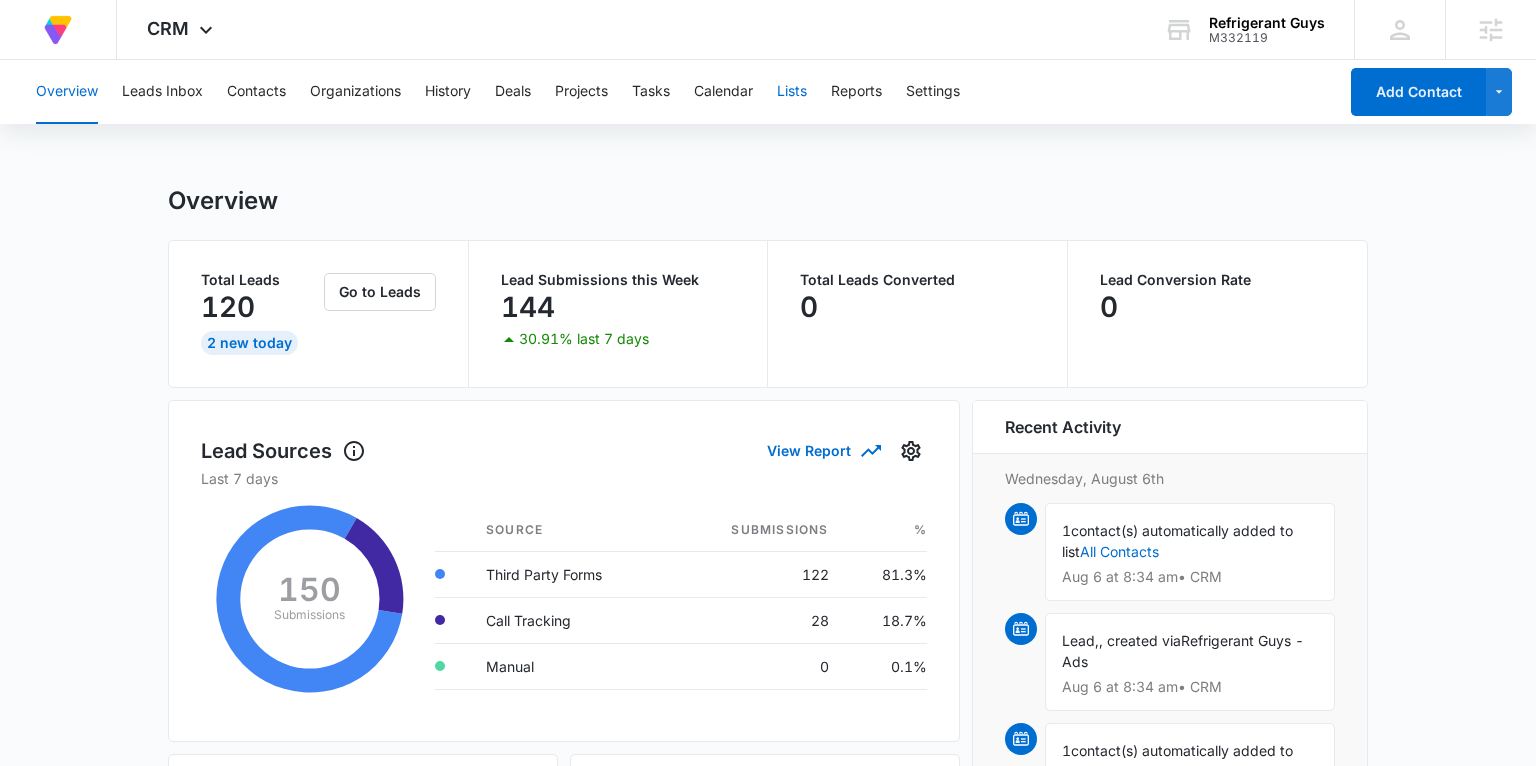 click on "Lists" at bounding box center (792, 92) 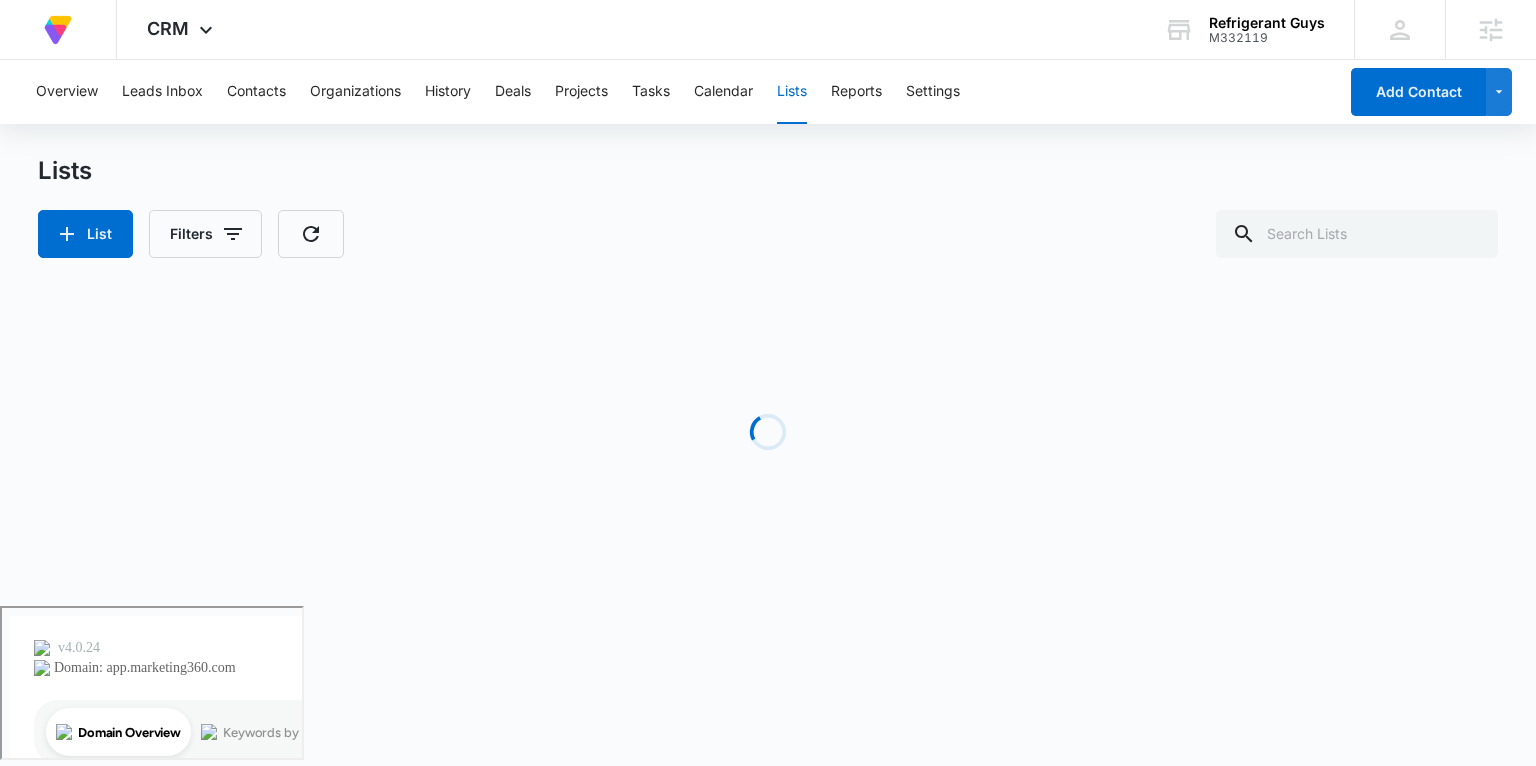 scroll, scrollTop: 0, scrollLeft: 0, axis: both 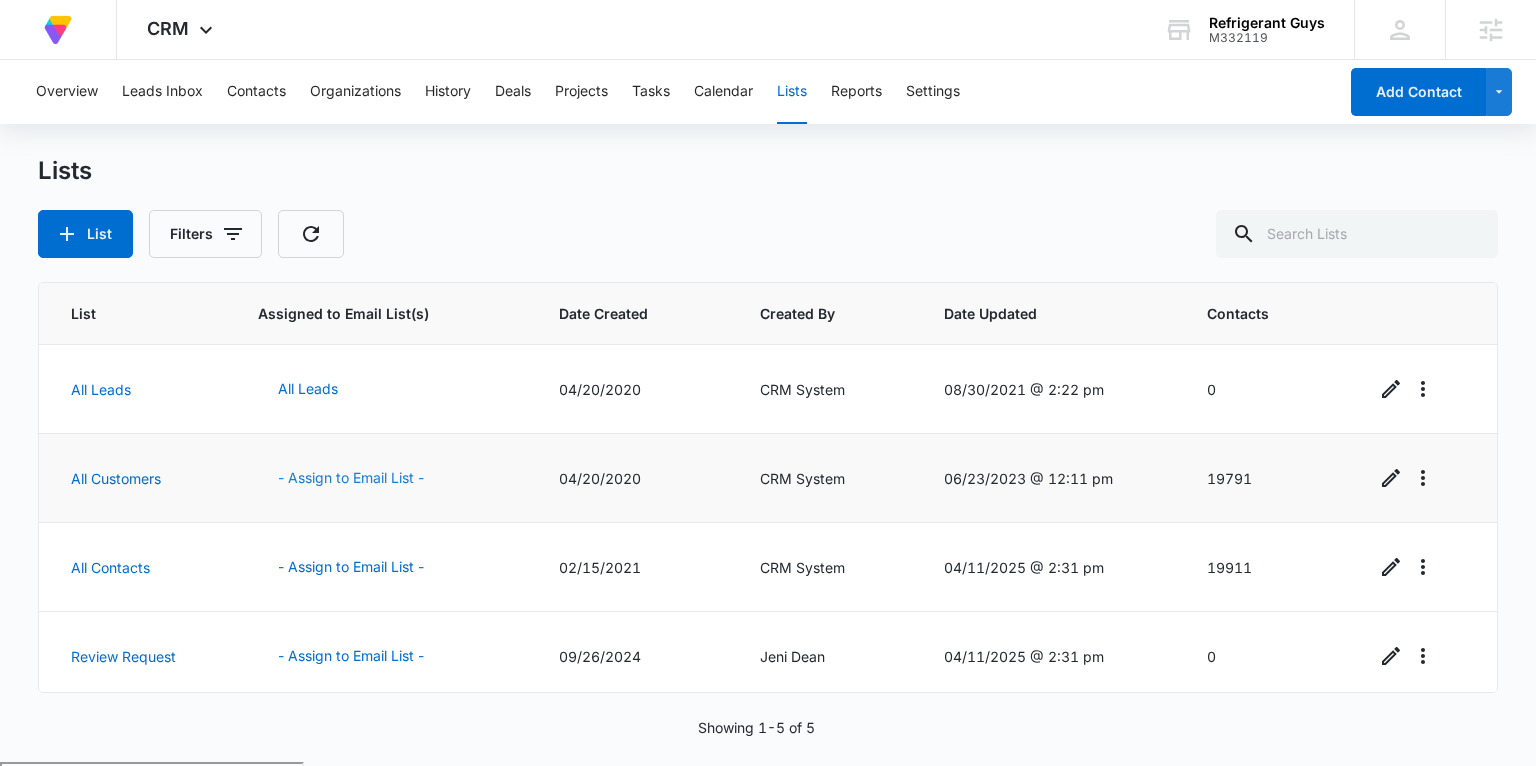click on "- Assign to Email List -" at bounding box center [351, 478] 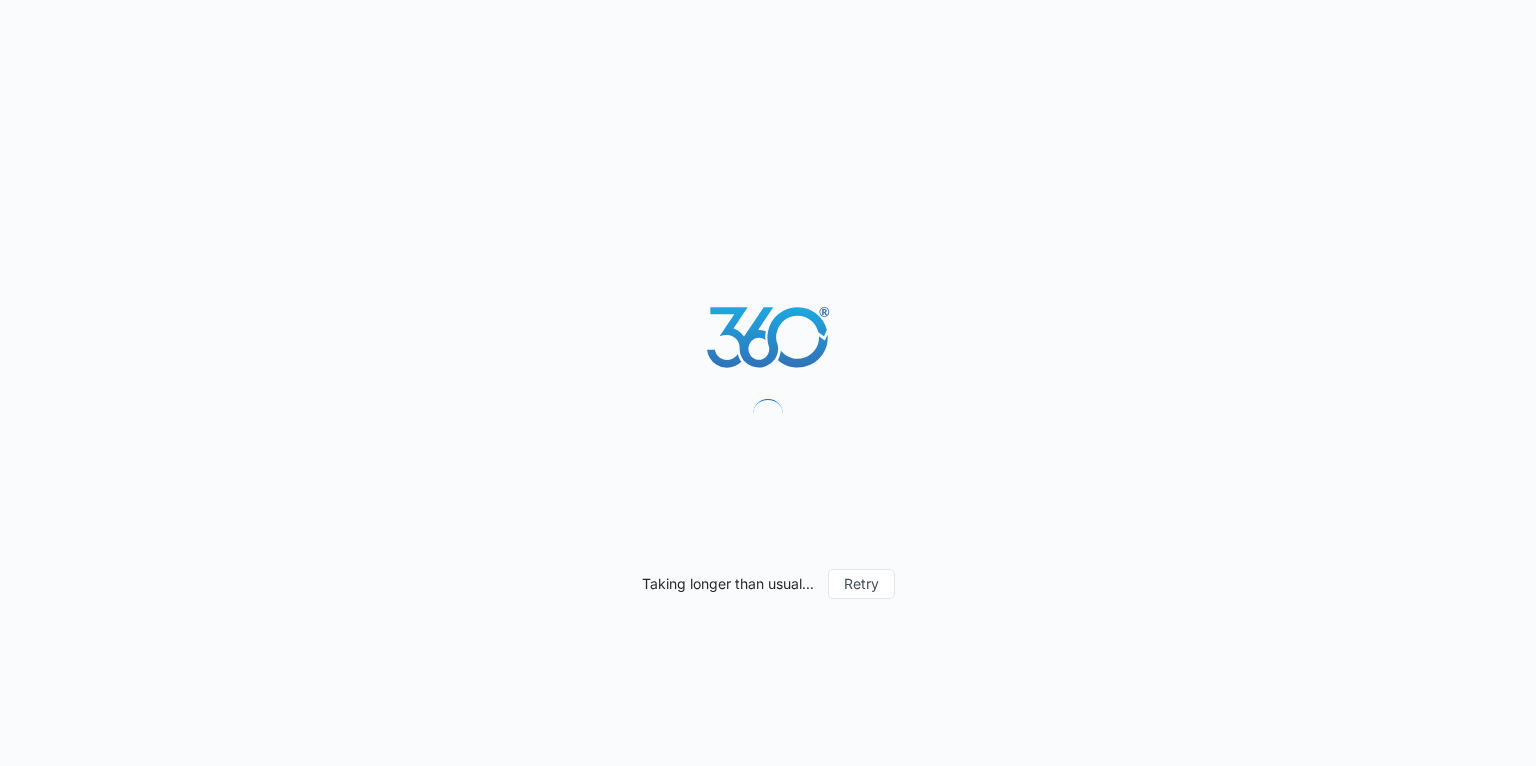 scroll, scrollTop: 0, scrollLeft: 0, axis: both 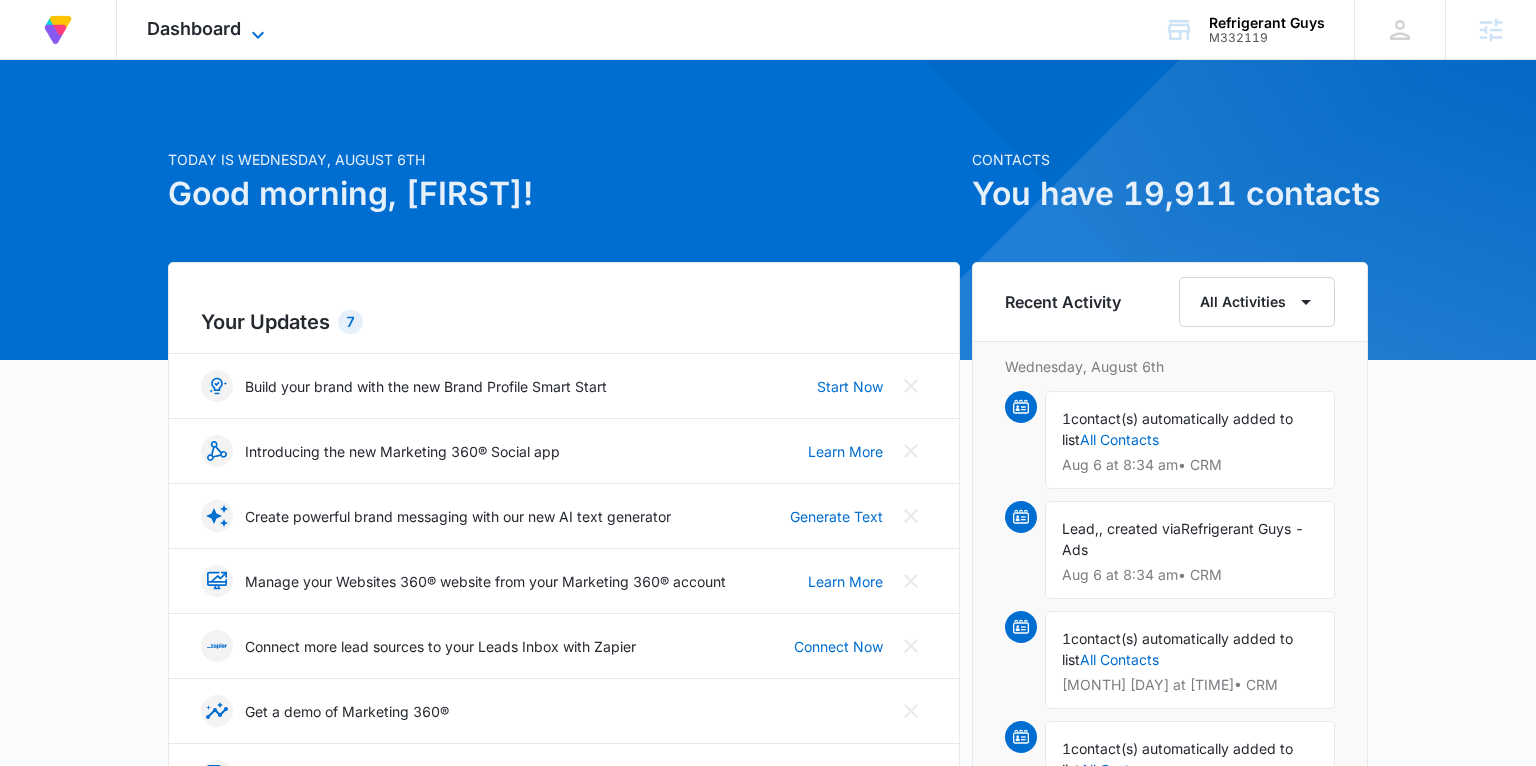 click 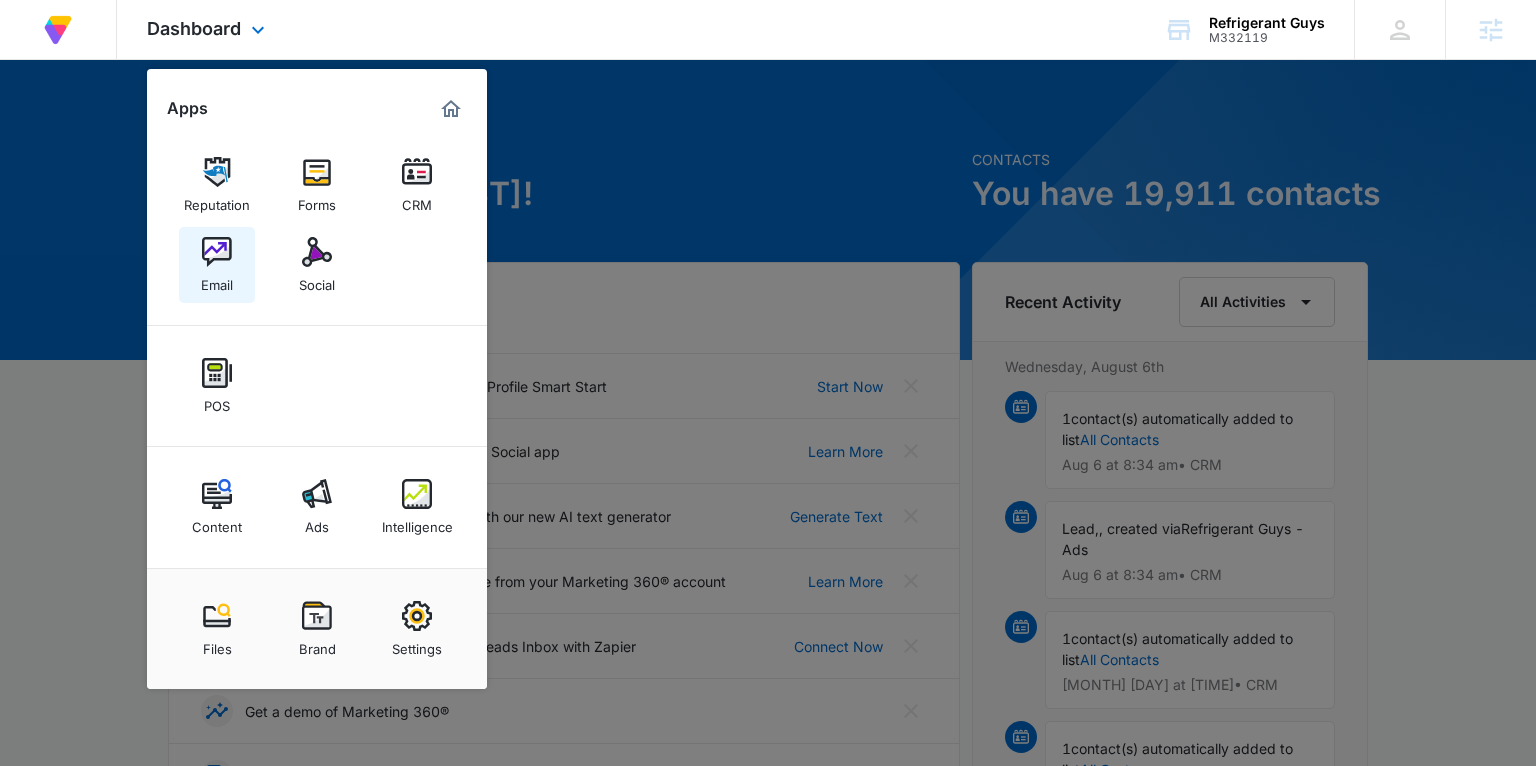 click at bounding box center (217, 252) 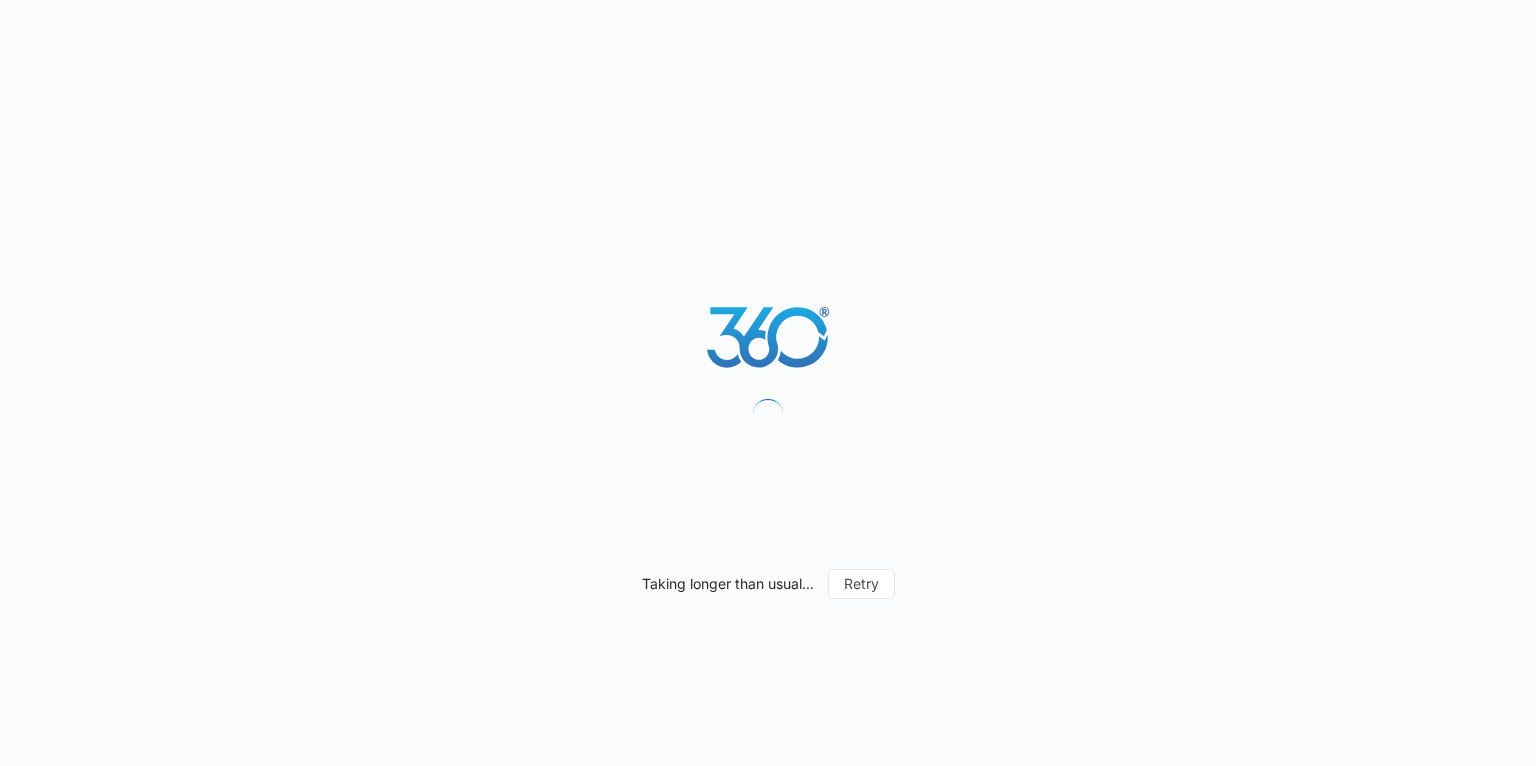 scroll, scrollTop: 0, scrollLeft: 0, axis: both 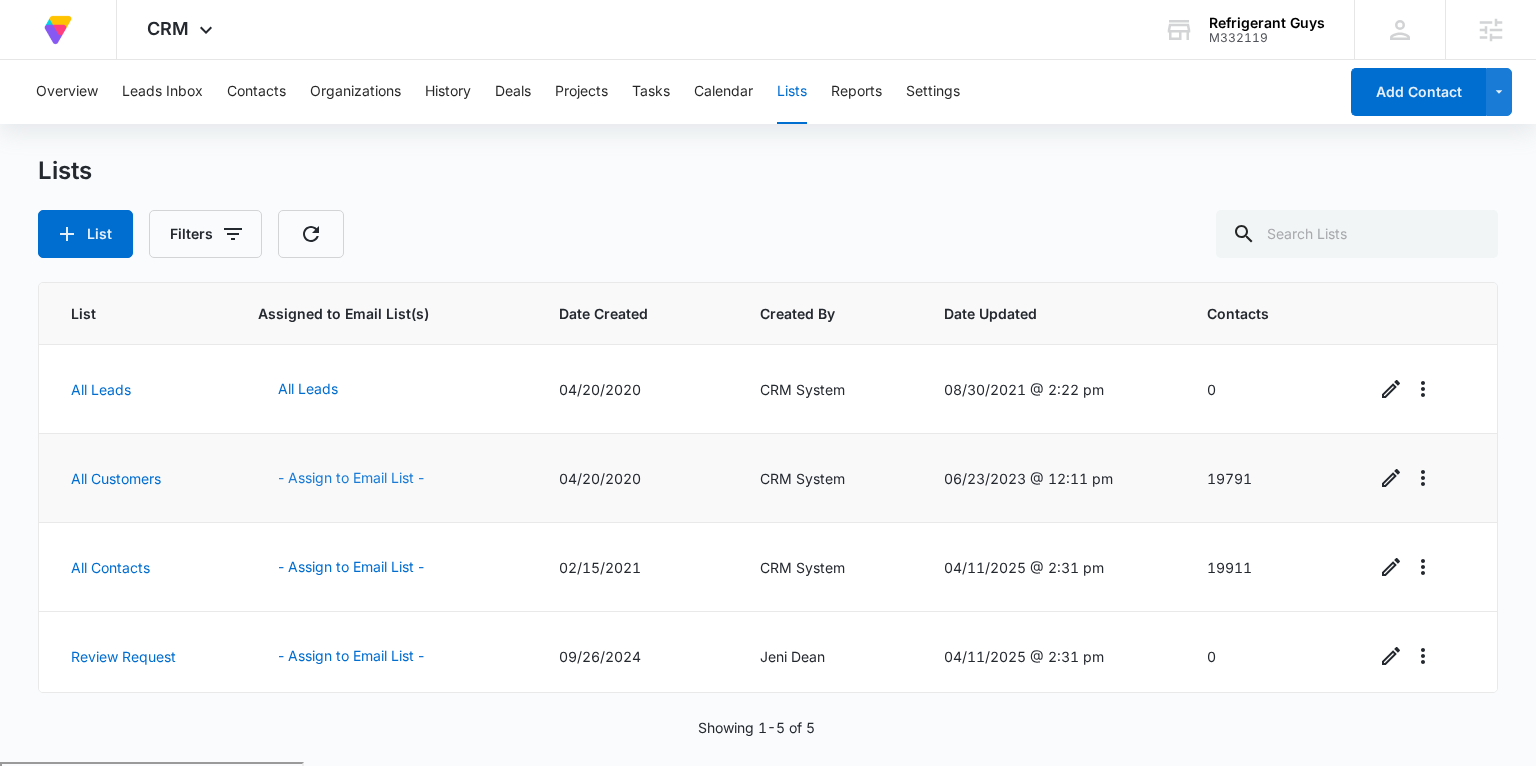 click on "- Assign to Email List -" at bounding box center [351, 478] 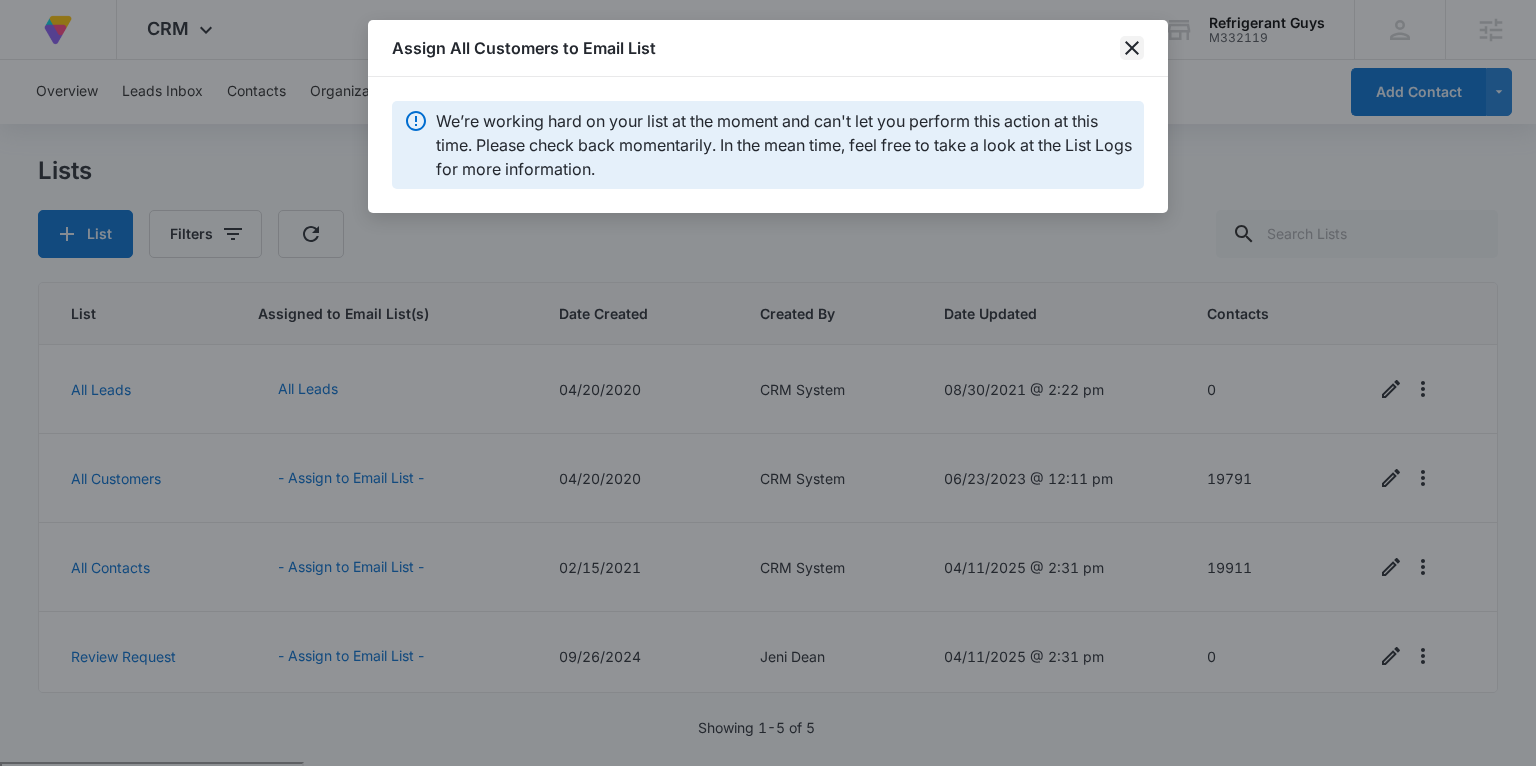 click 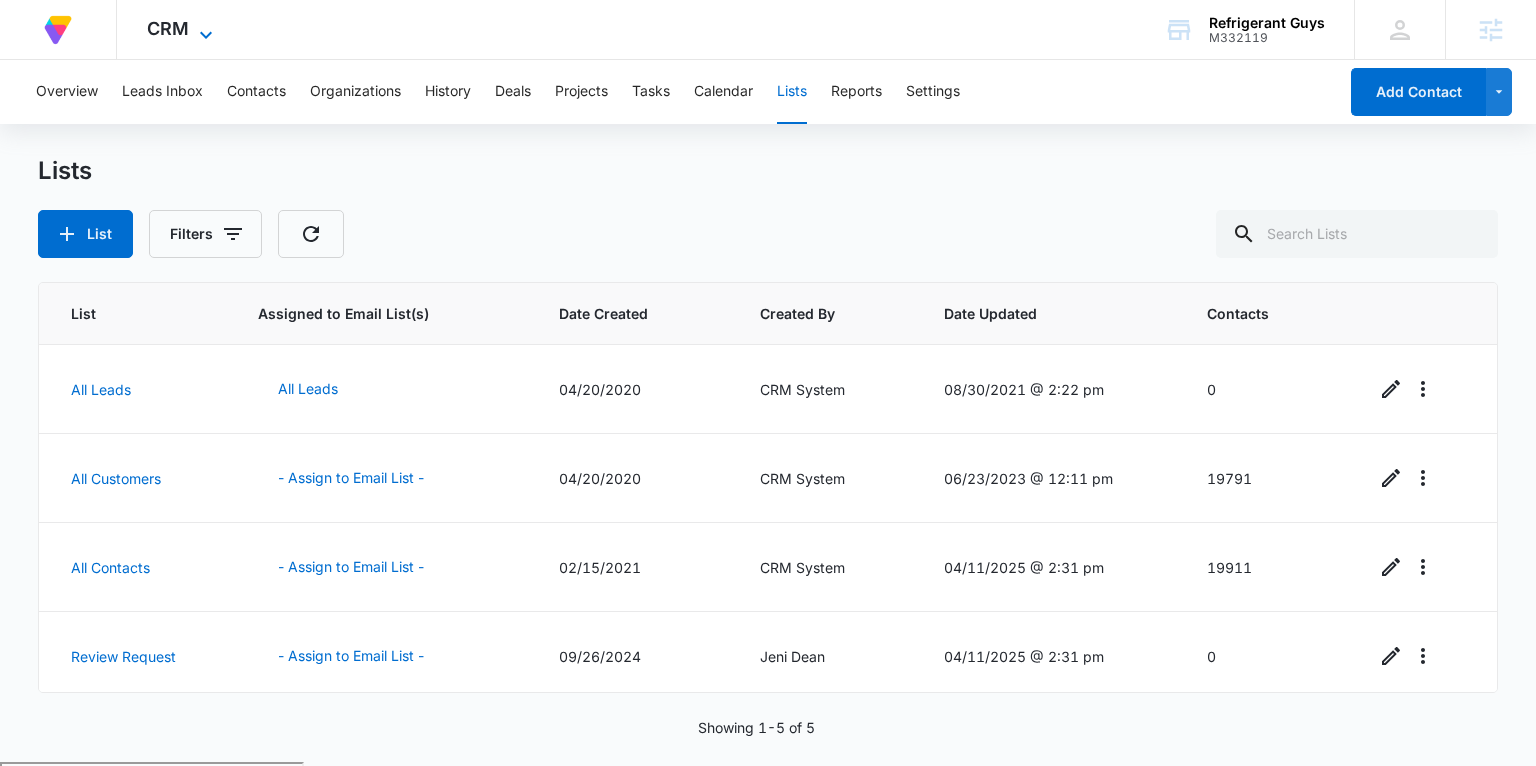 click on "CRM" at bounding box center [168, 28] 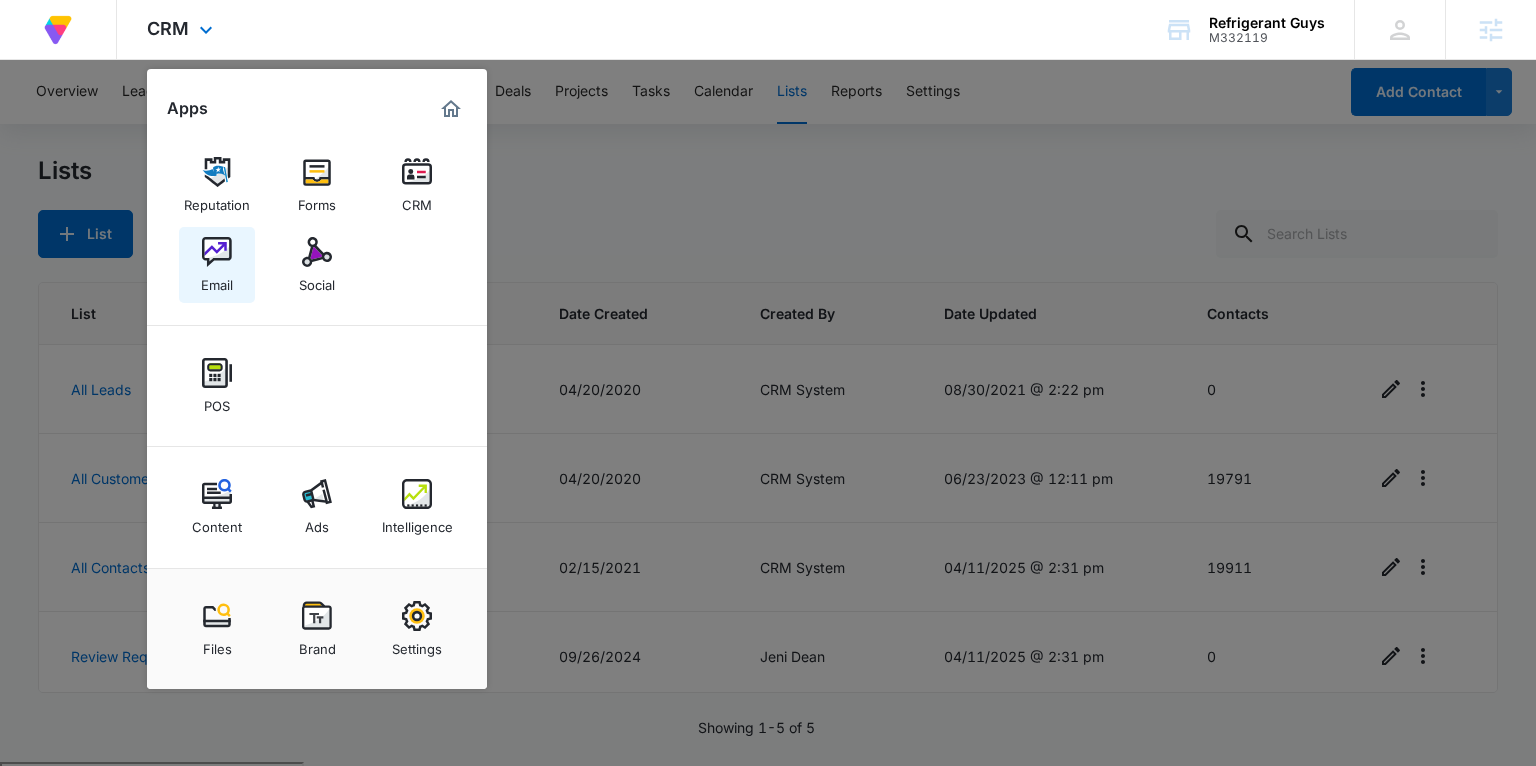 click at bounding box center [217, 252] 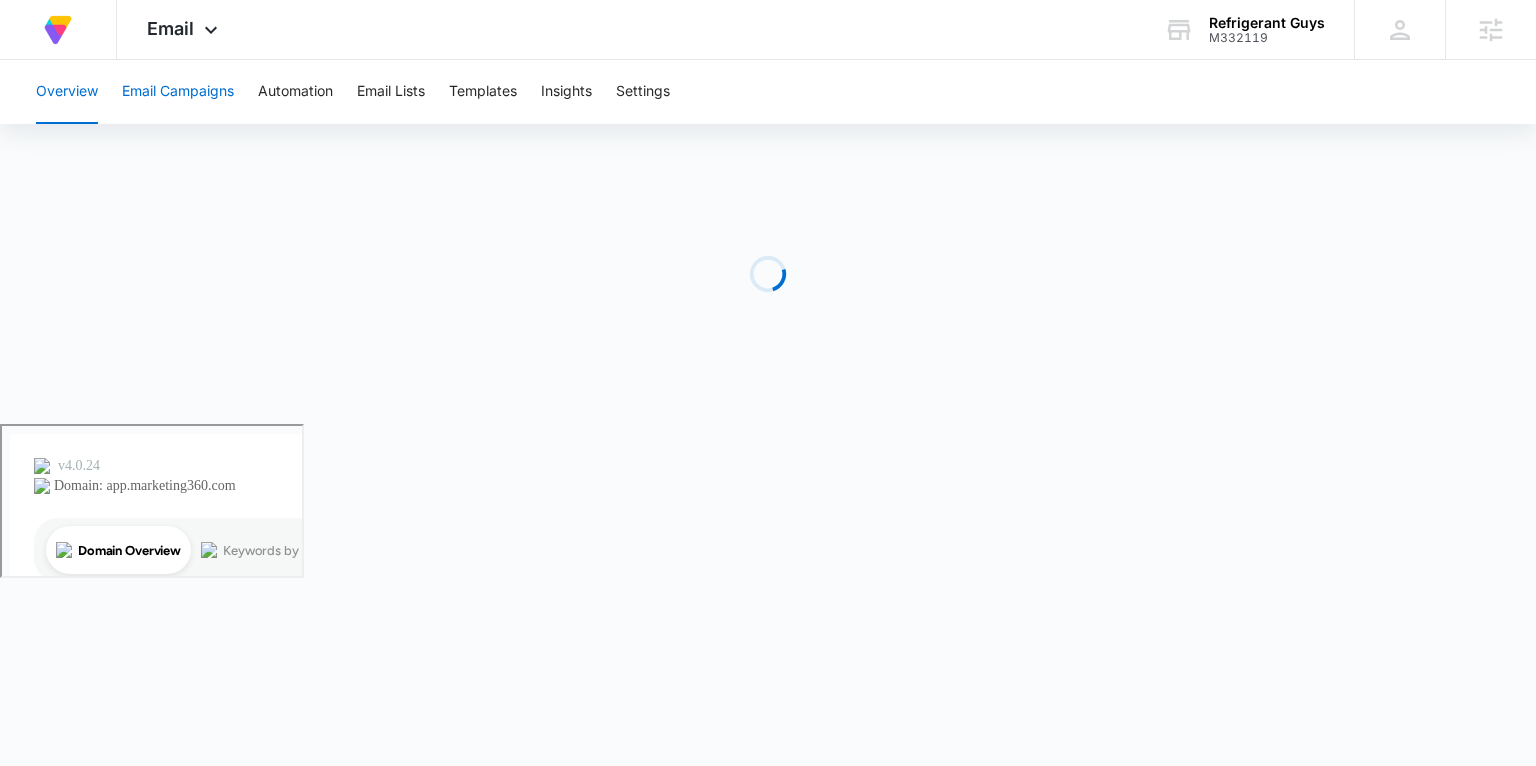 click on "Email Campaigns" at bounding box center (178, 92) 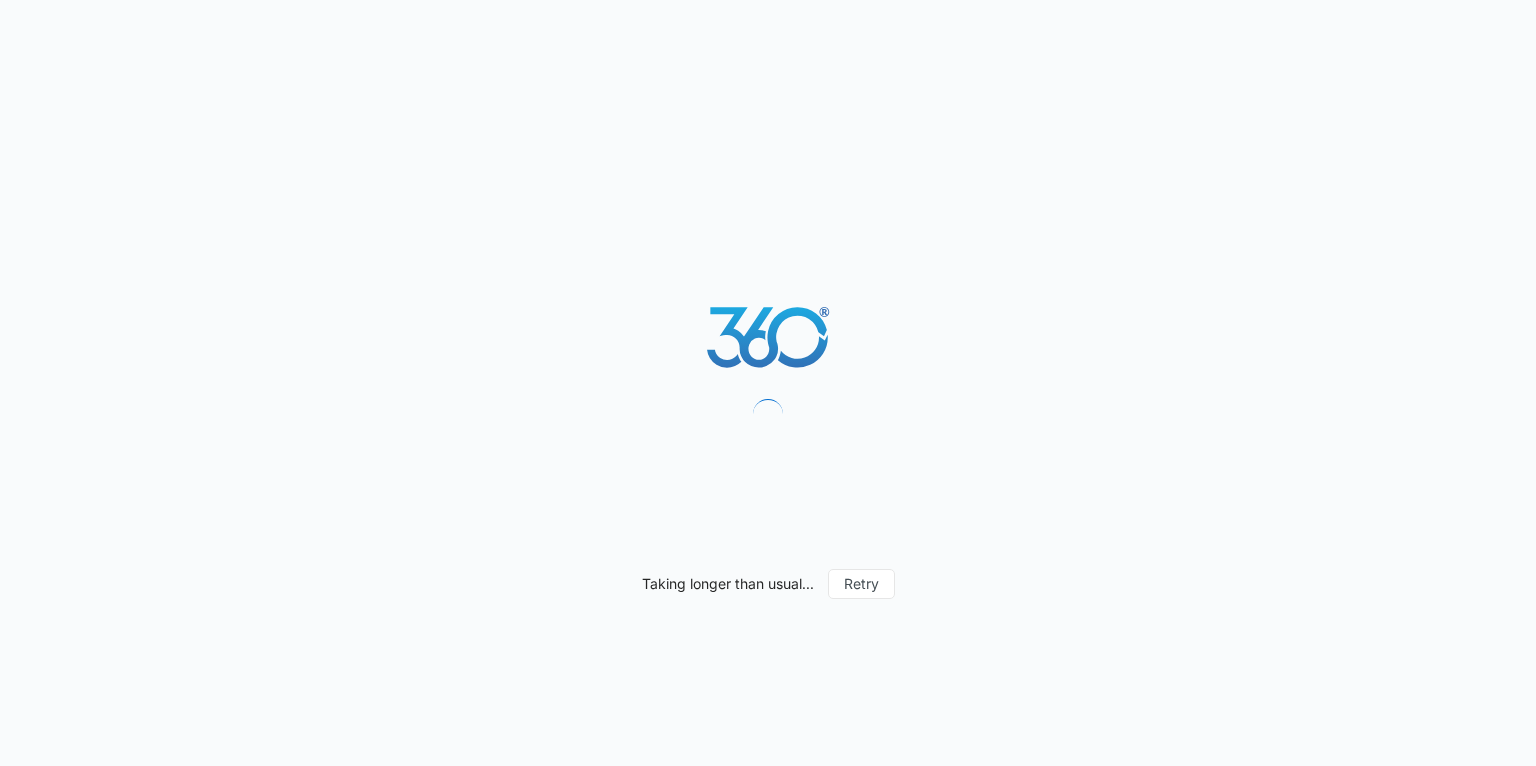 scroll, scrollTop: 0, scrollLeft: 0, axis: both 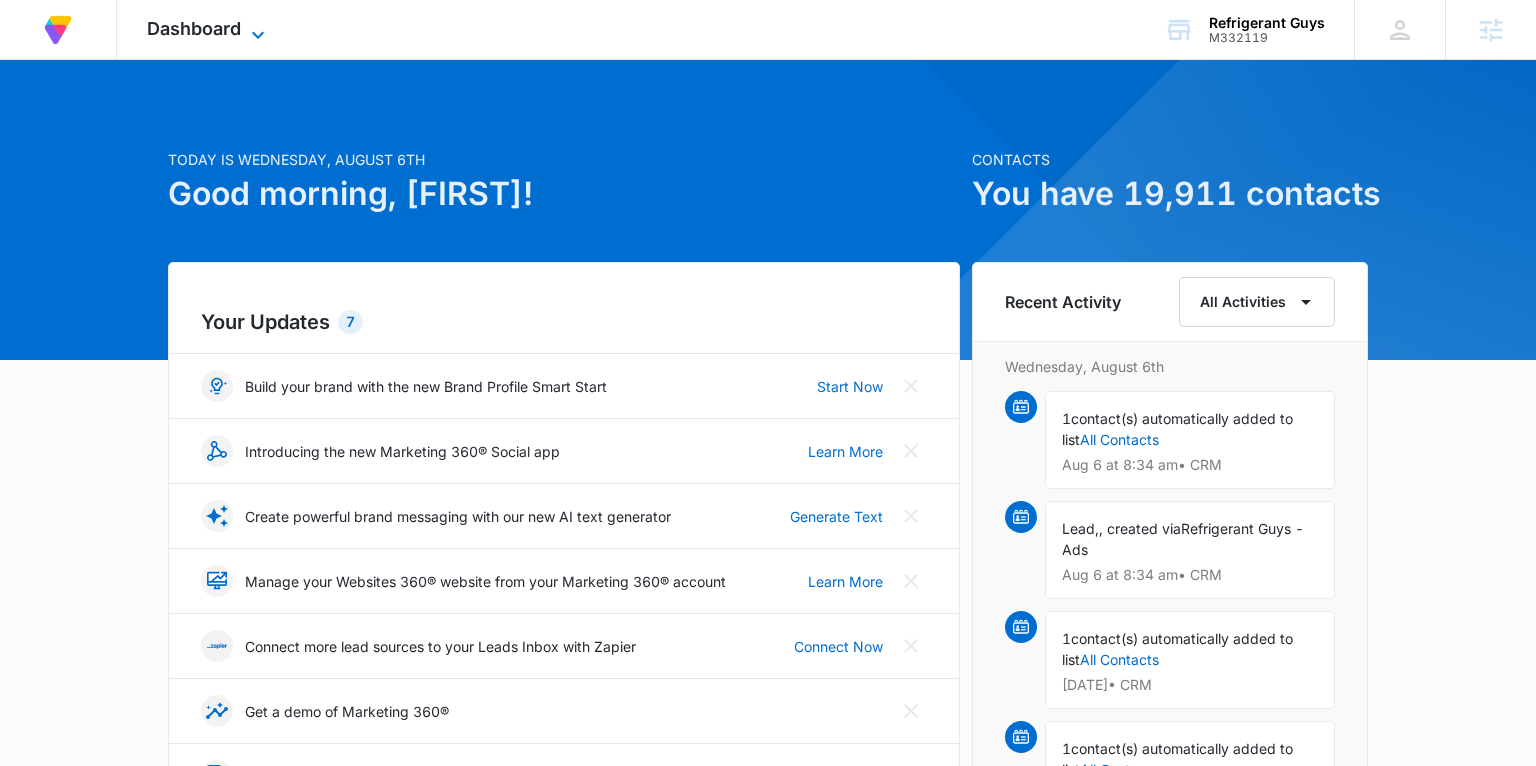 click on "Dashboard" at bounding box center [194, 28] 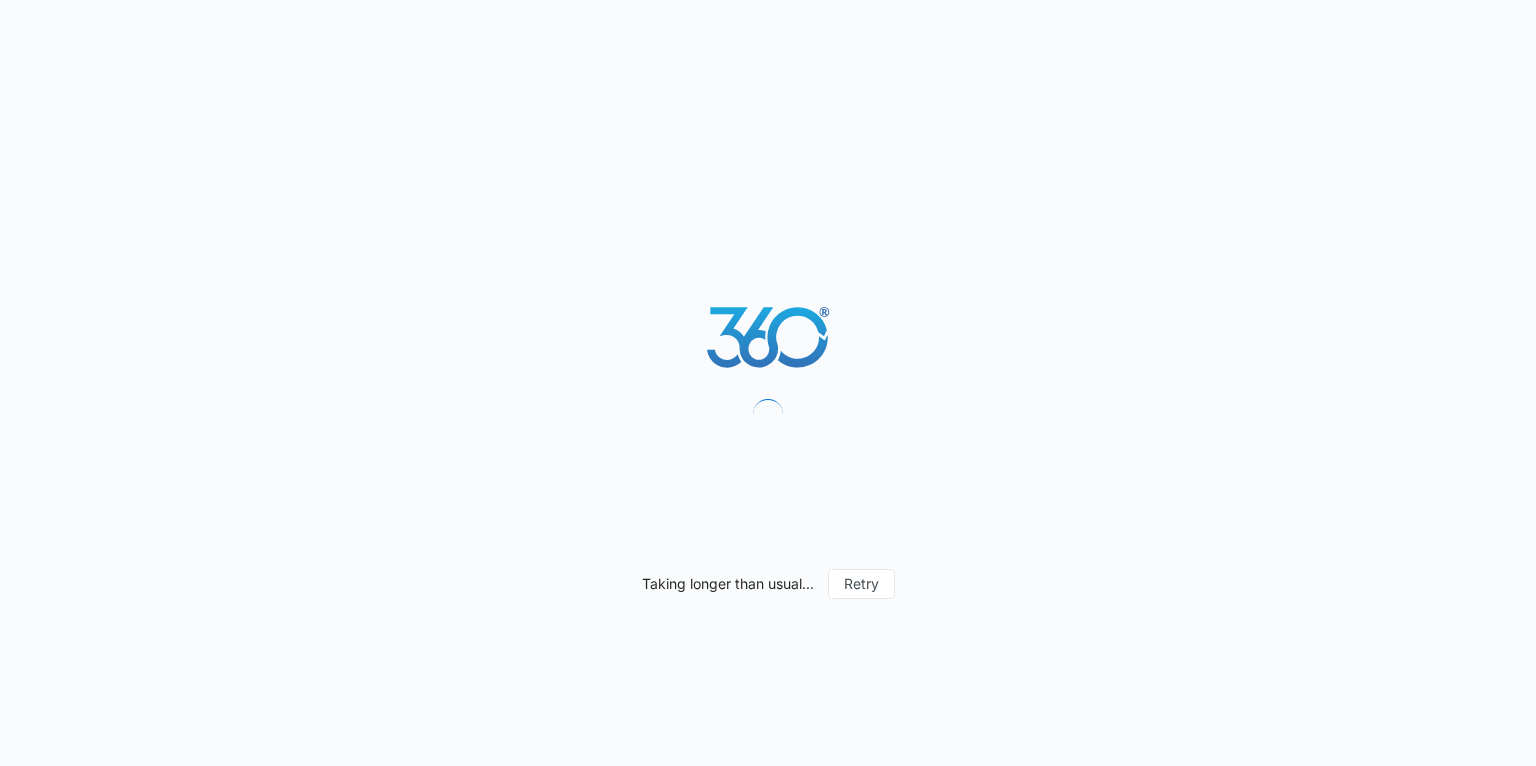 scroll, scrollTop: 0, scrollLeft: 0, axis: both 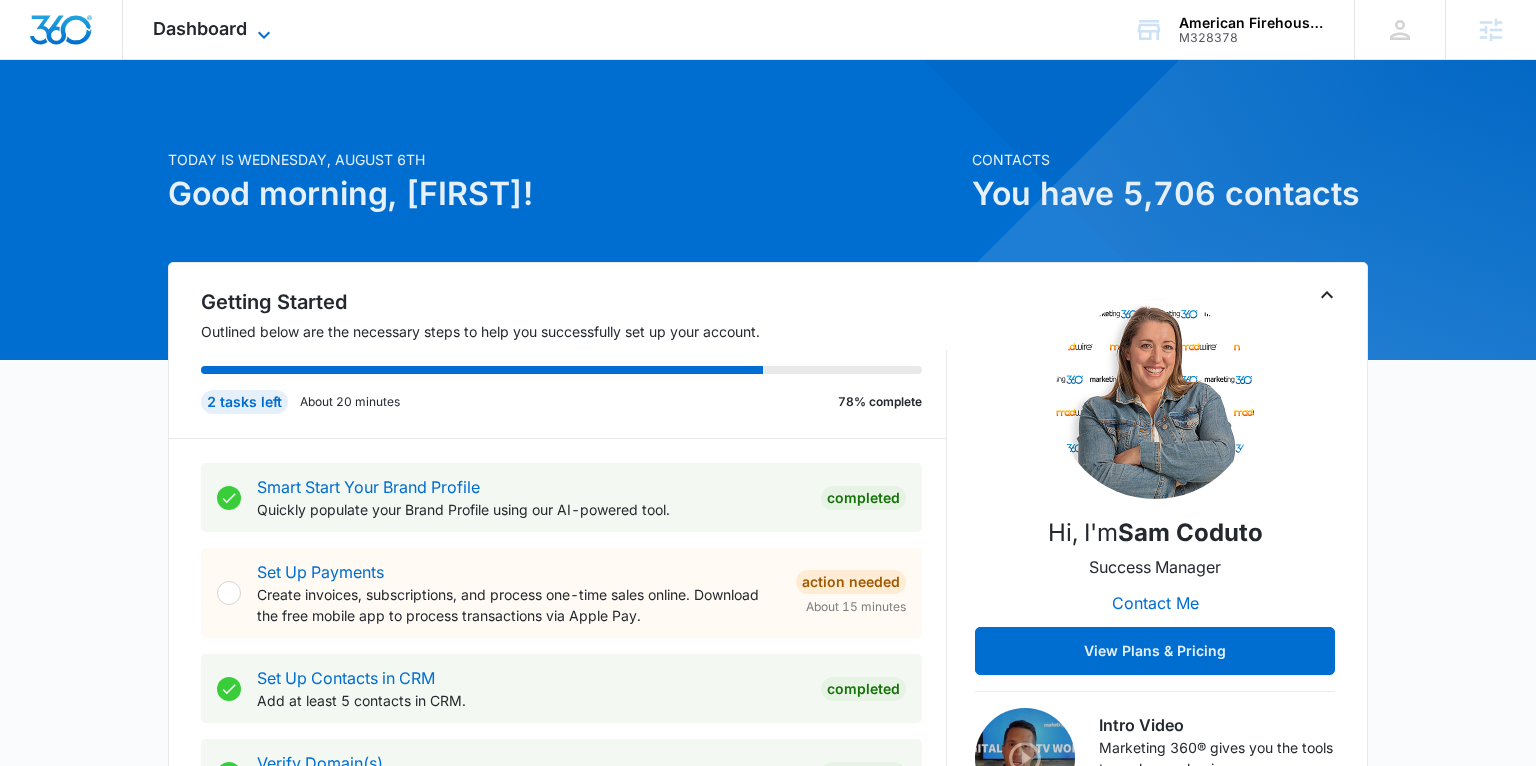 click on "Dashboard" at bounding box center (200, 28) 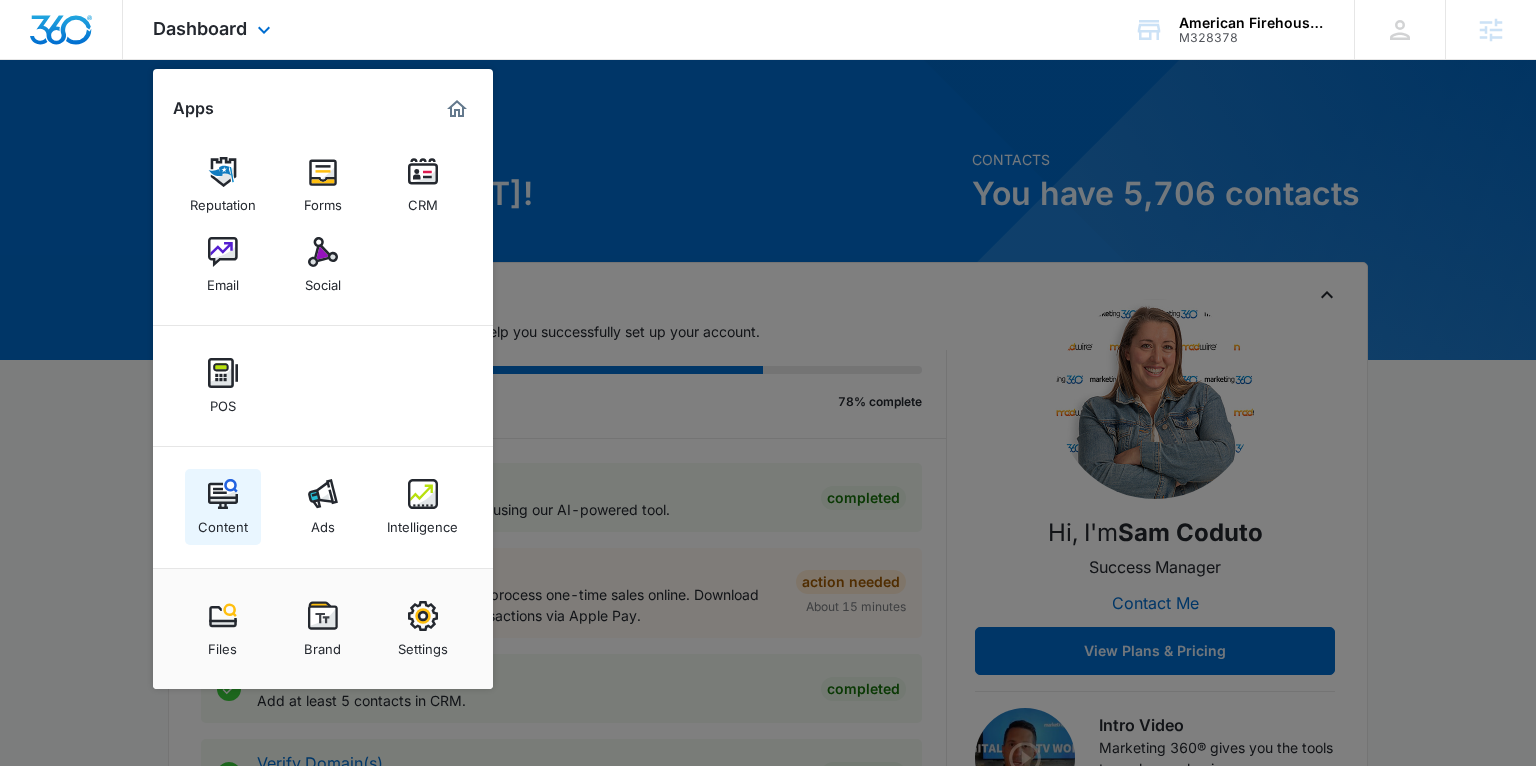 click at bounding box center (223, 494) 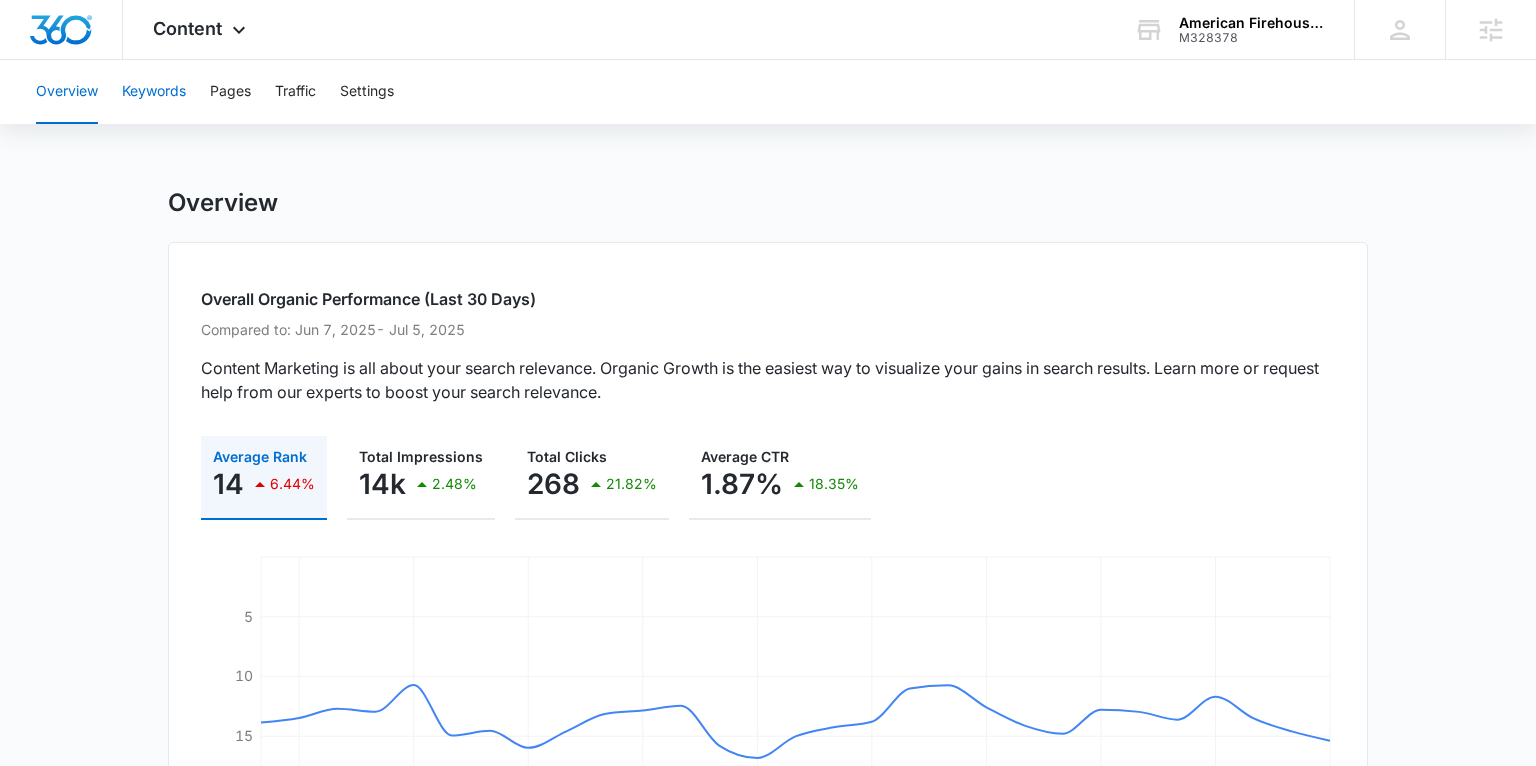 click on "Keywords" at bounding box center (154, 92) 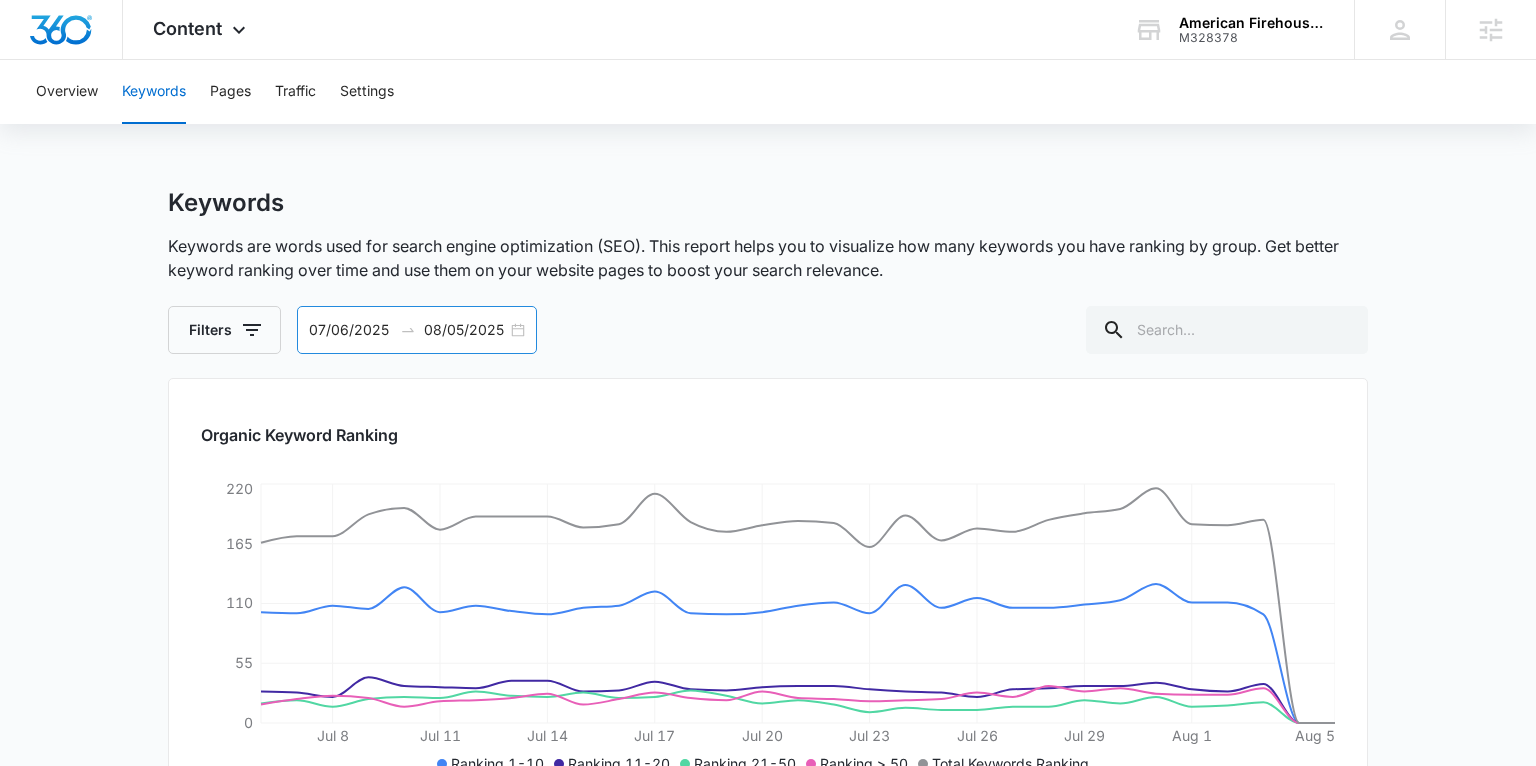 click on "07/06/2025 08/05/2025" at bounding box center (417, 330) 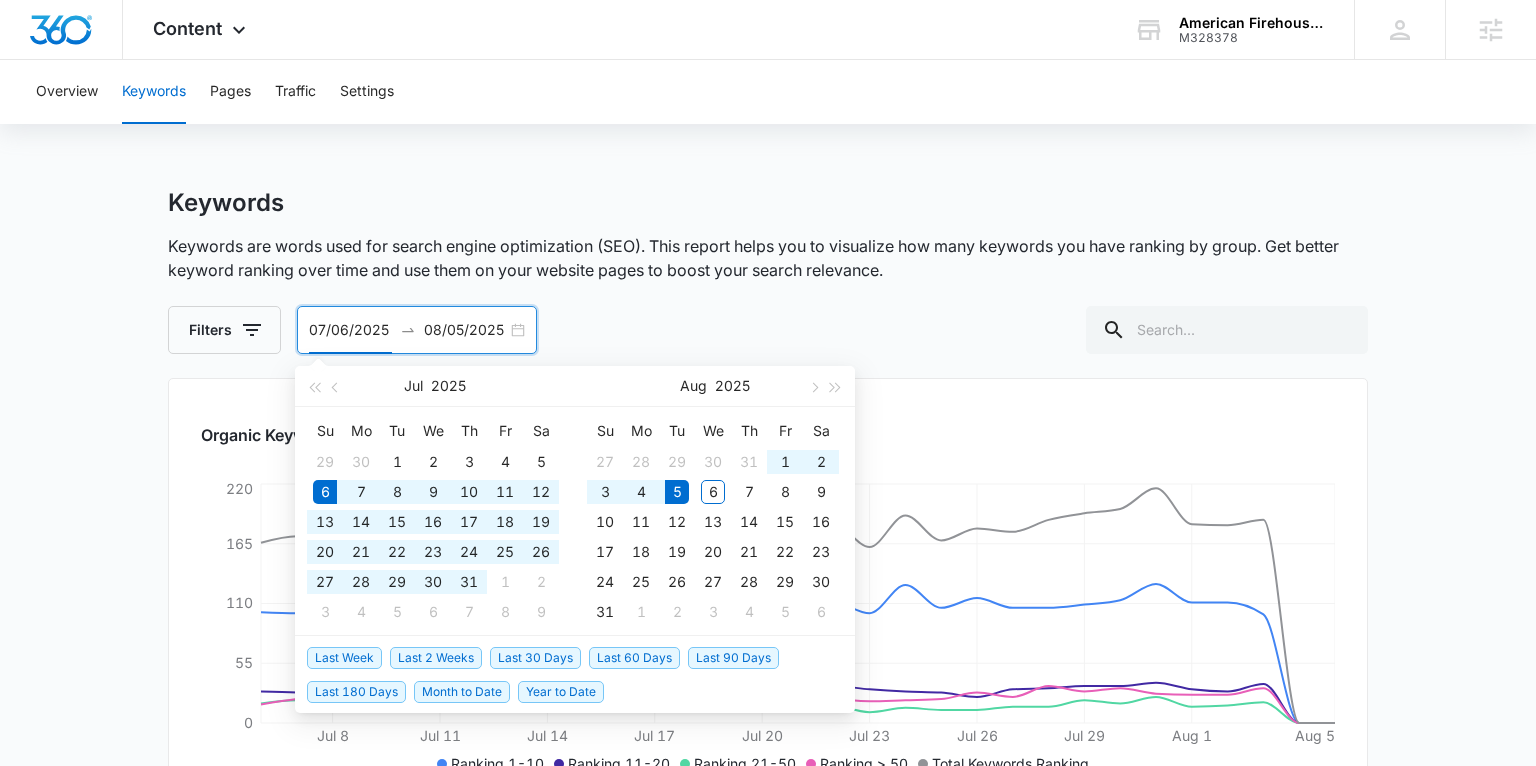 drag, startPoint x: 398, startPoint y: 702, endPoint x: 392, endPoint y: 693, distance: 10.816654 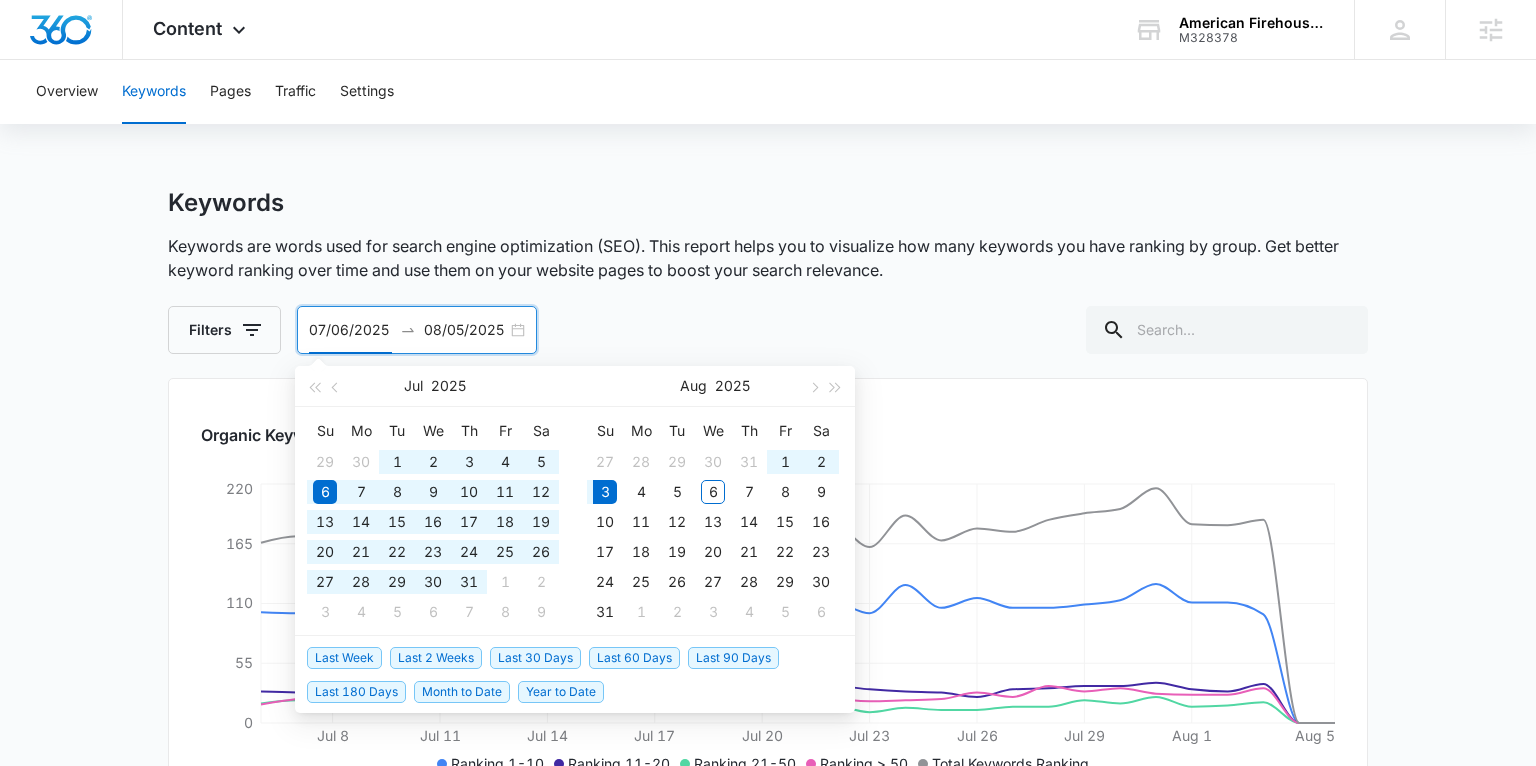 click on "Last 180 Days" at bounding box center [356, 692] 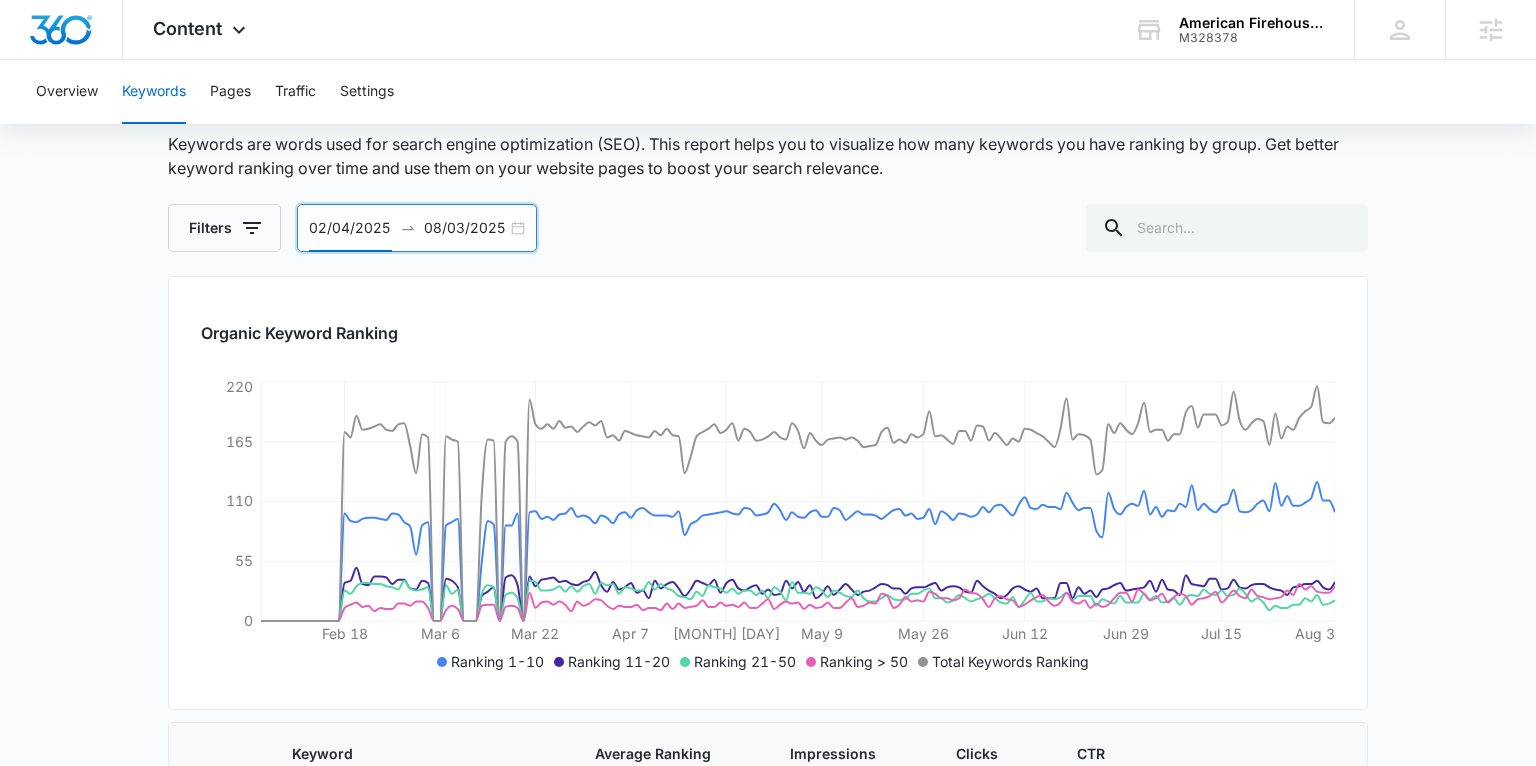 scroll, scrollTop: 111, scrollLeft: 0, axis: vertical 